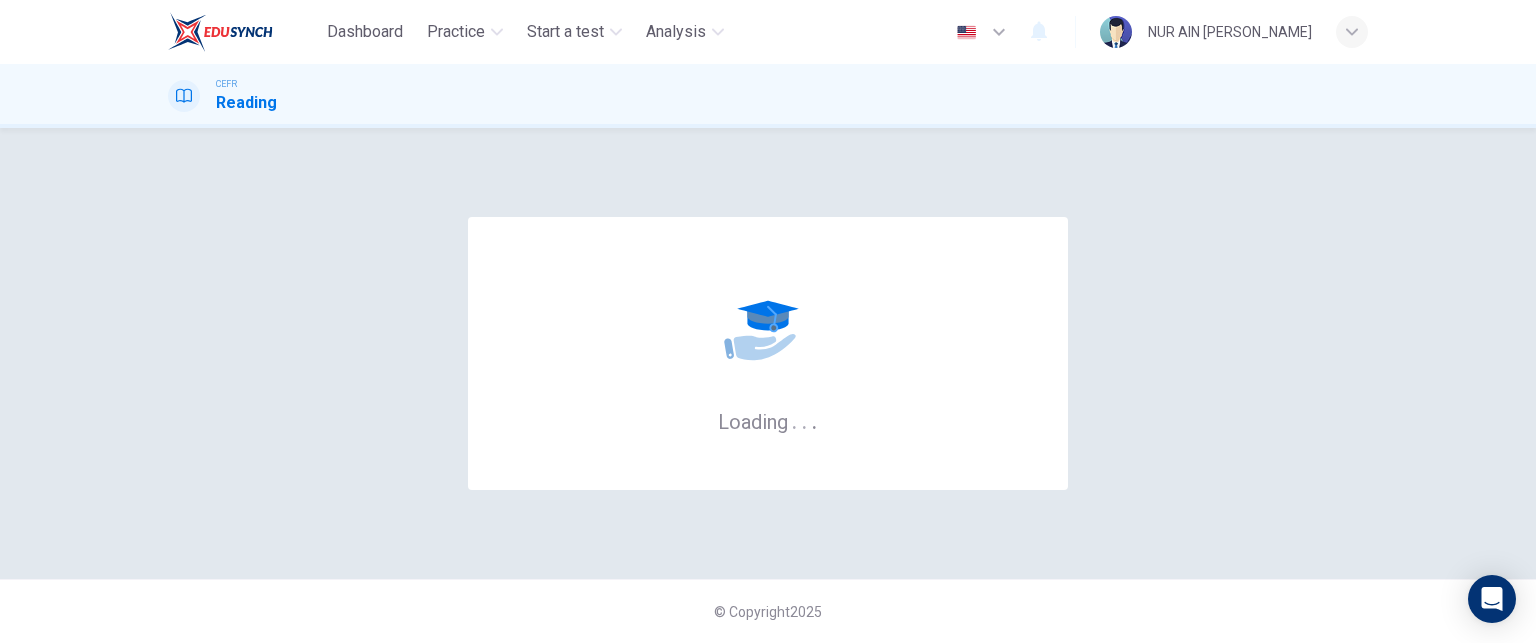 scroll, scrollTop: 0, scrollLeft: 0, axis: both 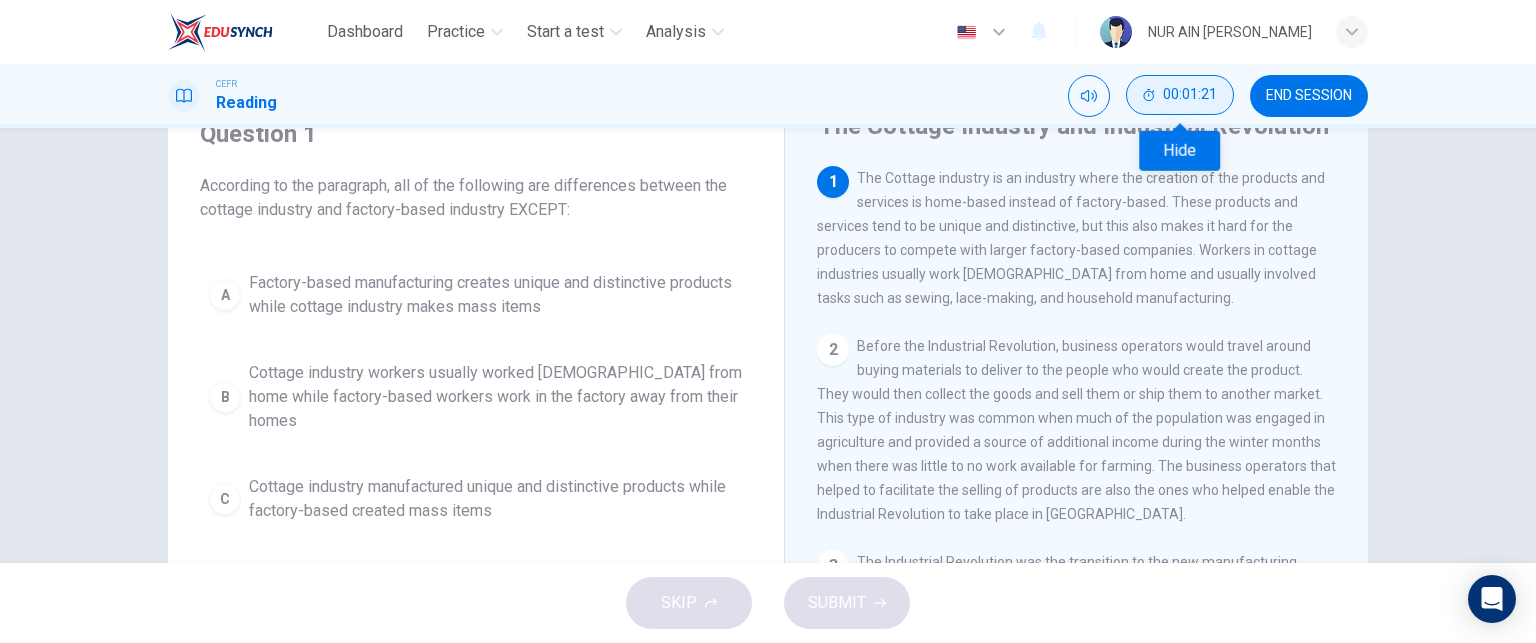 click on "00:01:21" at bounding box center [1190, 95] 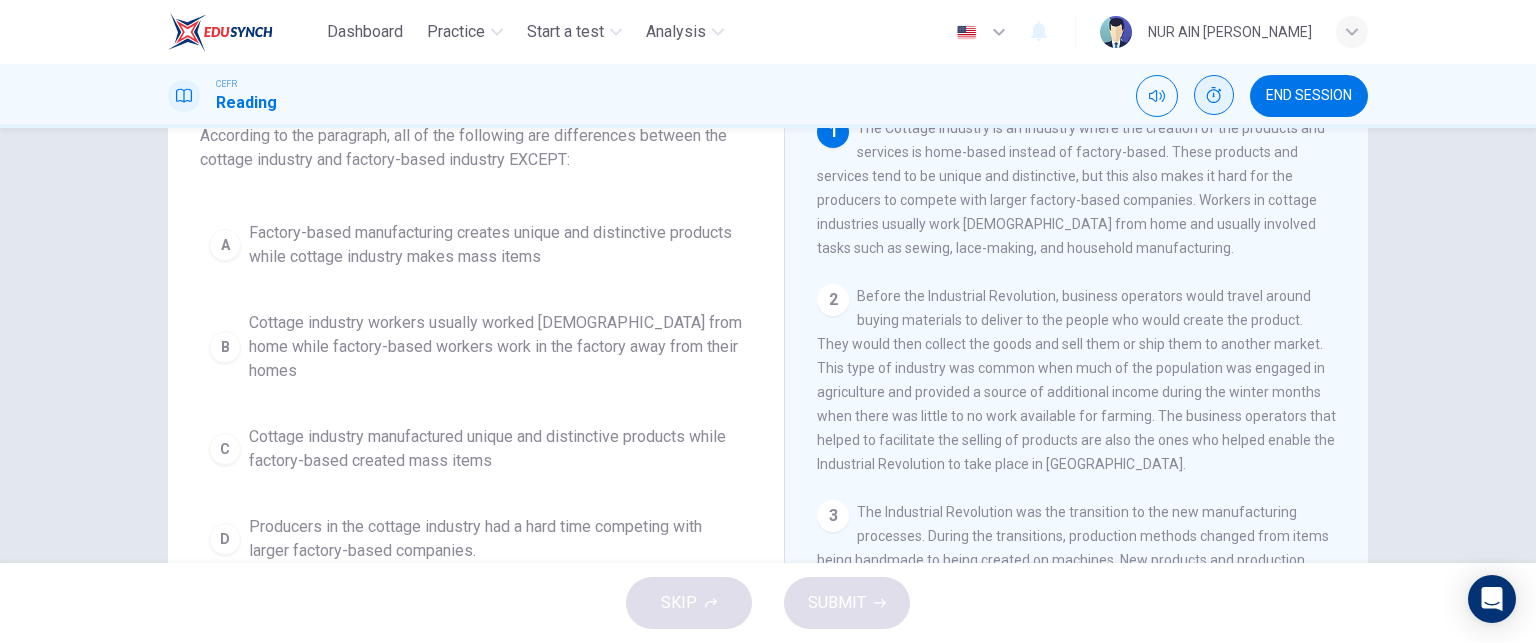 scroll, scrollTop: 139, scrollLeft: 0, axis: vertical 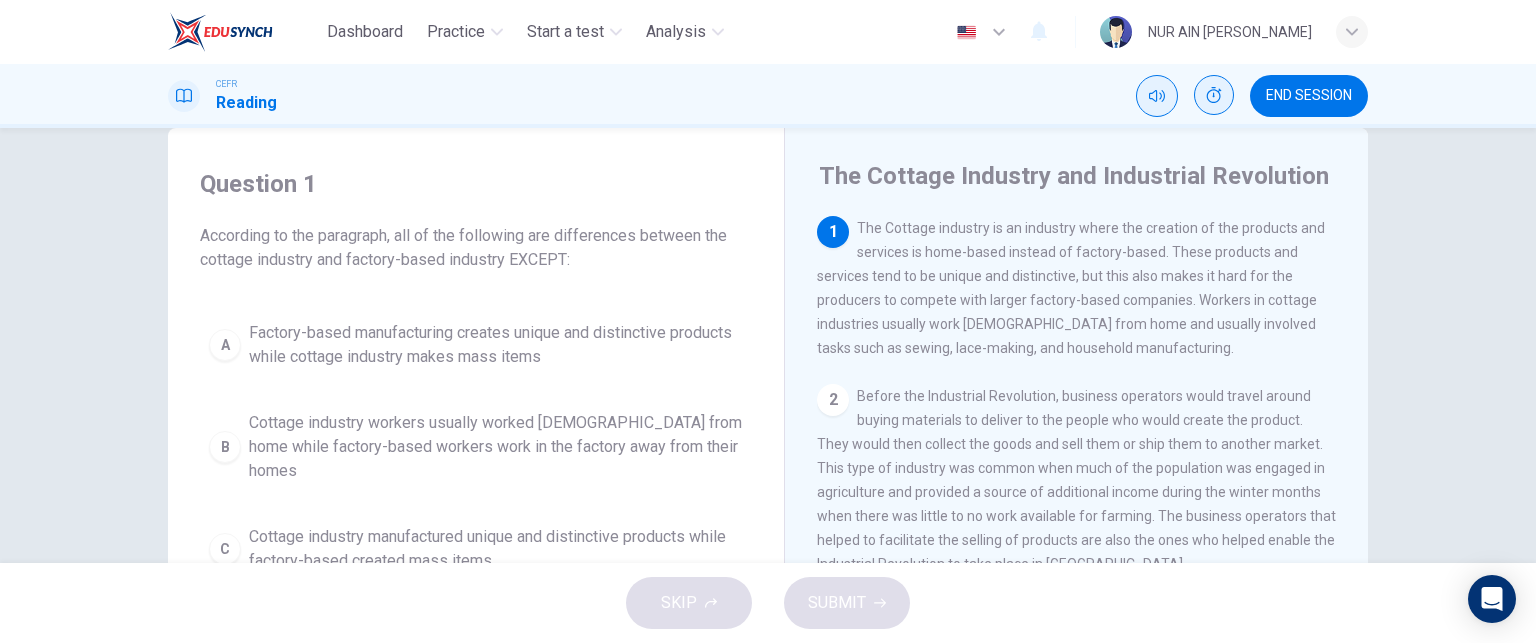 click at bounding box center [1157, 96] 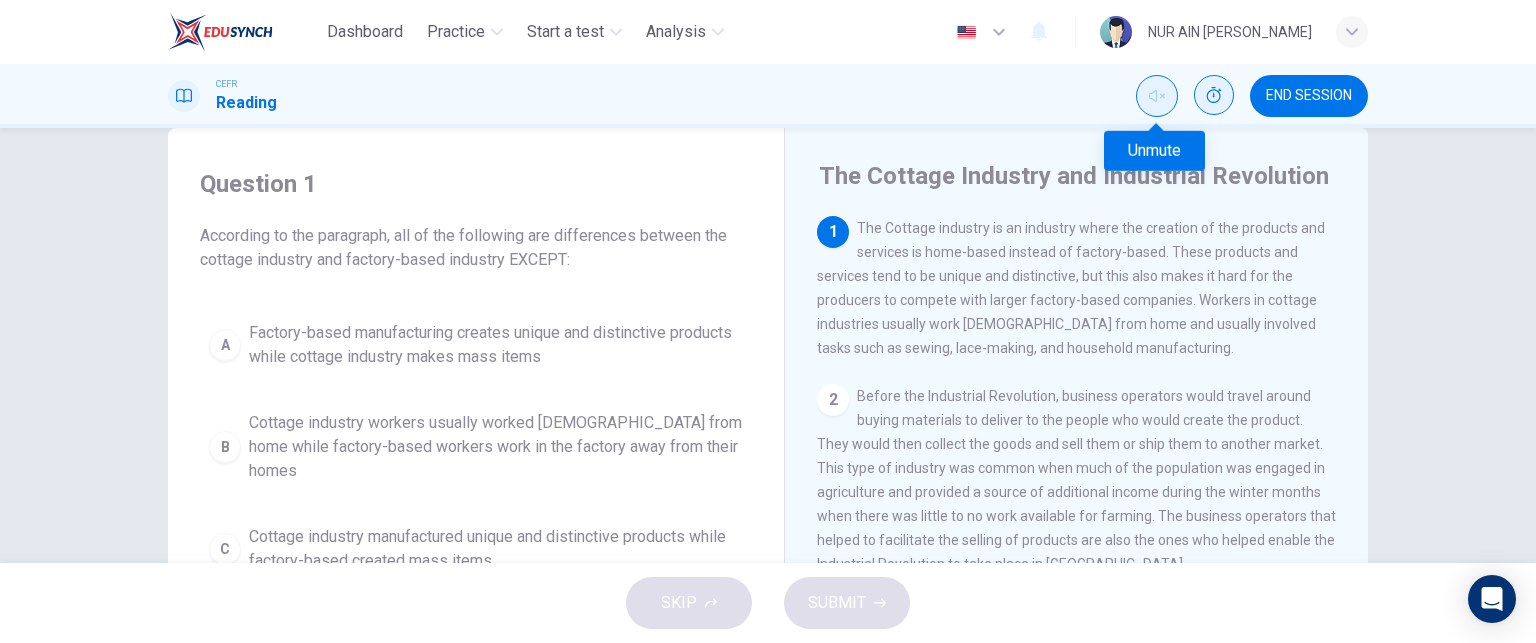 click at bounding box center (1157, 96) 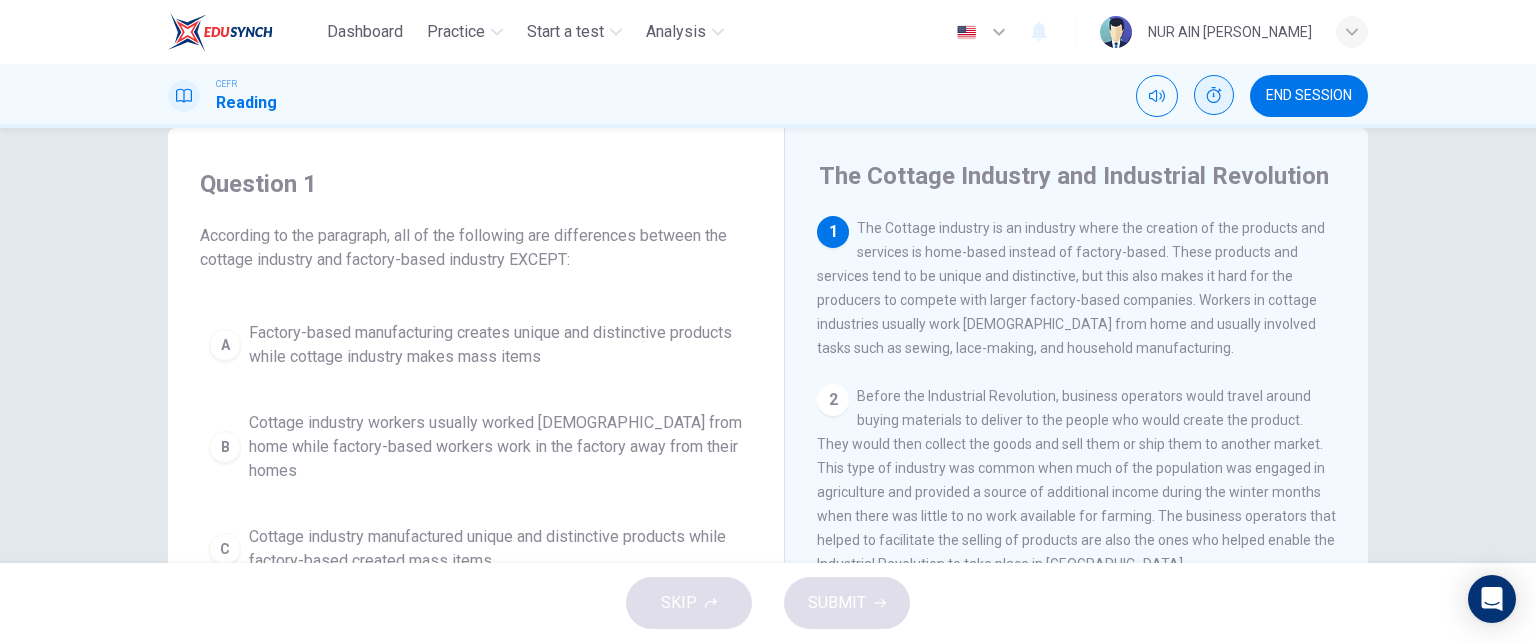scroll, scrollTop: 2, scrollLeft: 0, axis: vertical 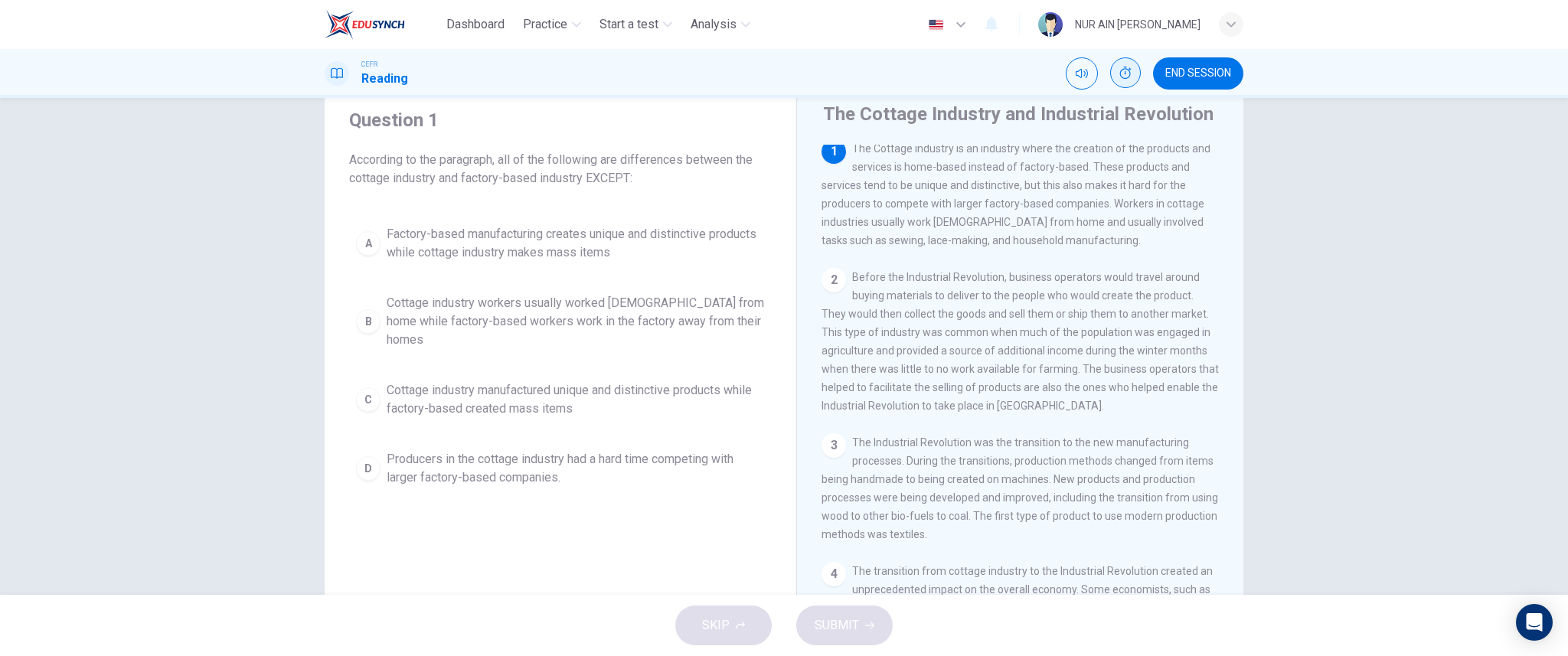 drag, startPoint x: 1121, startPoint y: 17, endPoint x: 160, endPoint y: 244, distance: 987.4462 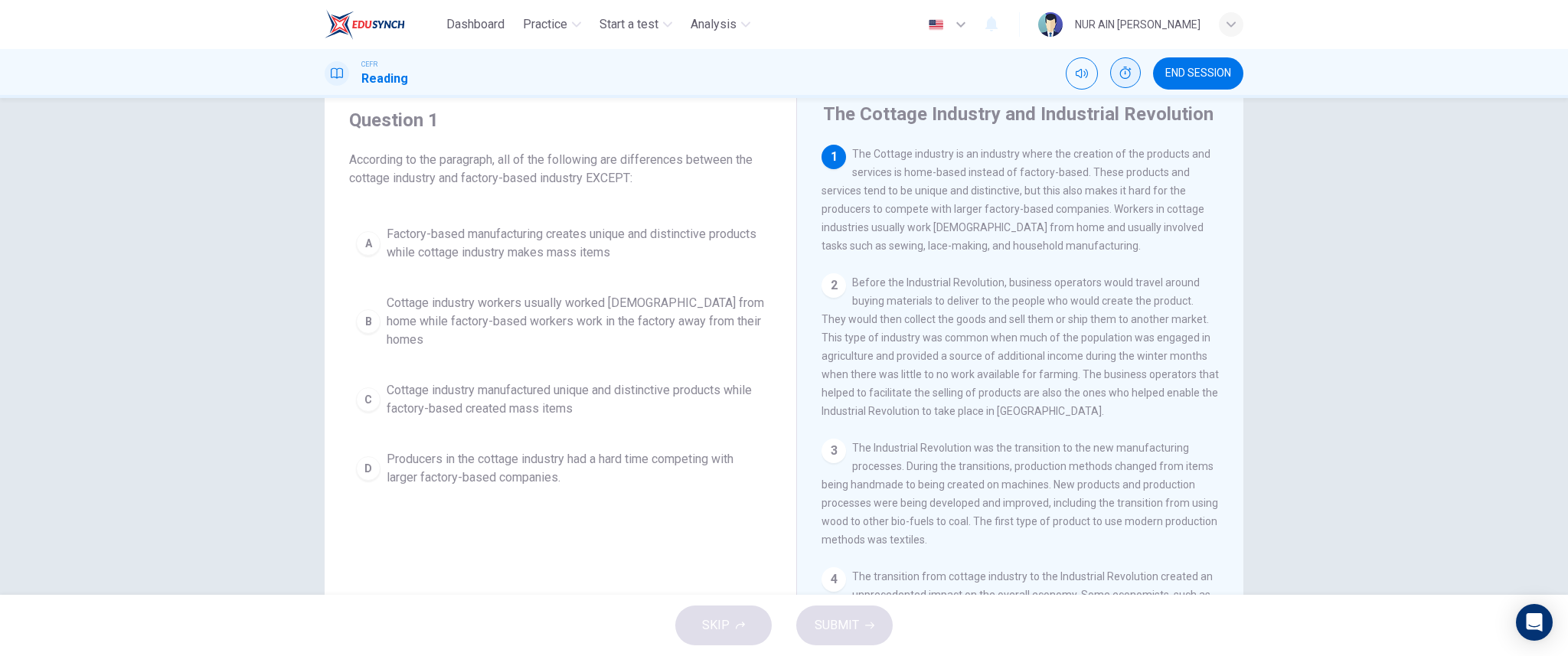 click on "B" at bounding box center (368, 321) 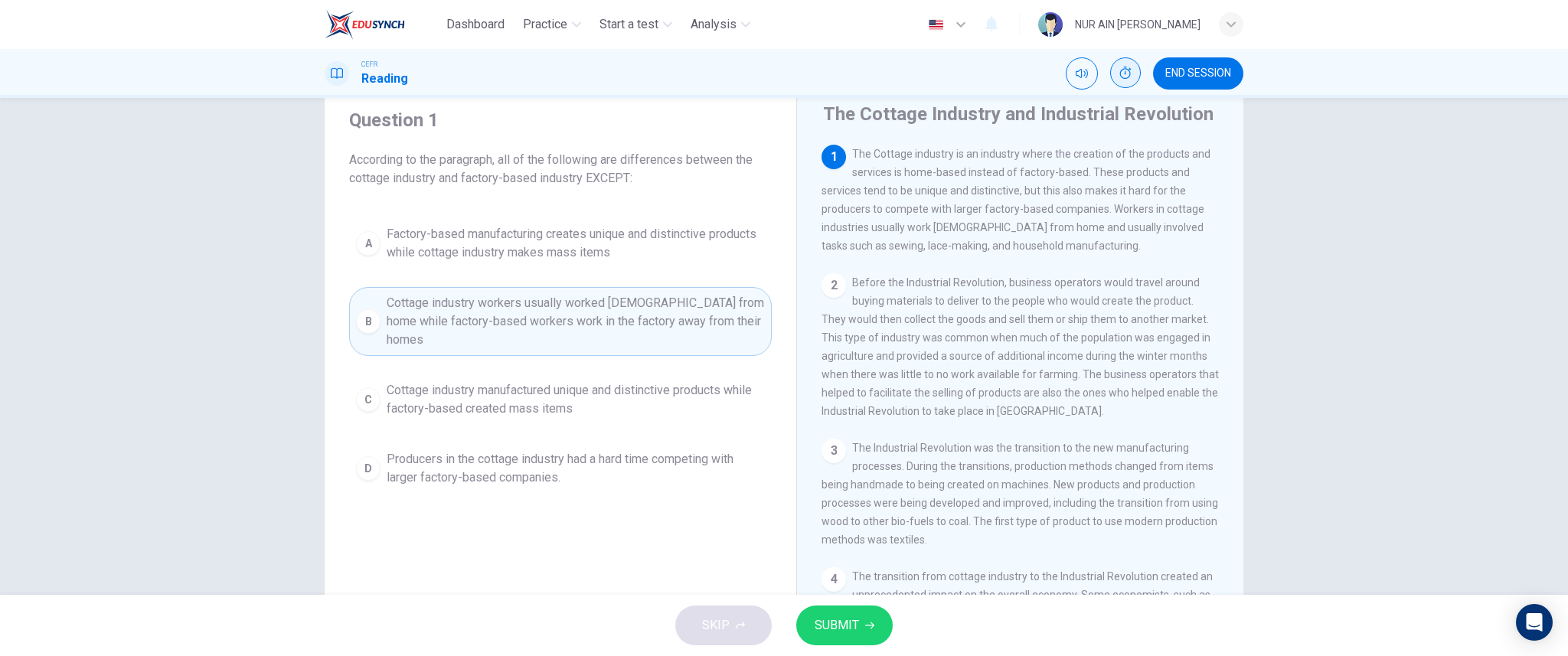click on "Producers in the cottage industry had a hard time competing with larger factory-based companies." at bounding box center (576, 468) 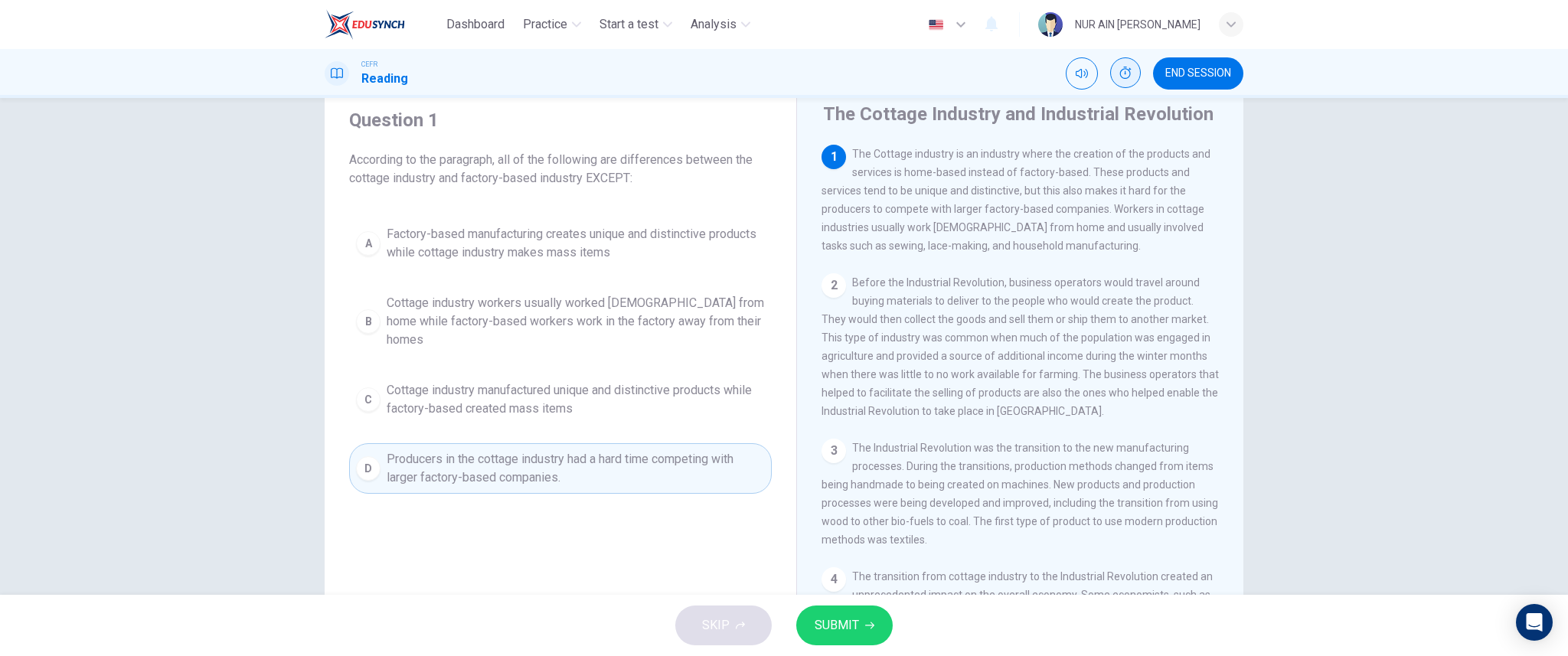 drag, startPoint x: 583, startPoint y: 179, endPoint x: 627, endPoint y: 178, distance: 44.01136 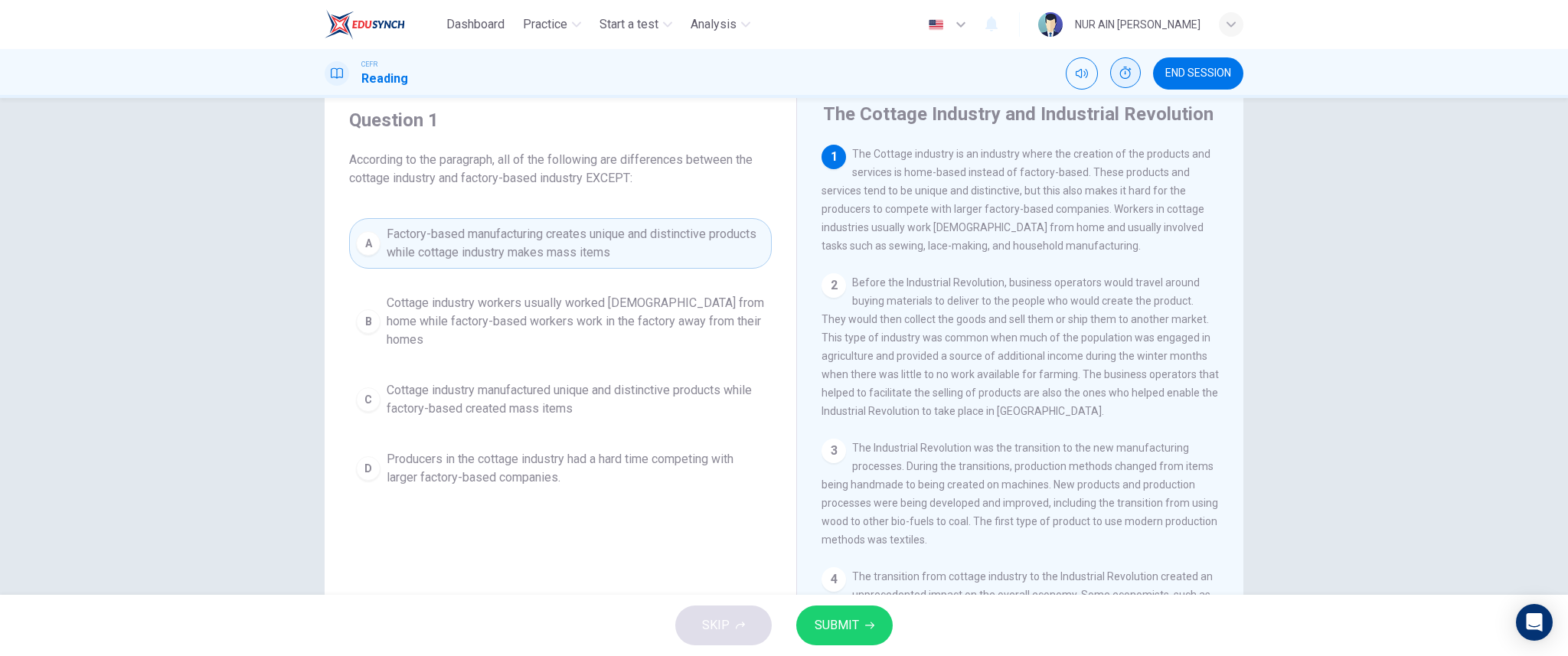click on "A" at bounding box center [368, 243] 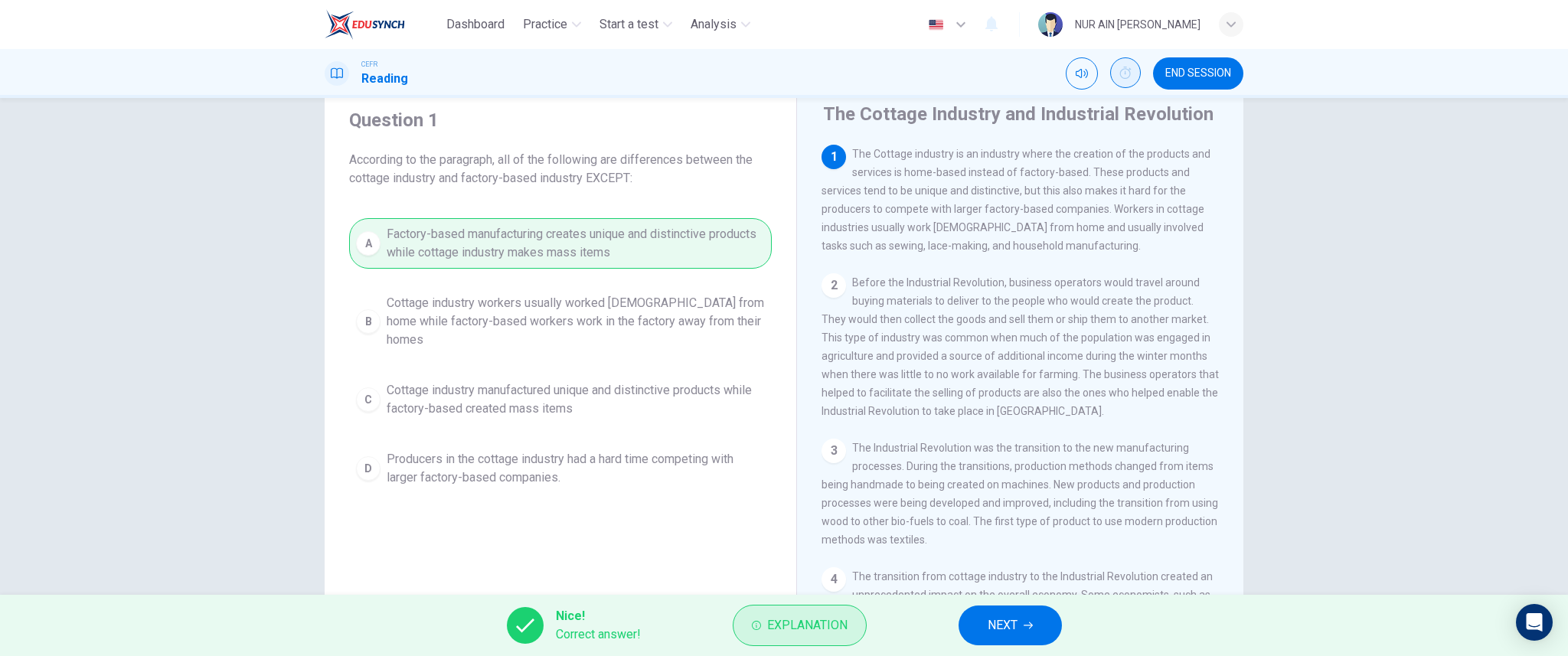 click on "Explanation" at bounding box center (807, 625) 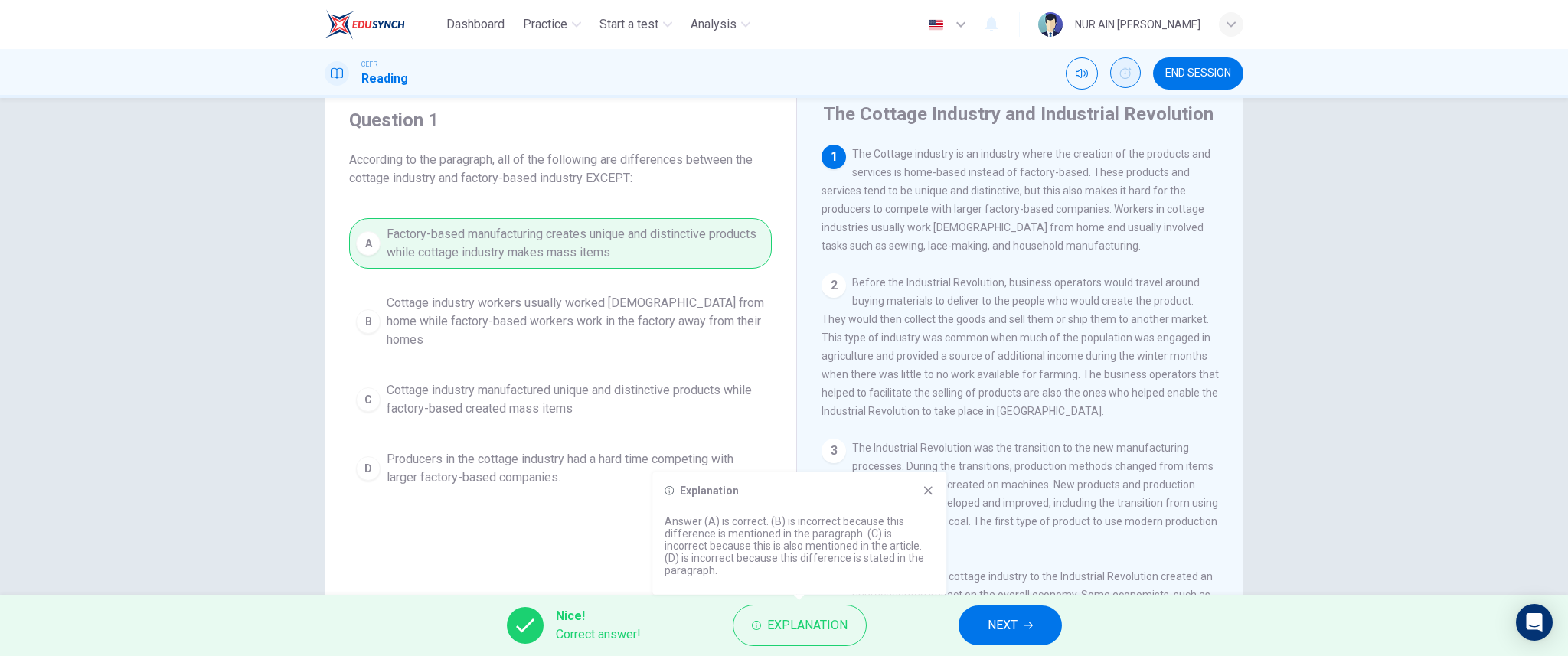 click on "Nice! Correct answer! Explanation NEXT" at bounding box center (784, 625) 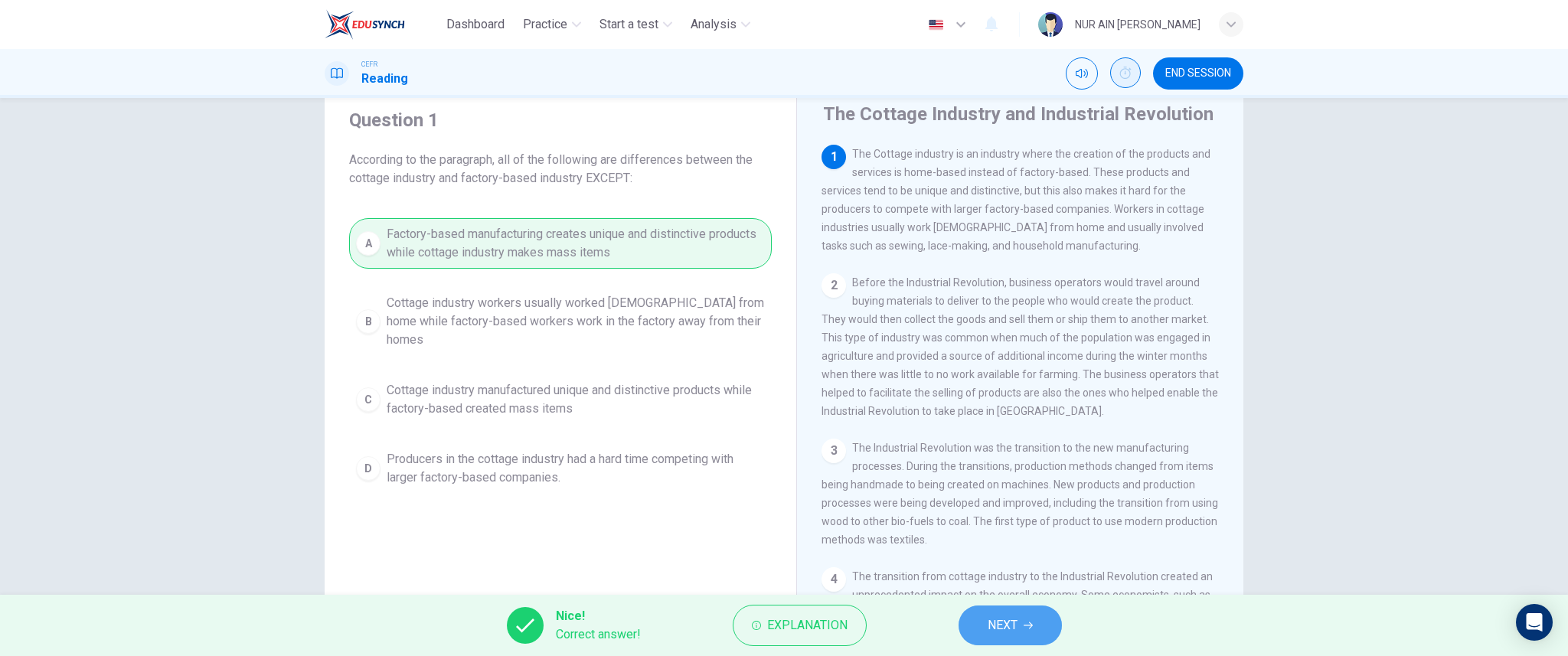 click on "NEXT" at bounding box center (1010, 625) 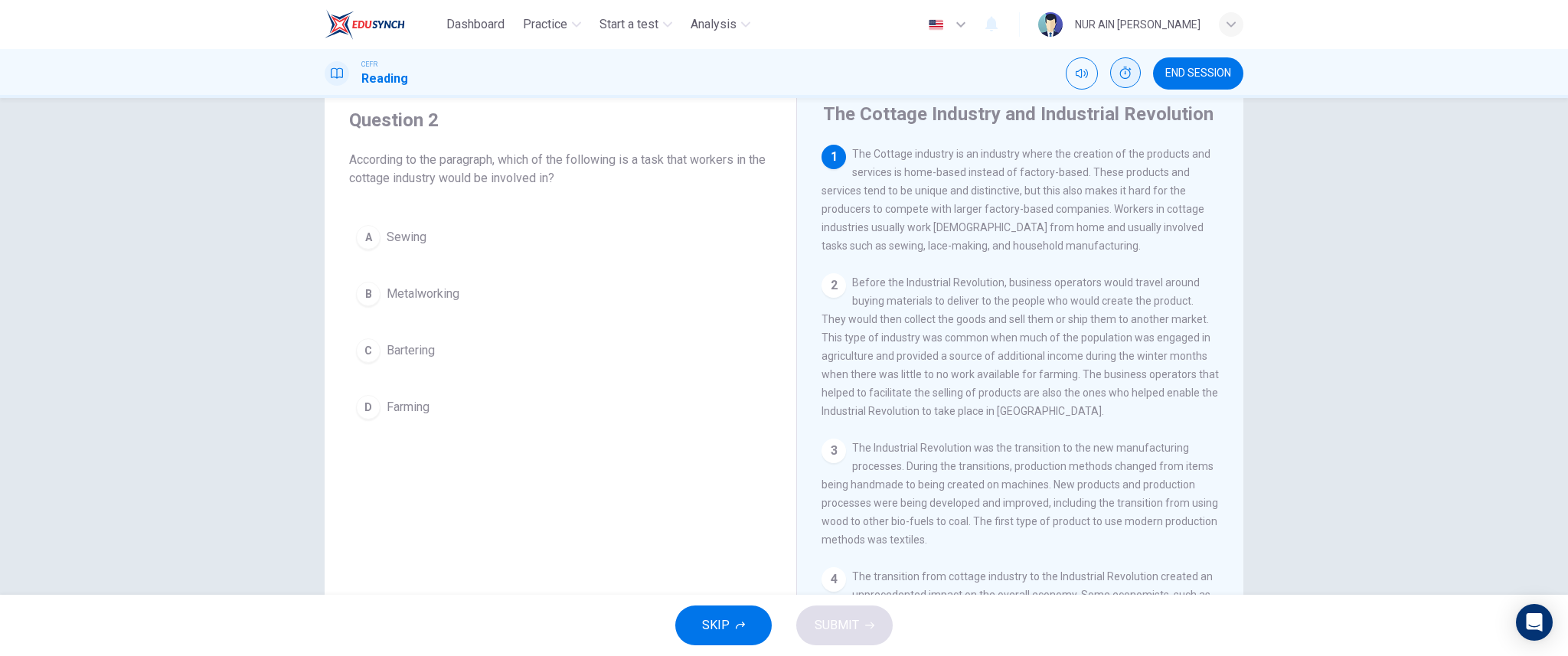 drag, startPoint x: 1125, startPoint y: 225, endPoint x: 1050, endPoint y: 253, distance: 80.0562 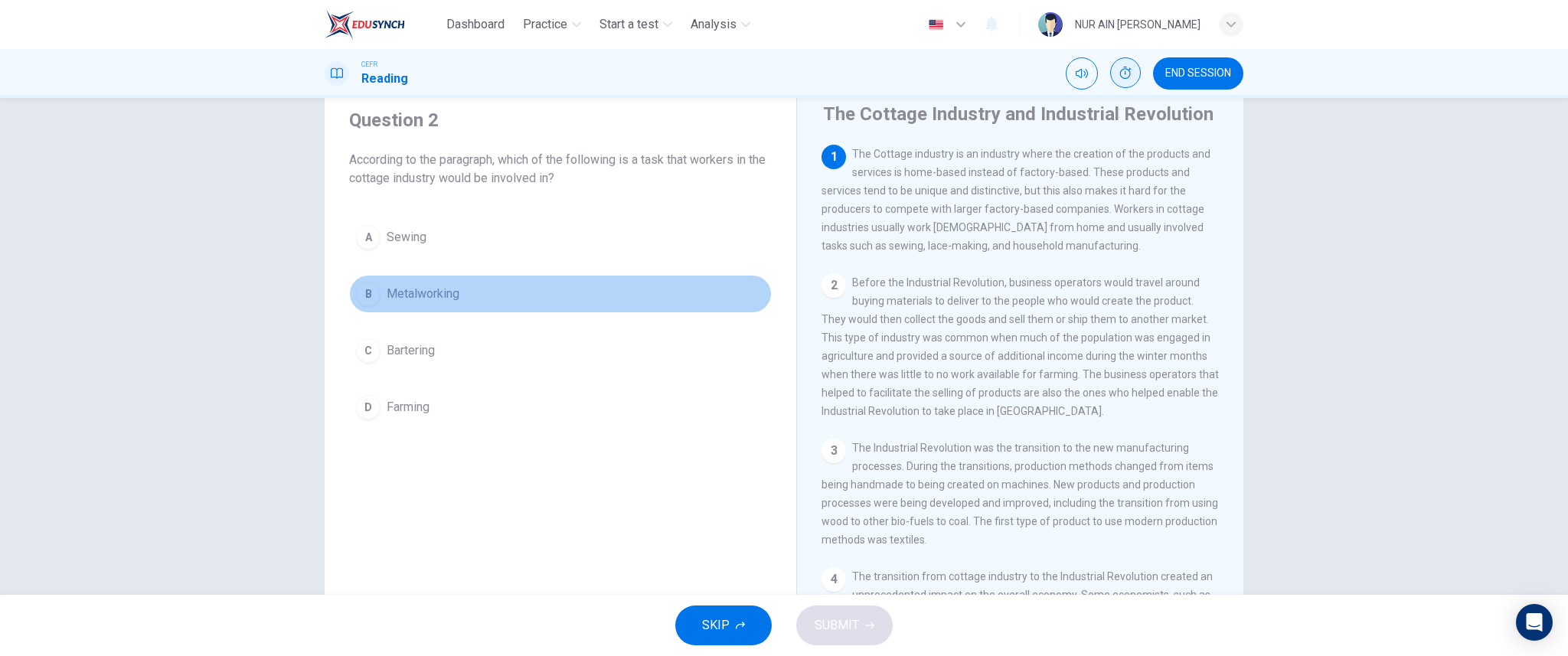 click on "Metalworking" at bounding box center (423, 294) 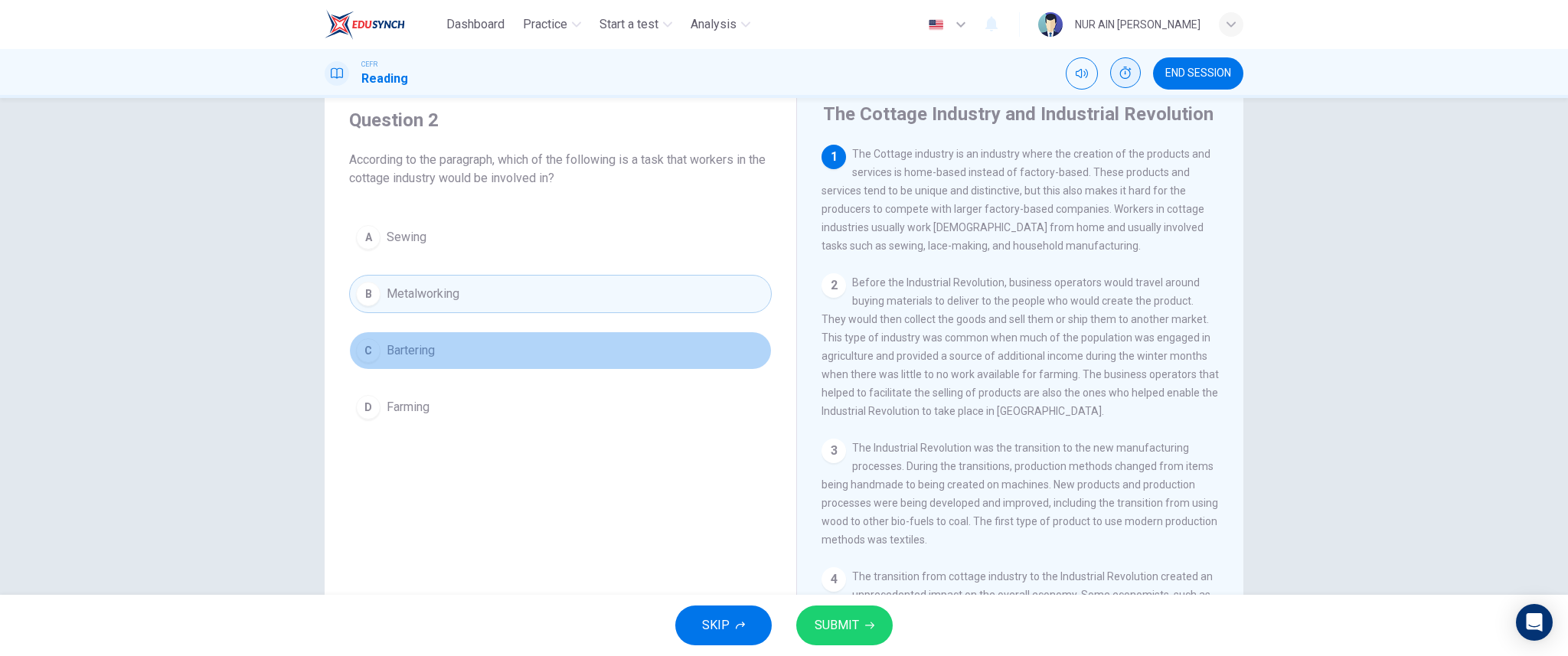 click on "C Bartering" at bounding box center [560, 351] 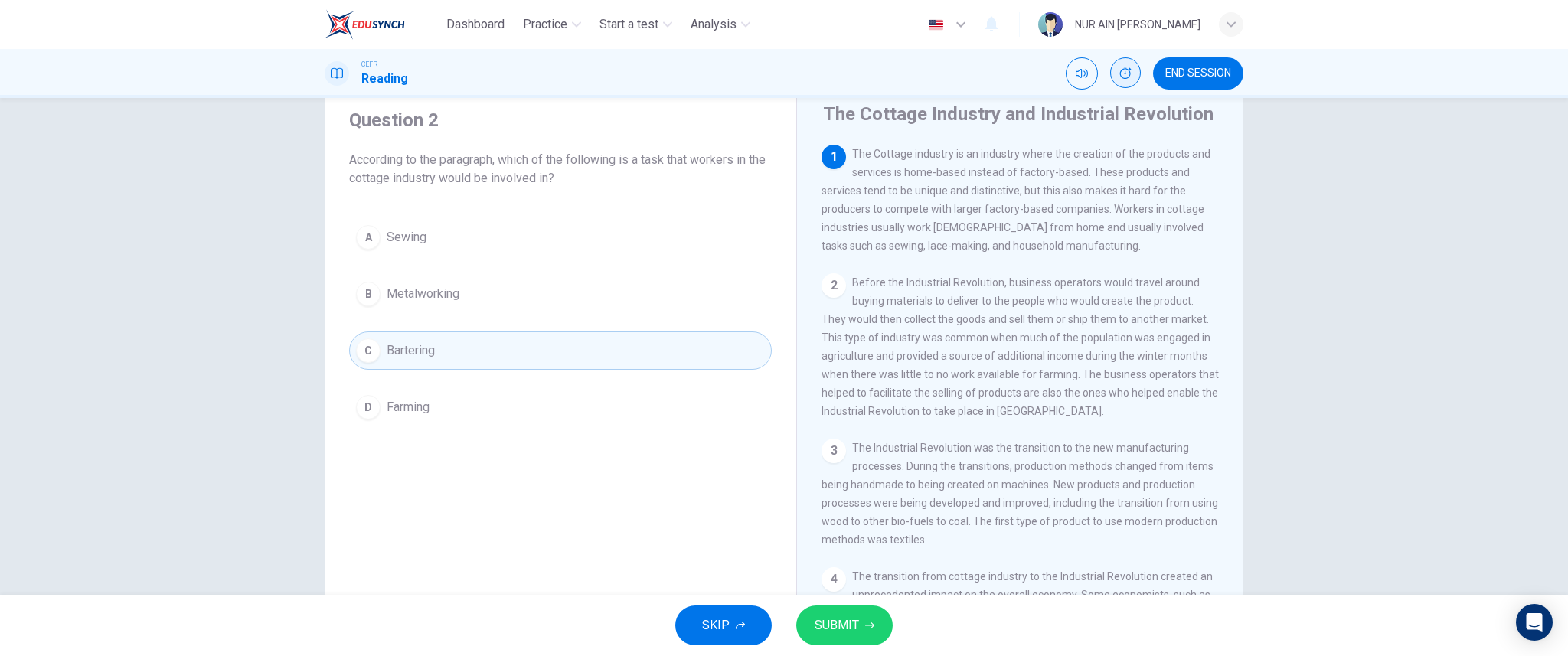 click on "A Sewing" at bounding box center (560, 237) 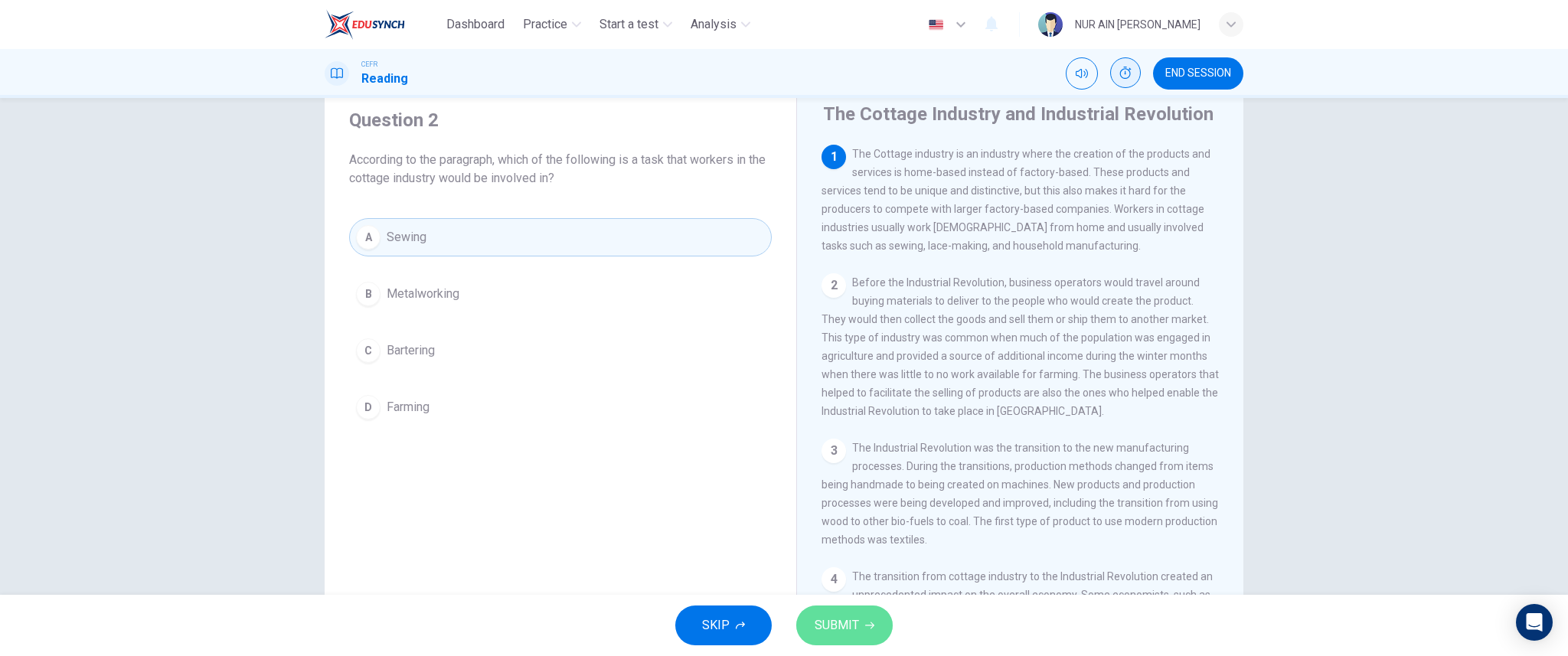 click on "SUBMIT" at bounding box center [844, 625] 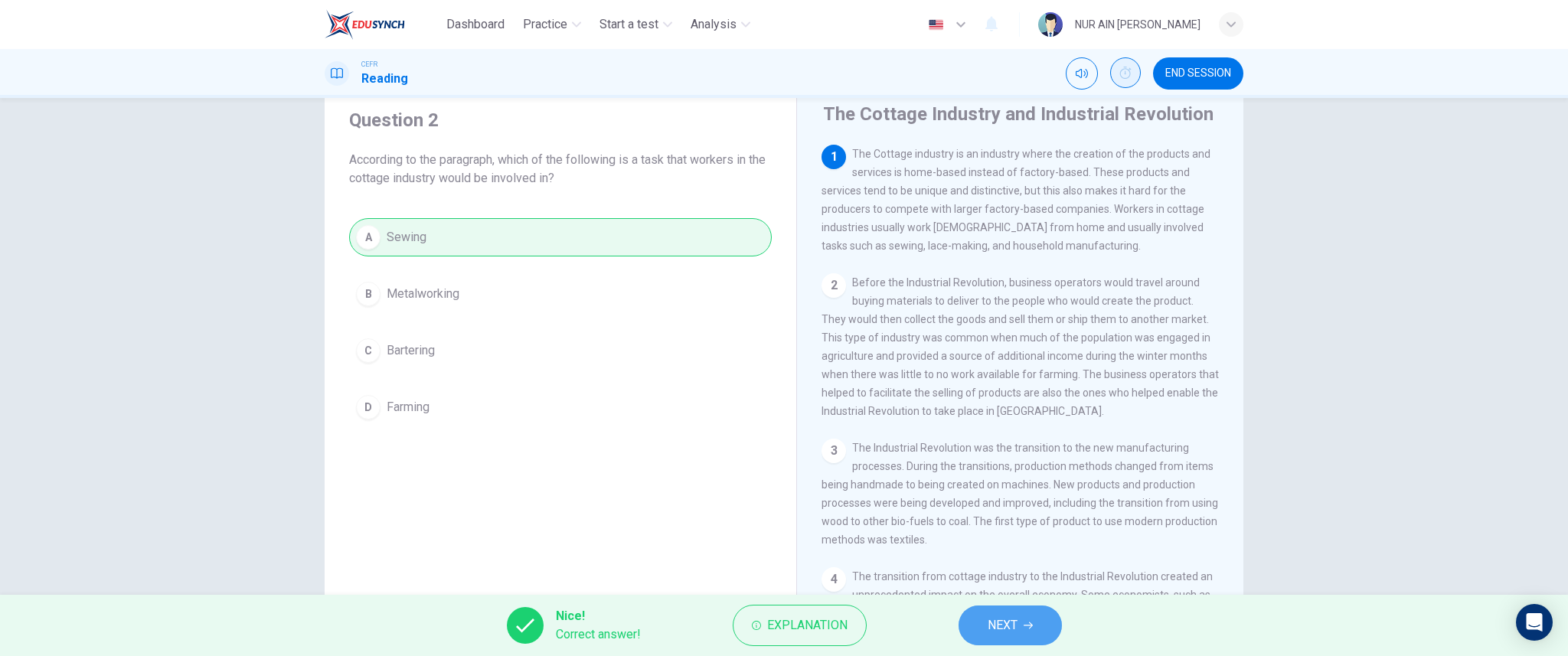 click on "NEXT" at bounding box center (1002, 625) 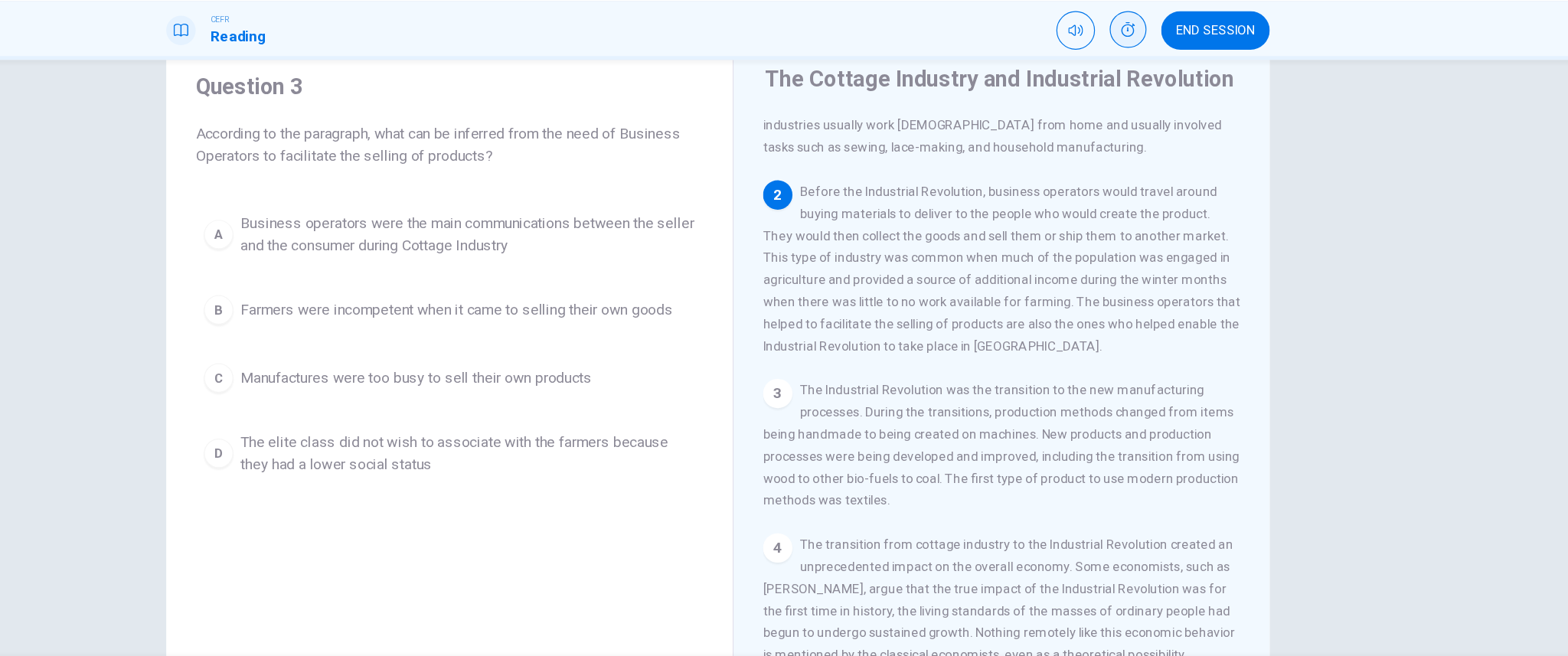 scroll, scrollTop: 74, scrollLeft: 0, axis: vertical 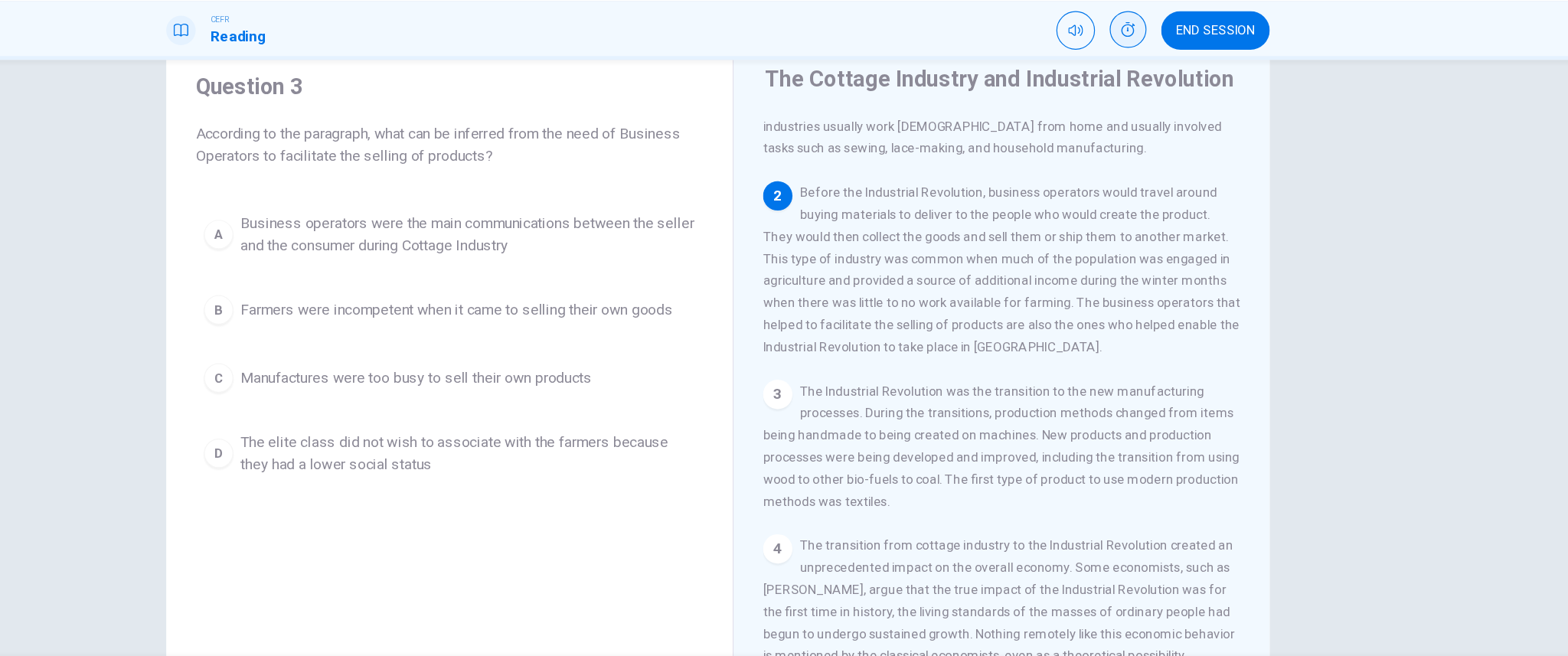 click on "A" at bounding box center (368, 243) 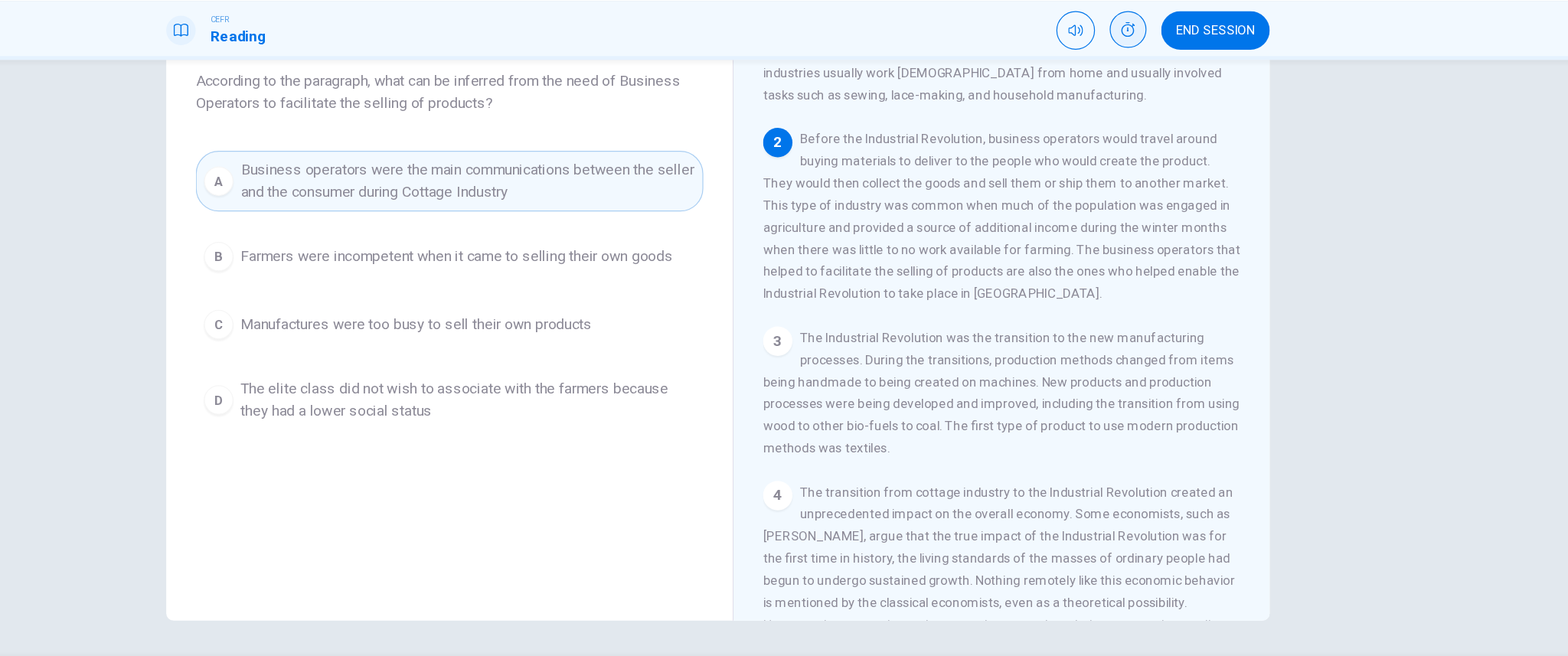 scroll, scrollTop: 95, scrollLeft: 0, axis: vertical 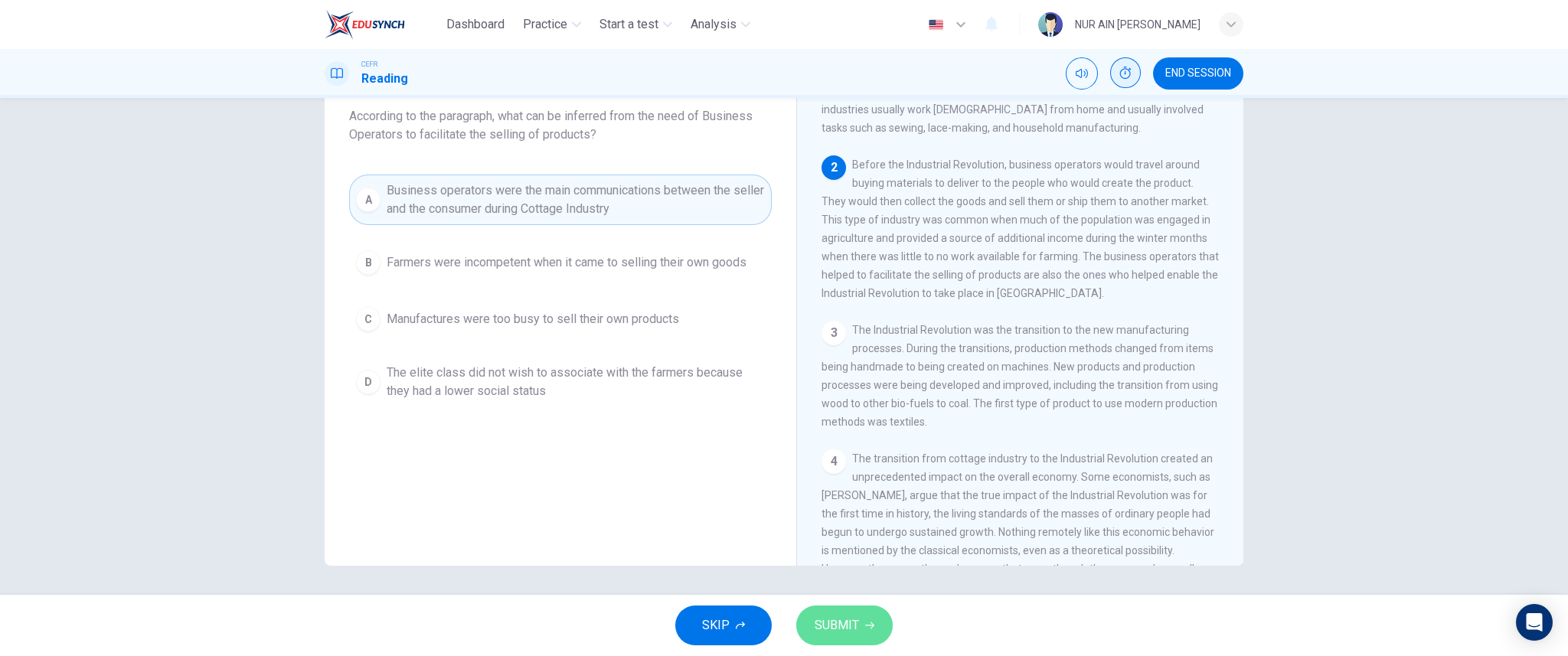 click on "SUBMIT" at bounding box center [837, 625] 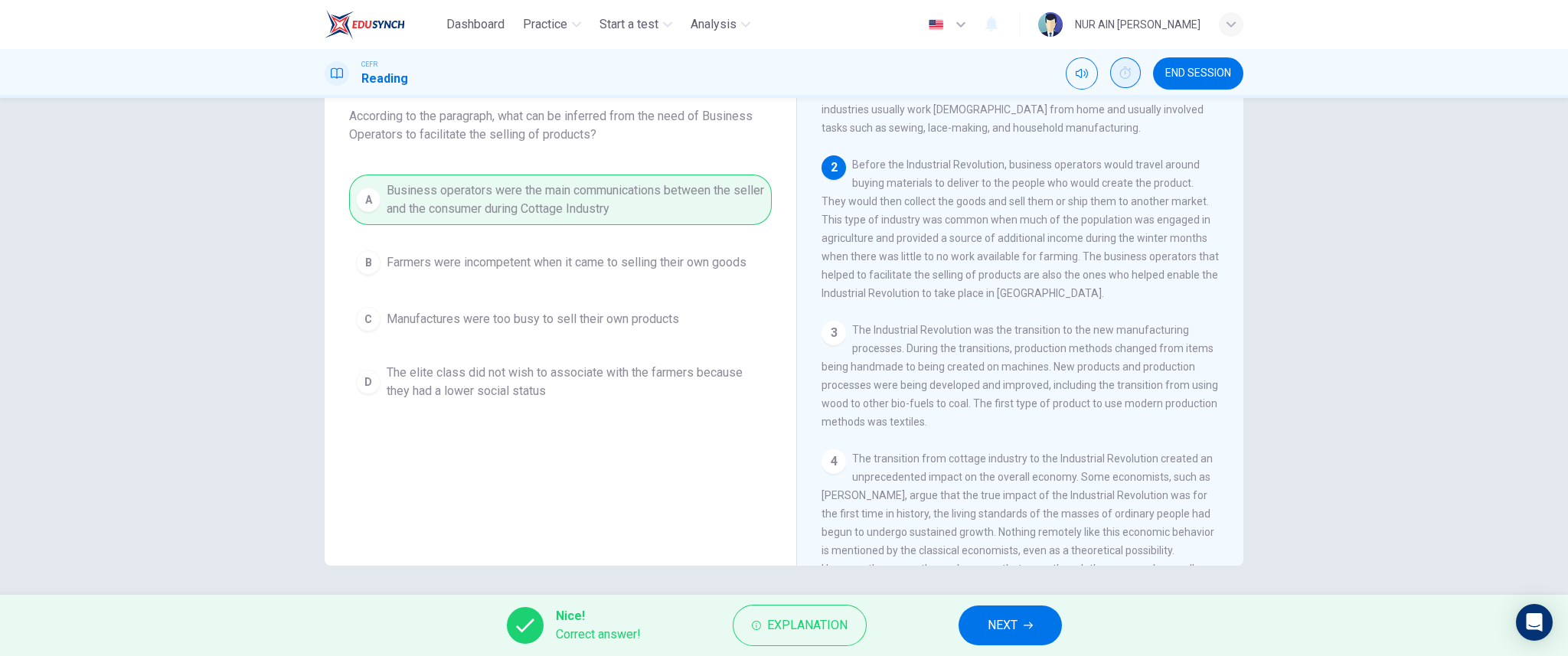 click on "NEXT" at bounding box center (1002, 625) 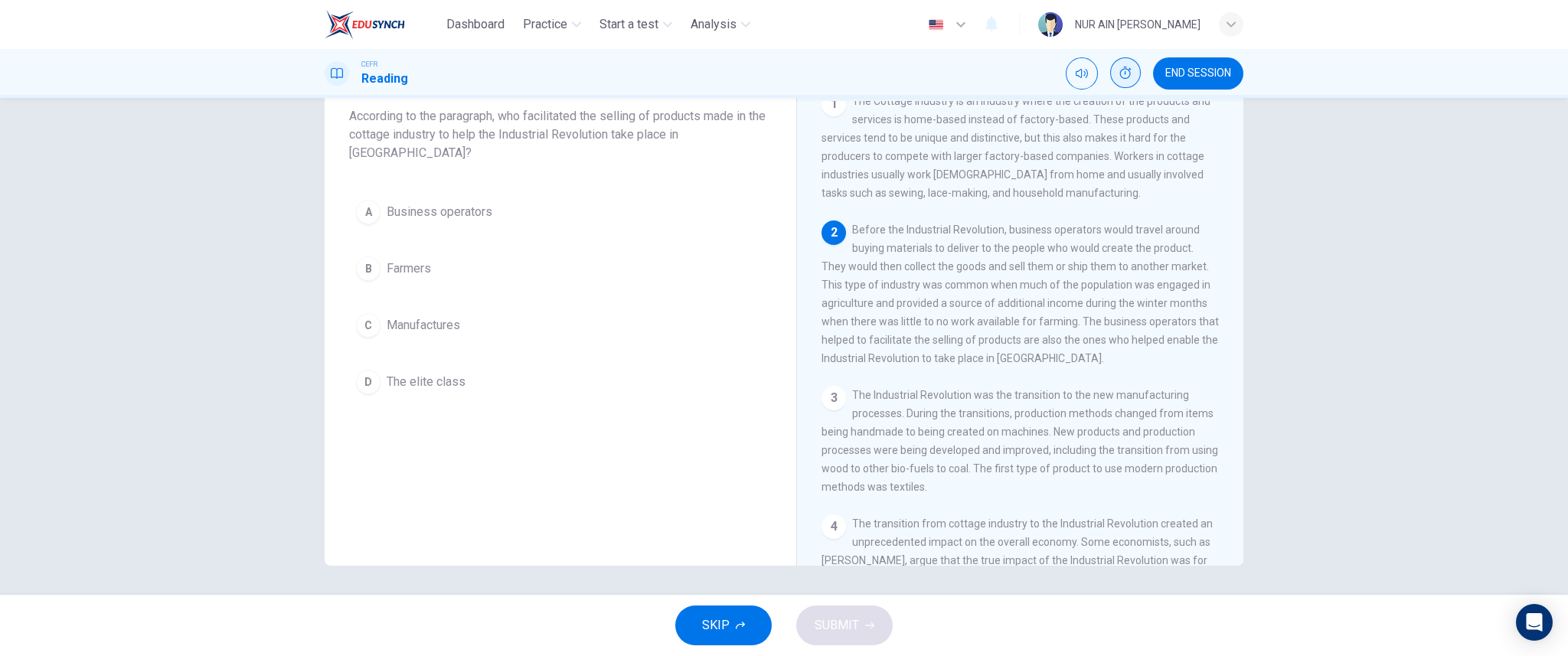 scroll, scrollTop: 20, scrollLeft: 0, axis: vertical 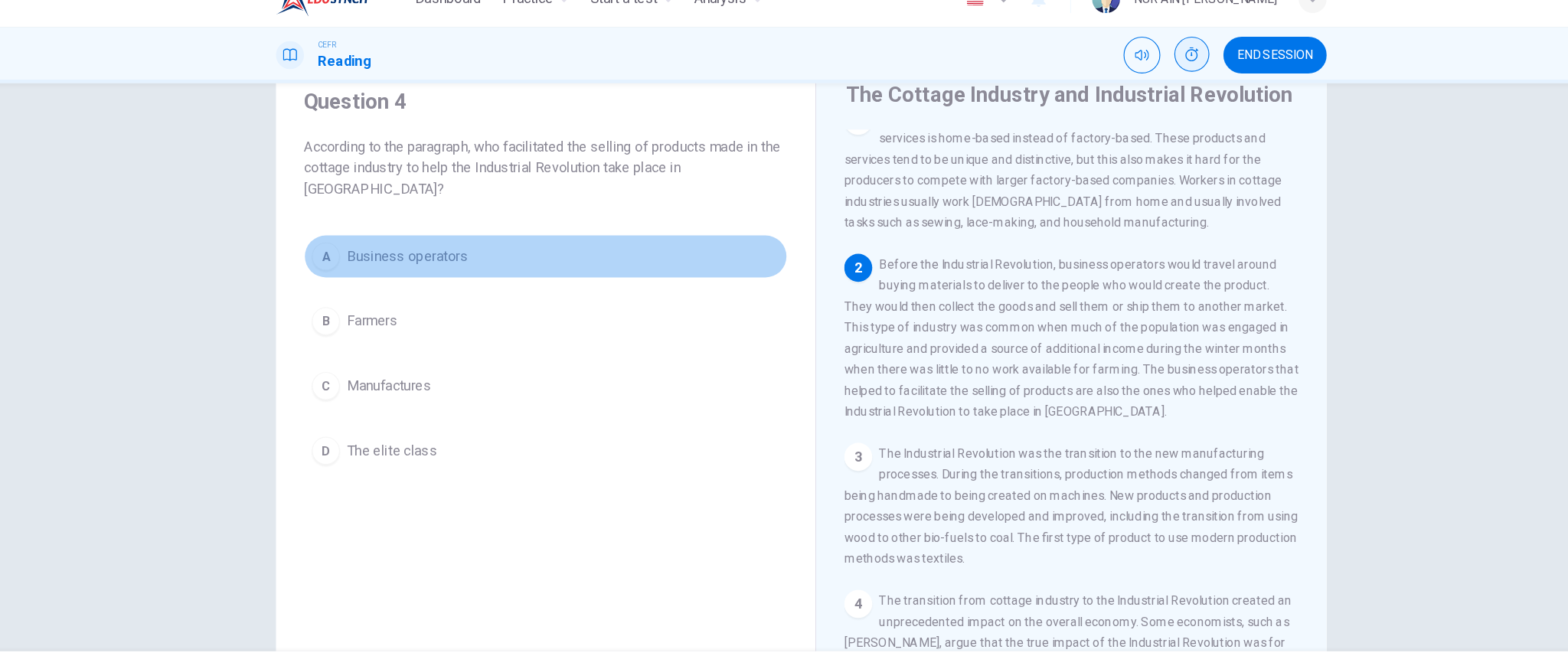 click on "A" at bounding box center [368, 250] 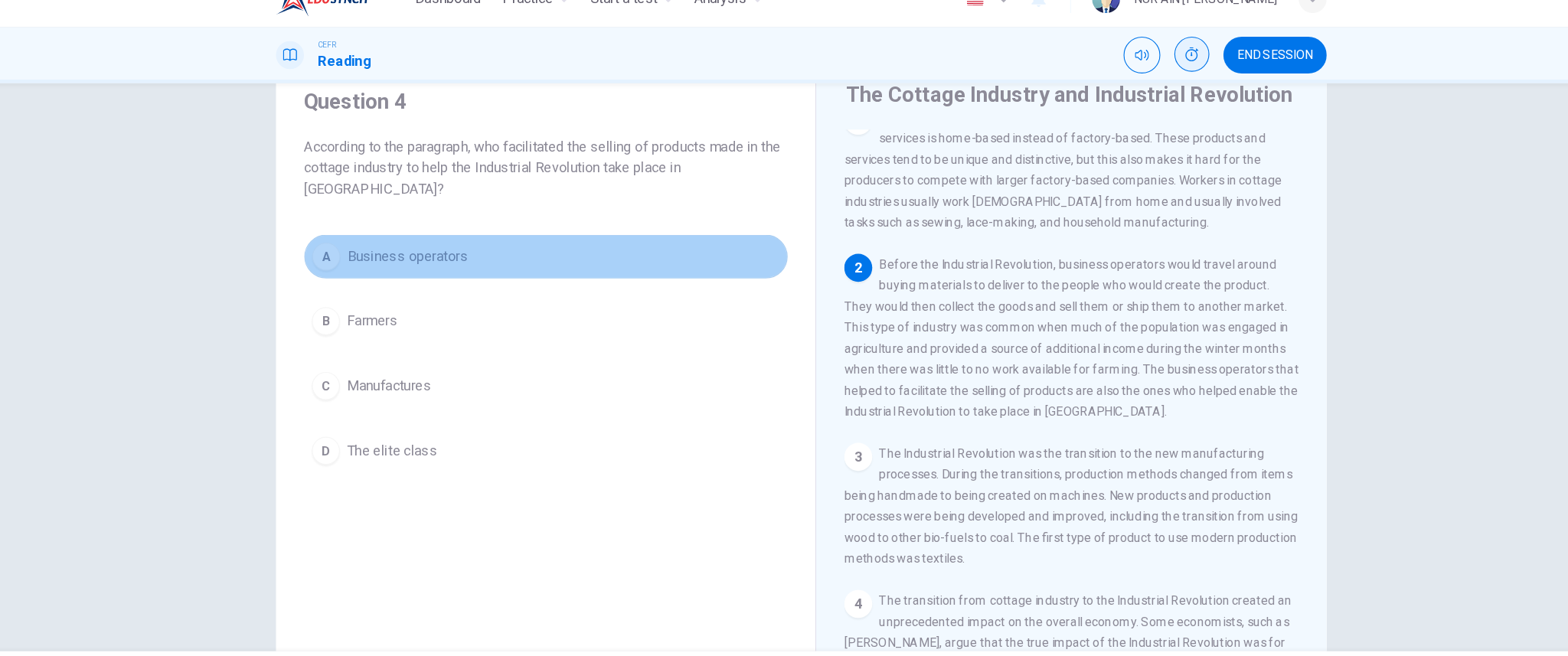 click on "A" at bounding box center (368, 250) 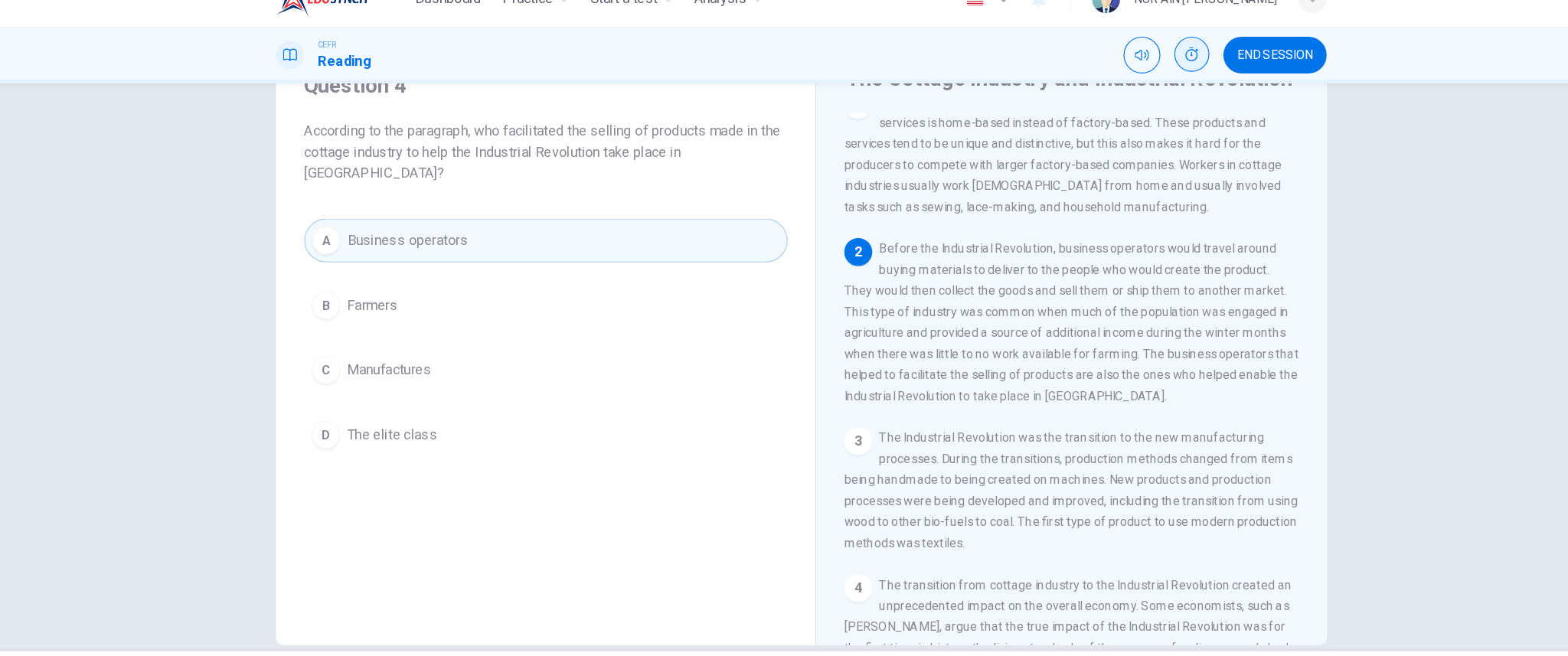scroll, scrollTop: 76, scrollLeft: 0, axis: vertical 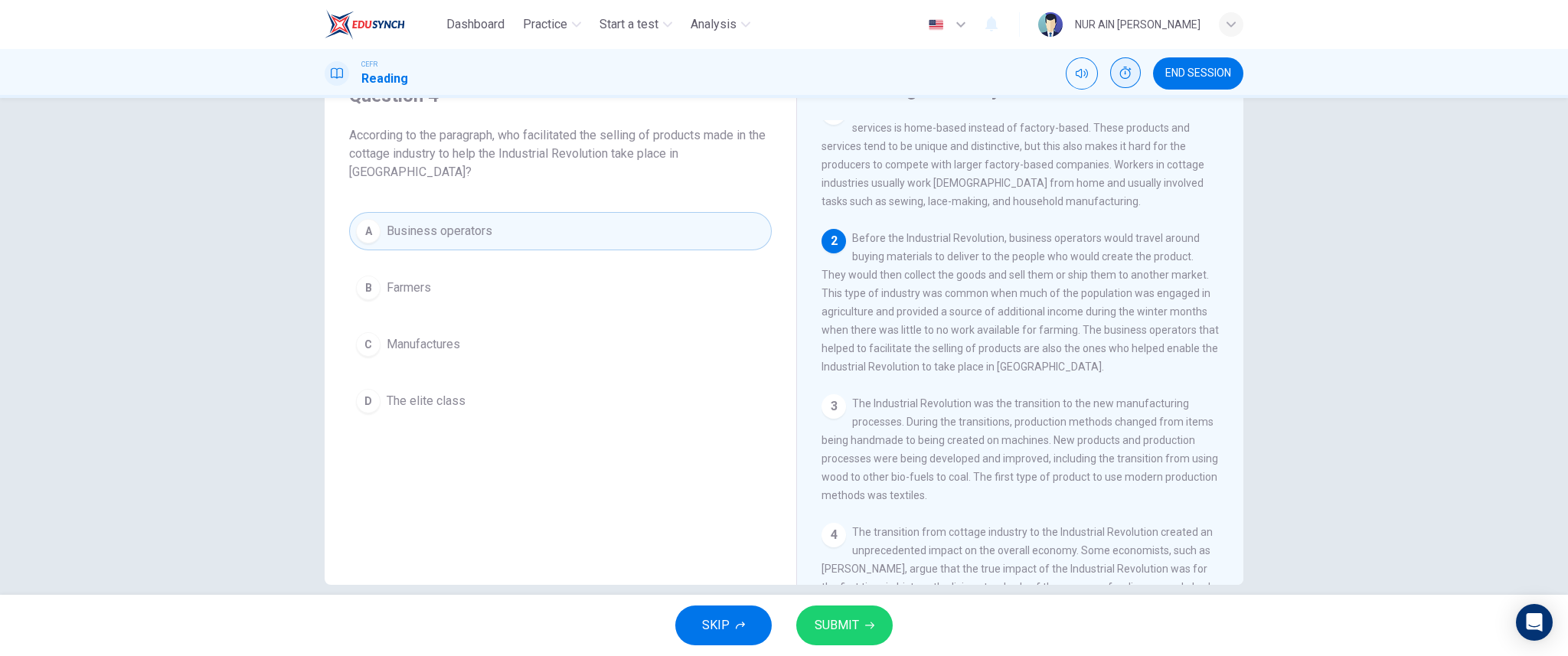 click 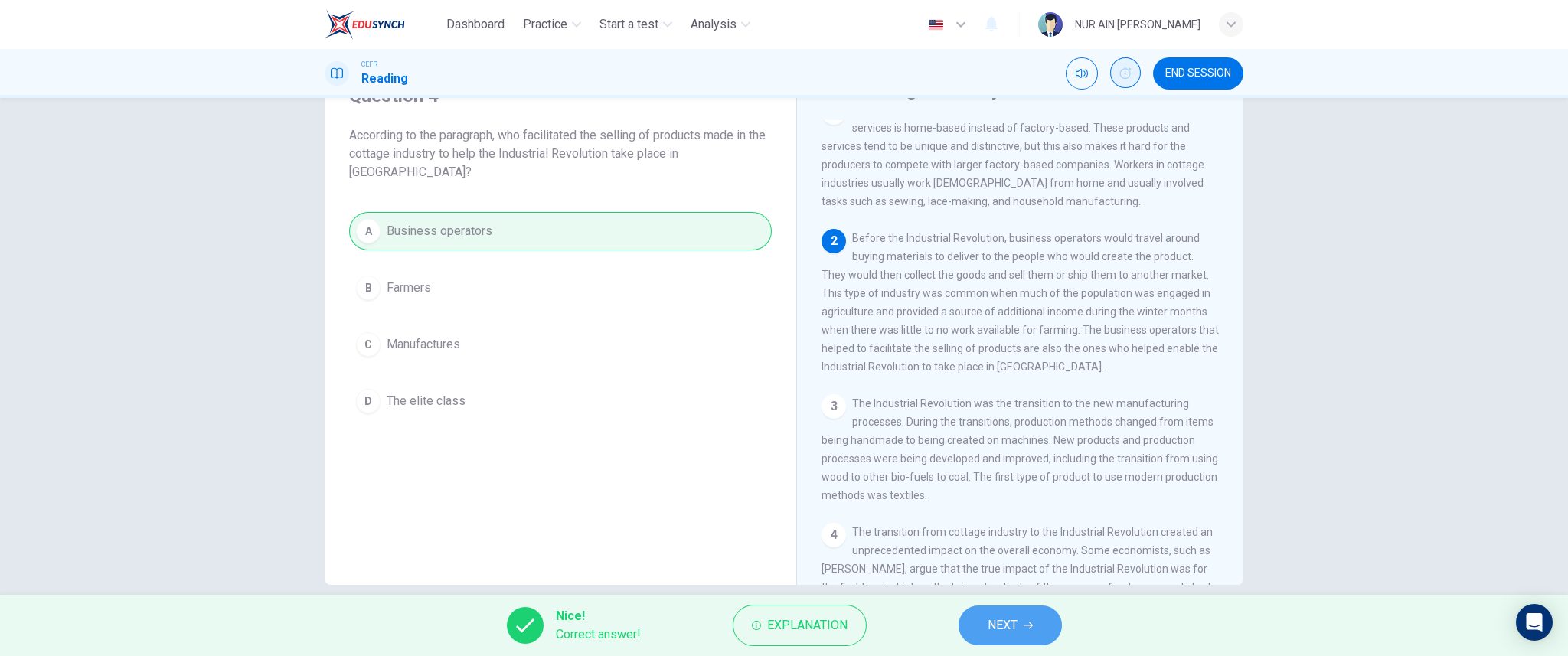 click on "NEXT" at bounding box center (1010, 625) 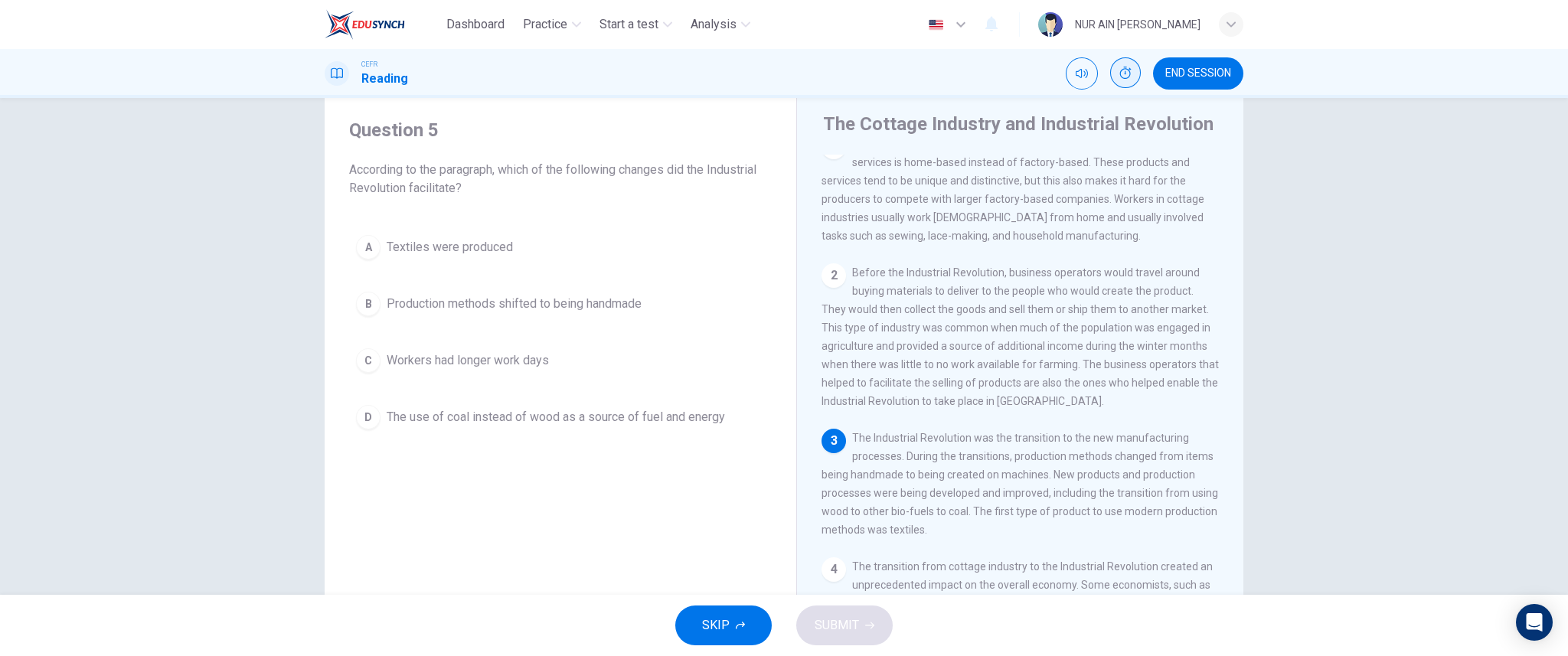 scroll, scrollTop: 34, scrollLeft: 0, axis: vertical 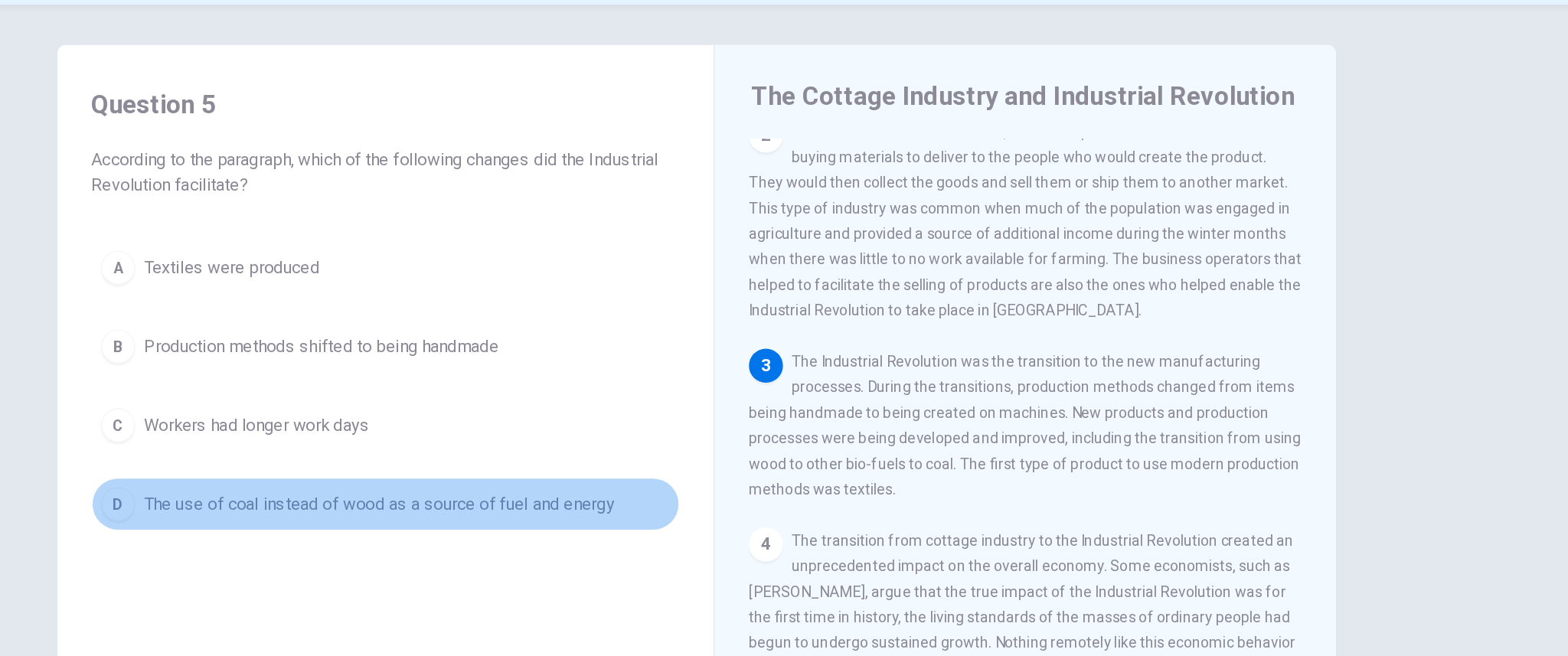 click on "The use of coal instead of wood as a source of fuel and energy" at bounding box center (556, 457) 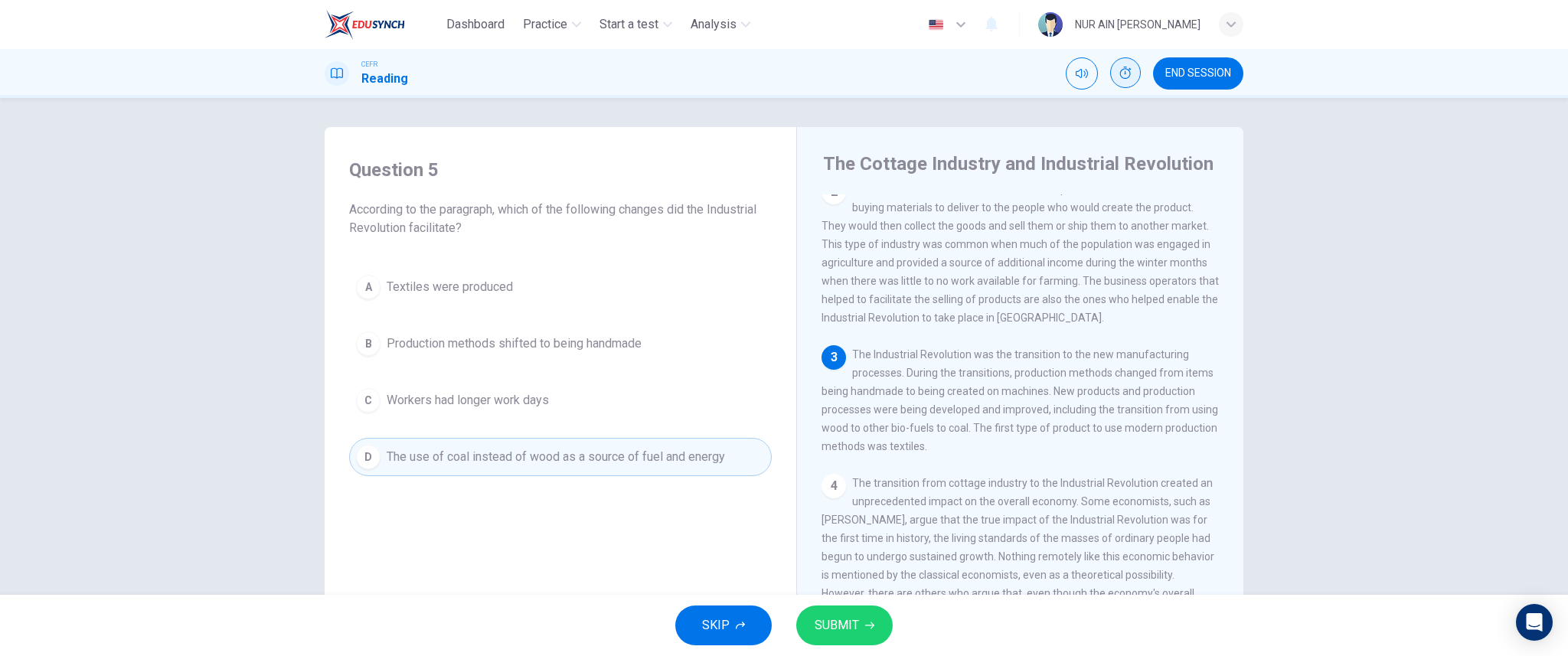 scroll, scrollTop: 0, scrollLeft: 0, axis: both 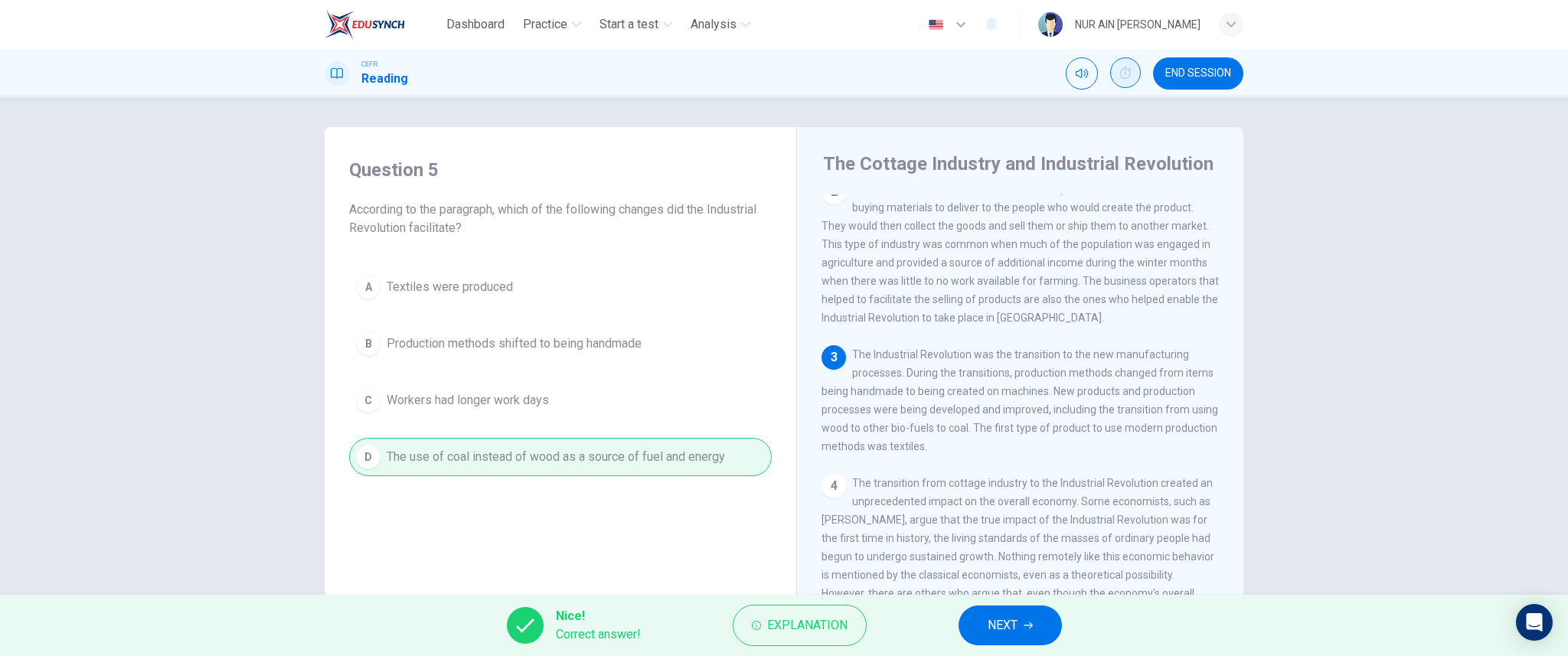 click on "NEXT" at bounding box center (1010, 625) 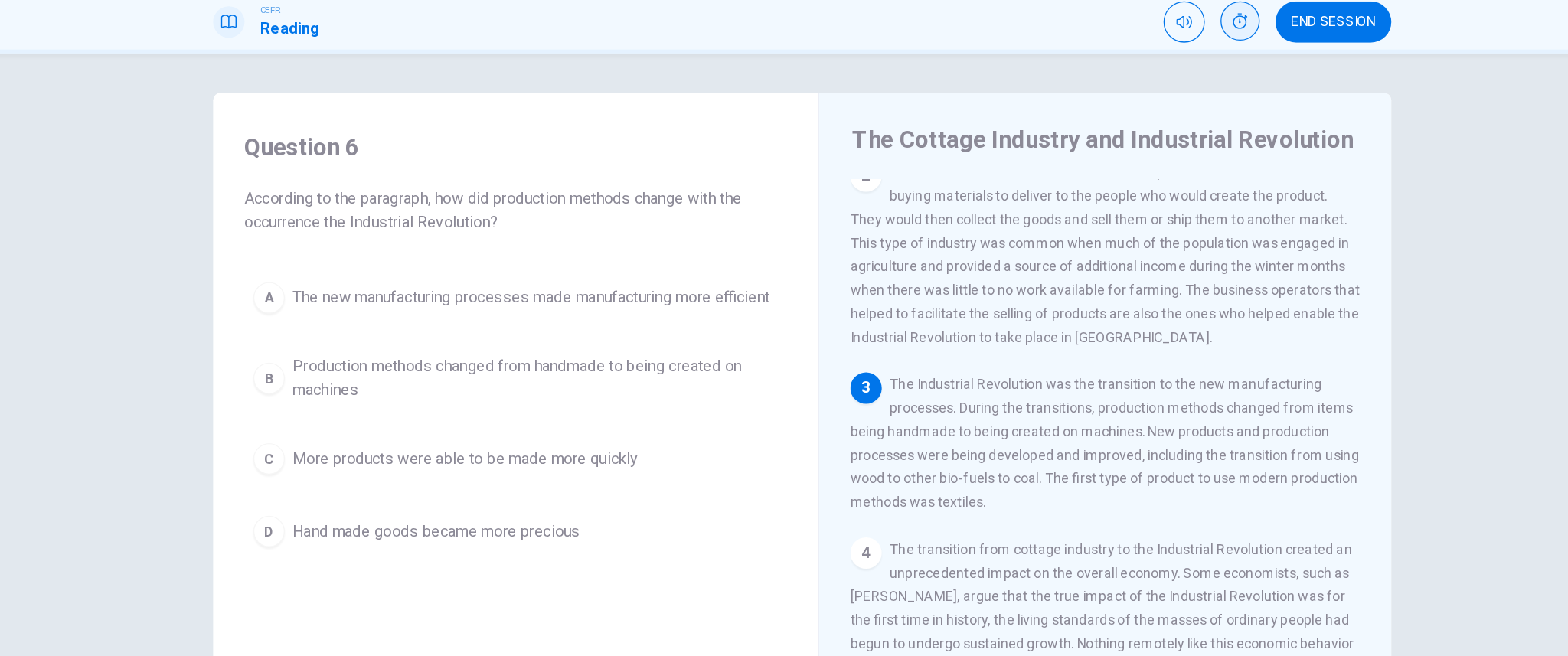 scroll, scrollTop: 96, scrollLeft: 0, axis: vertical 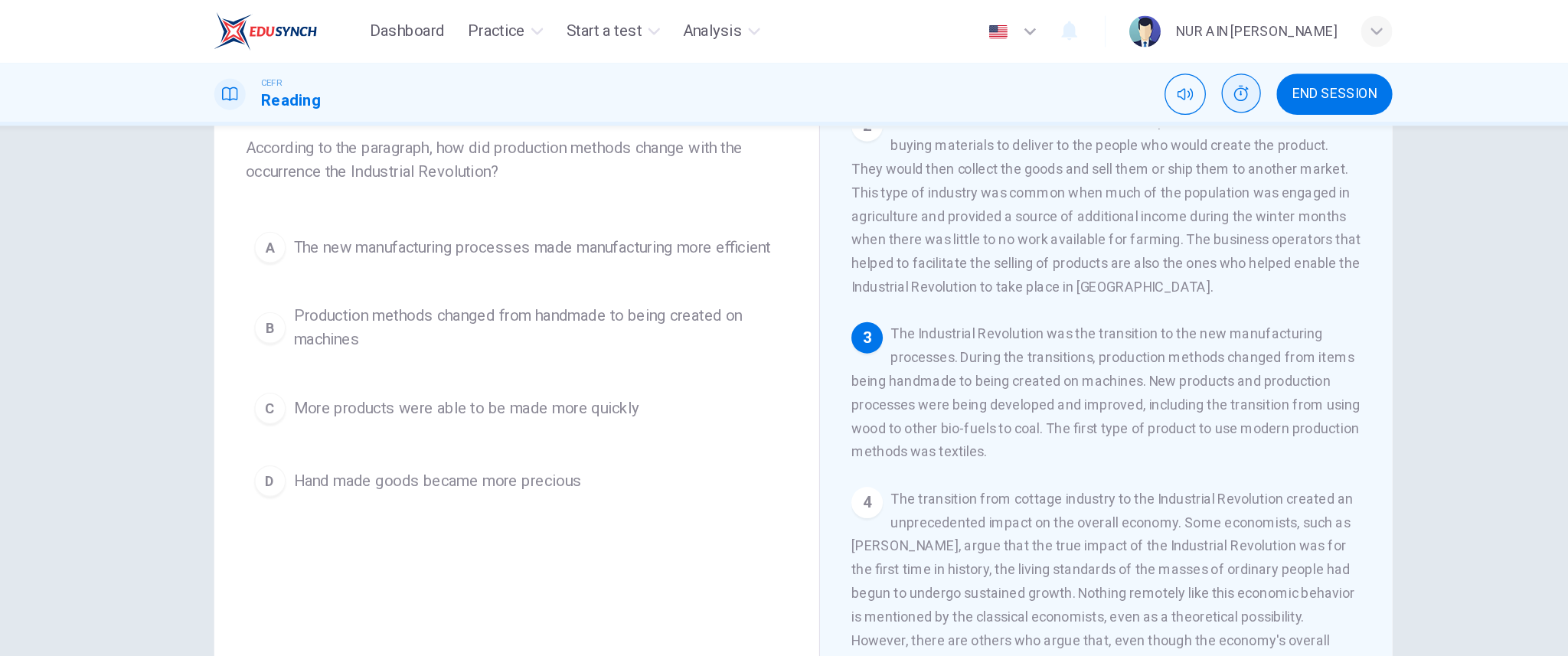 click at bounding box center [1231, 24] 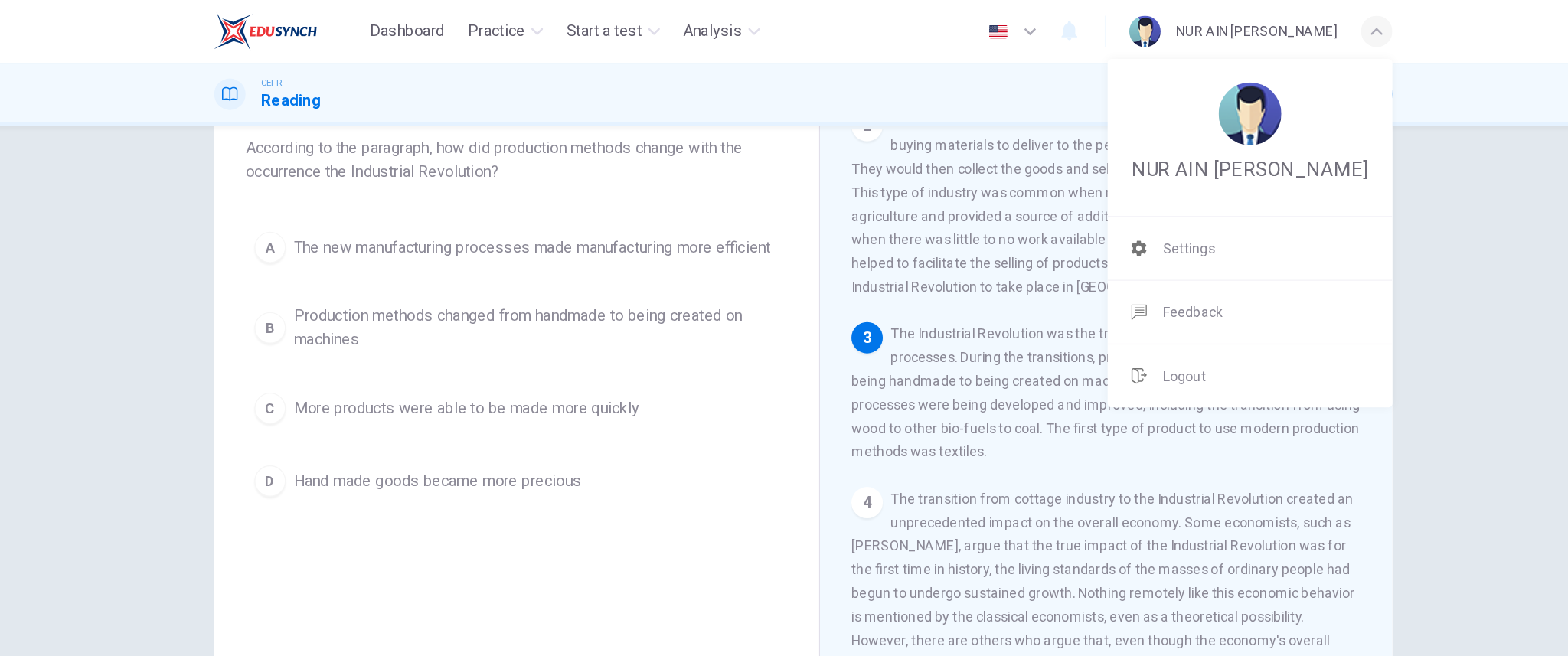 click at bounding box center [784, 328] 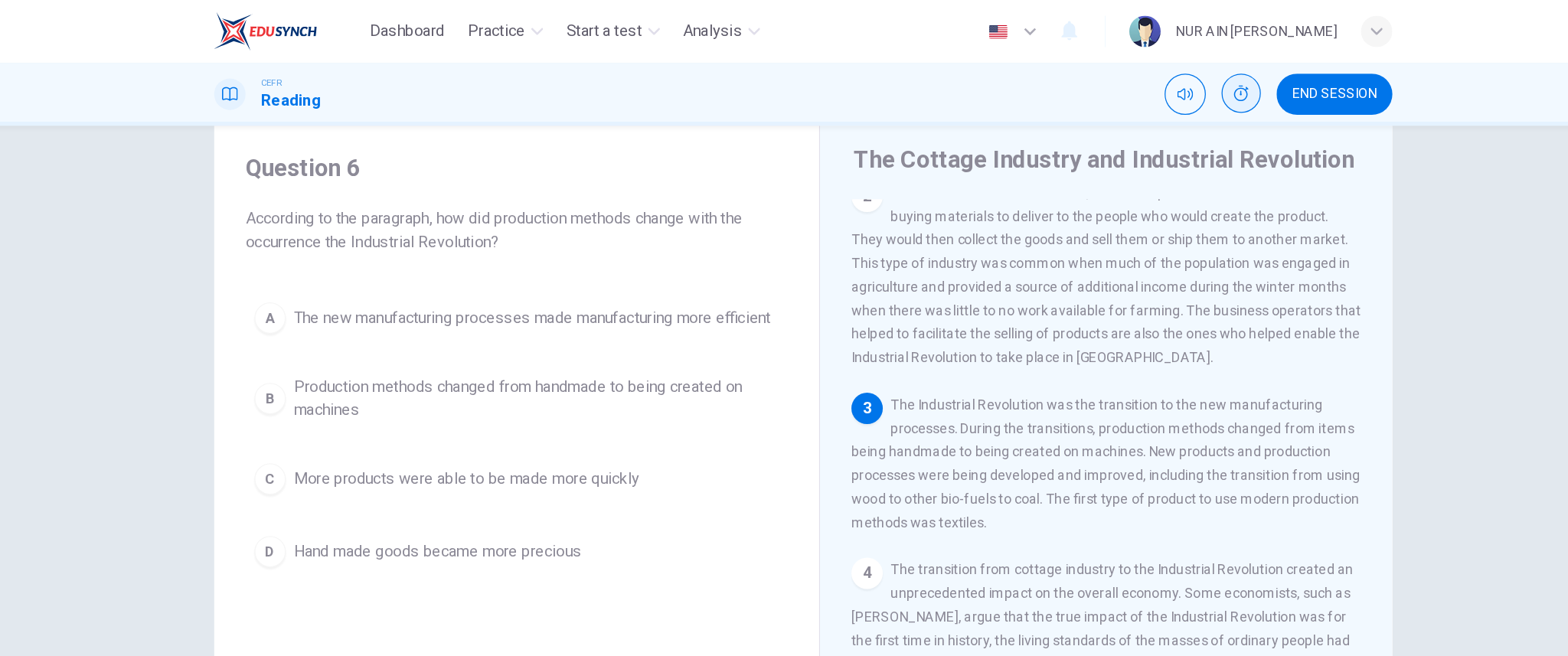 scroll, scrollTop: 41, scrollLeft: 0, axis: vertical 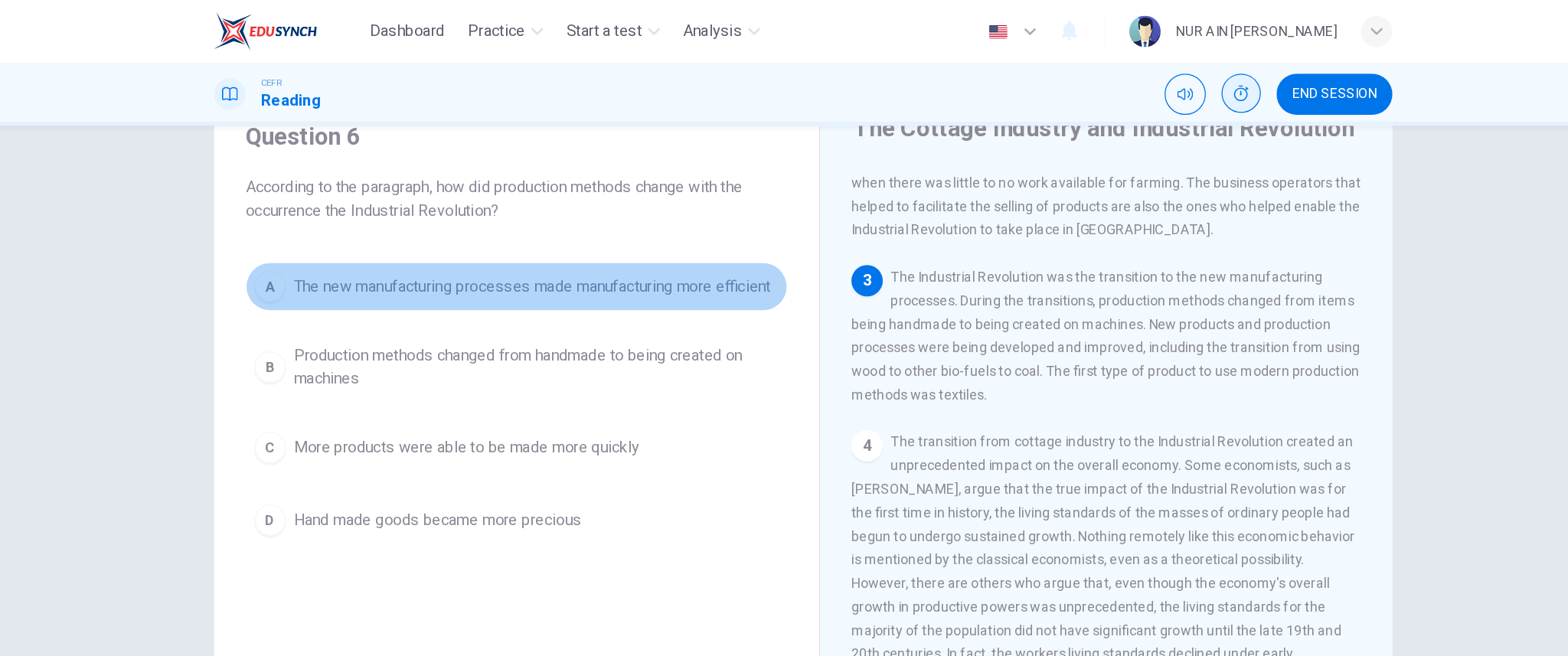 click on "The new manufacturing processes made manufacturing more efficient" at bounding box center [573, 224] 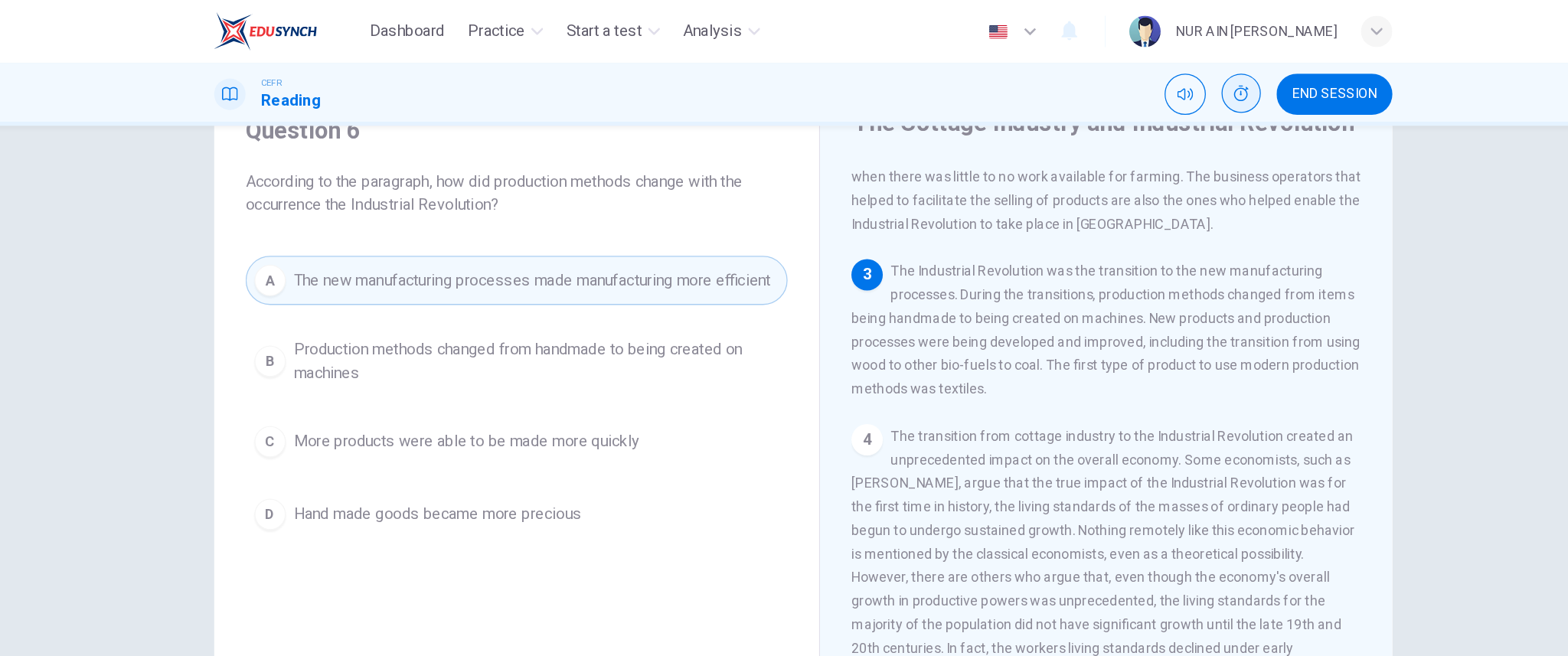 scroll, scrollTop: 70, scrollLeft: 0, axis: vertical 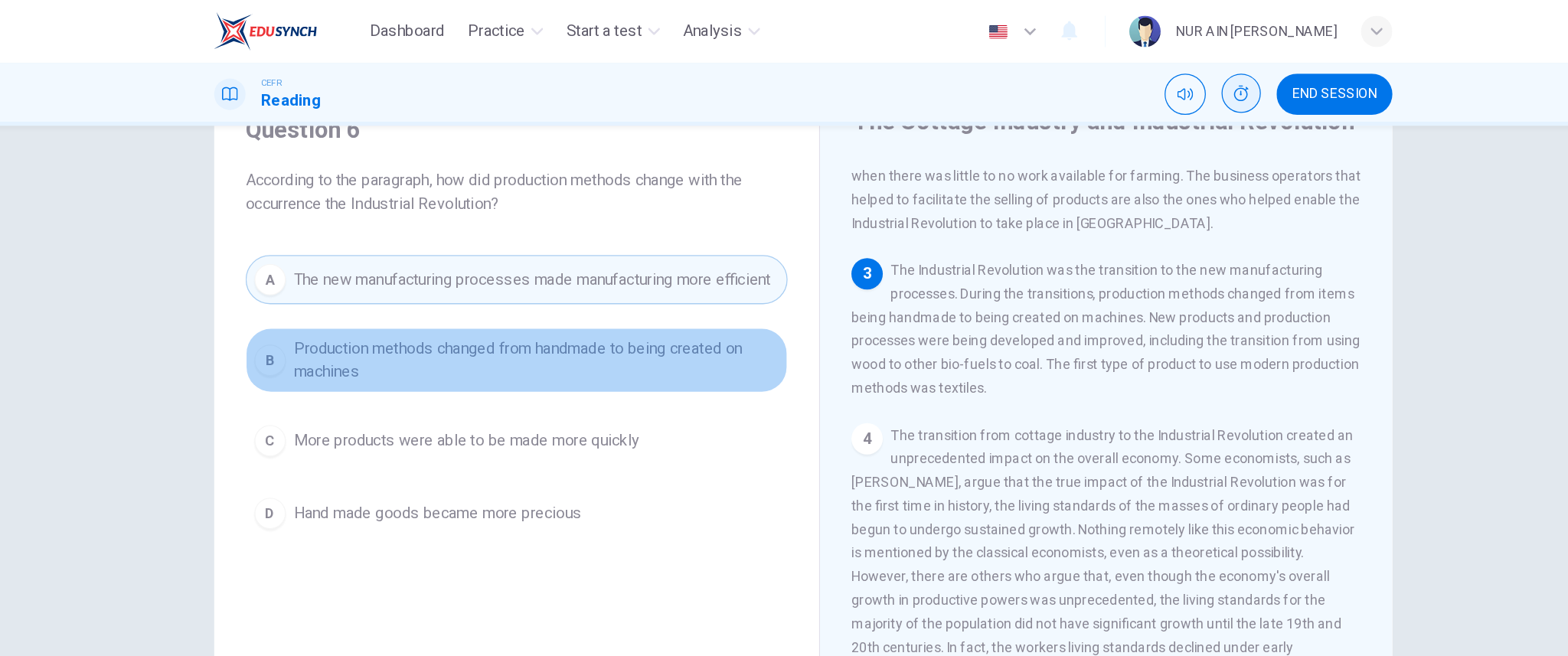click on "Production methods changed from handmade to being created on machines" at bounding box center (576, 281) 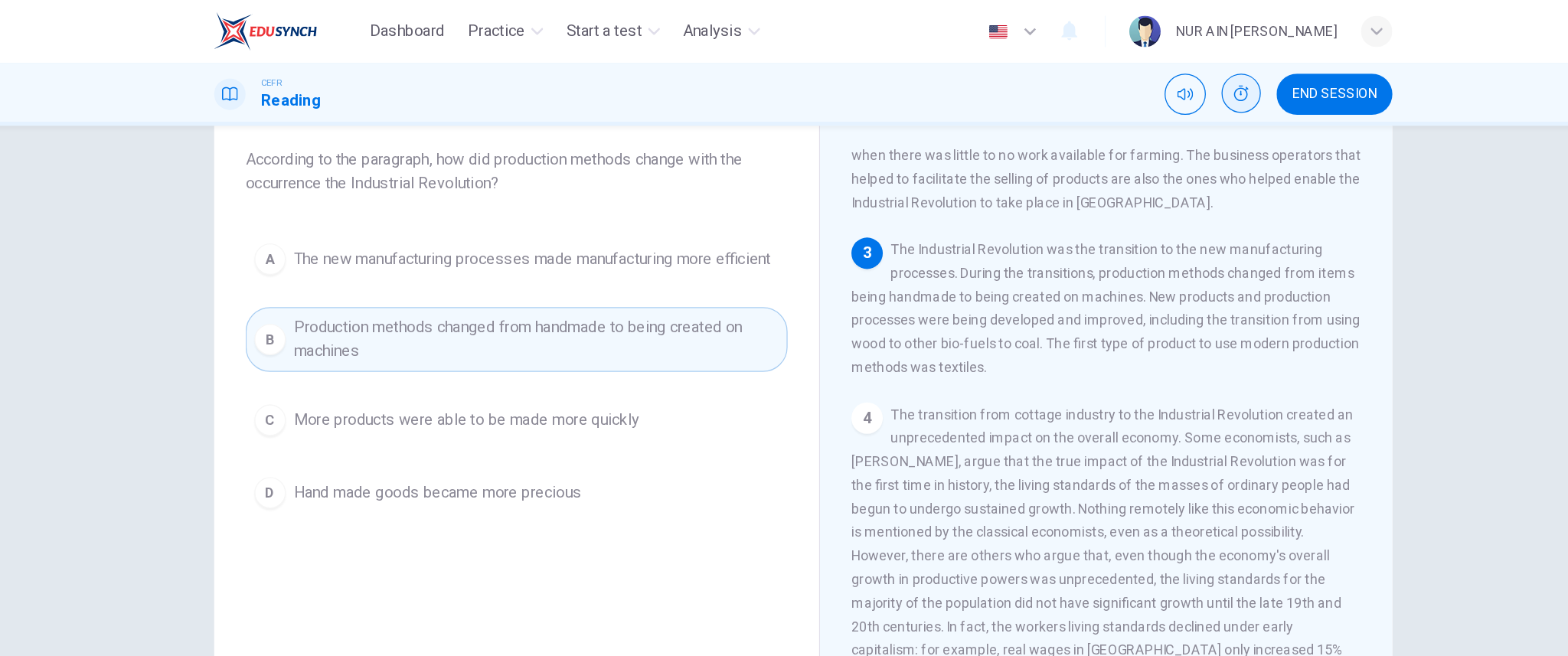 scroll, scrollTop: 96, scrollLeft: 0, axis: vertical 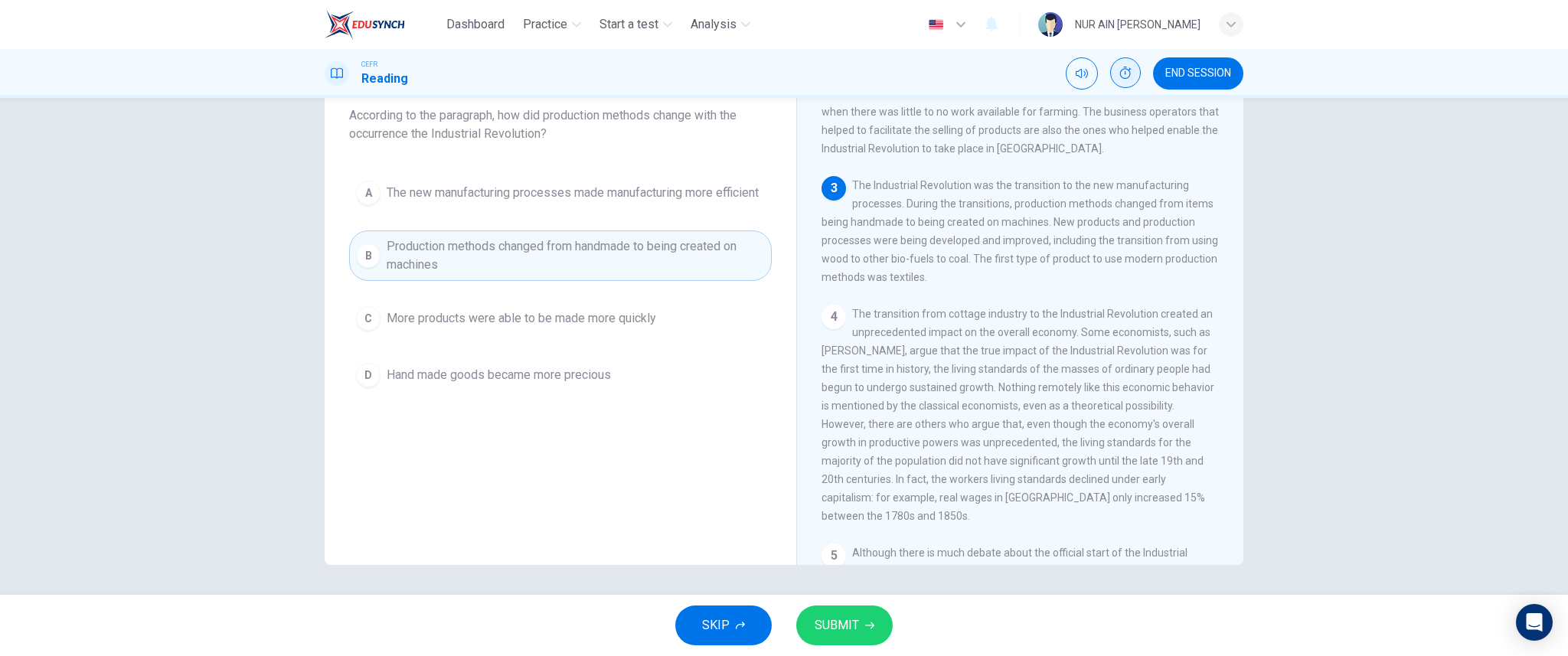 click on "SUBMIT" at bounding box center [837, 625] 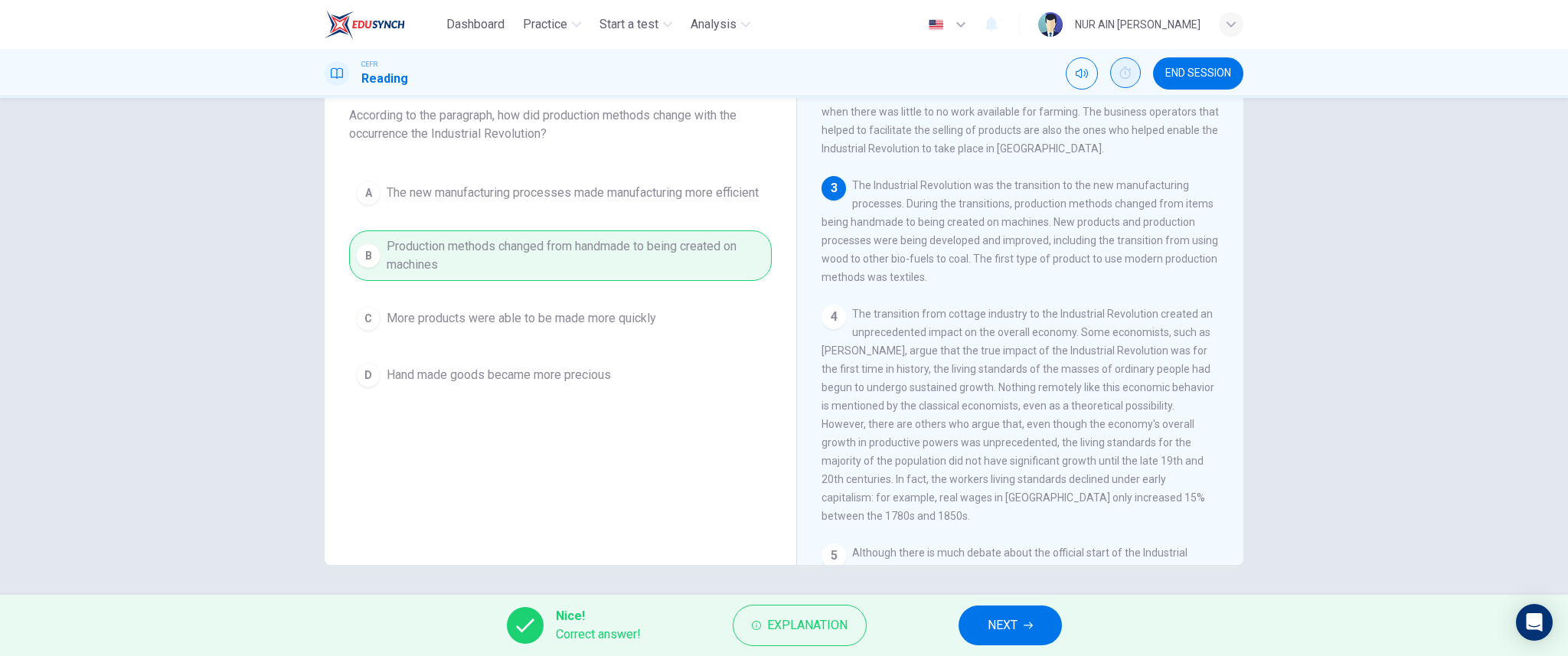 click on "NEXT" at bounding box center (1002, 625) 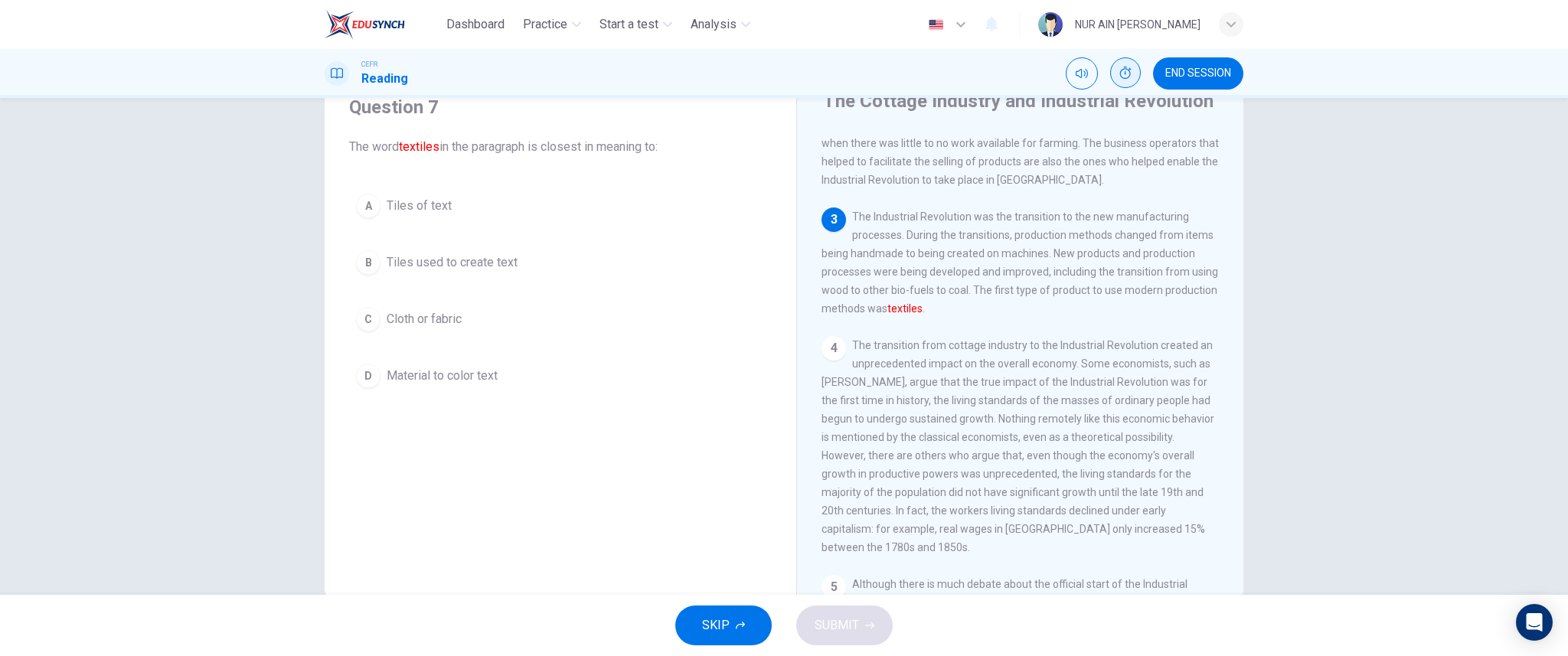 scroll, scrollTop: 64, scrollLeft: 0, axis: vertical 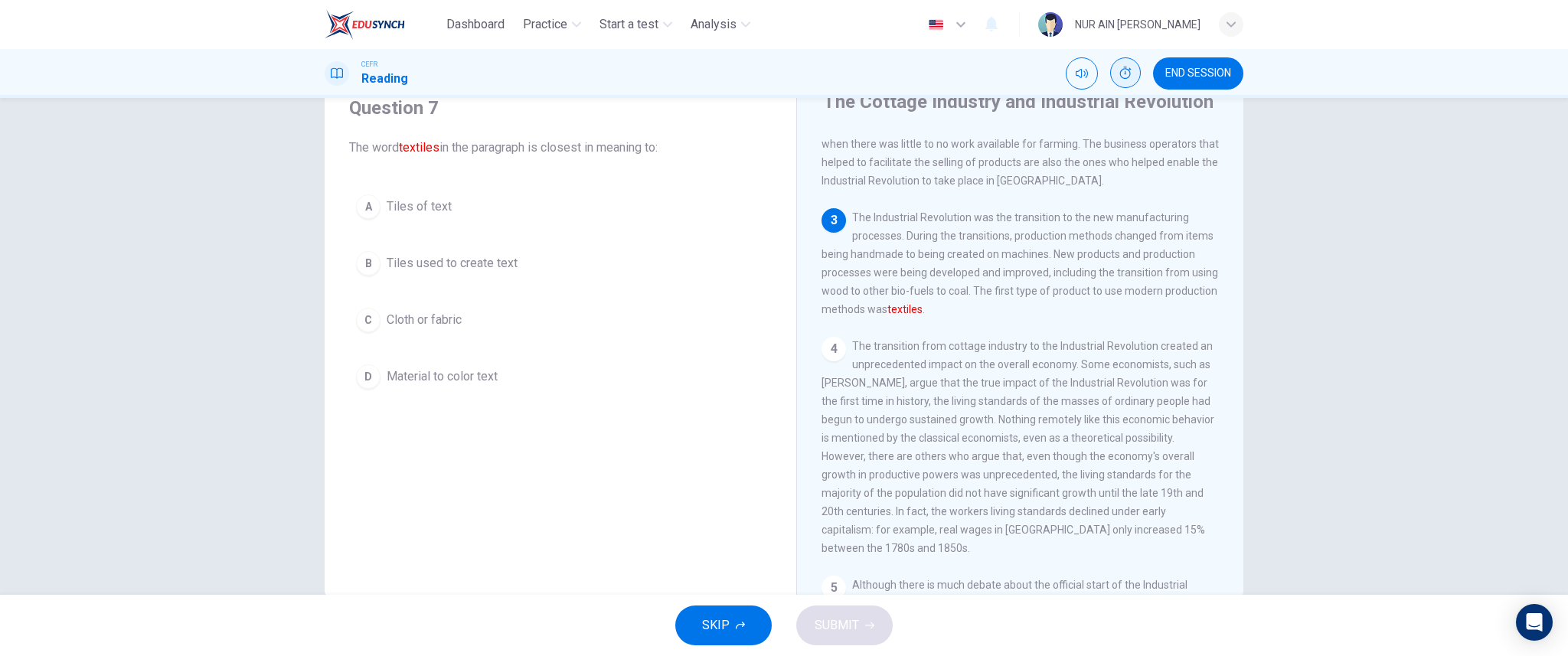 click on "Cloth or fabric" at bounding box center [424, 320] 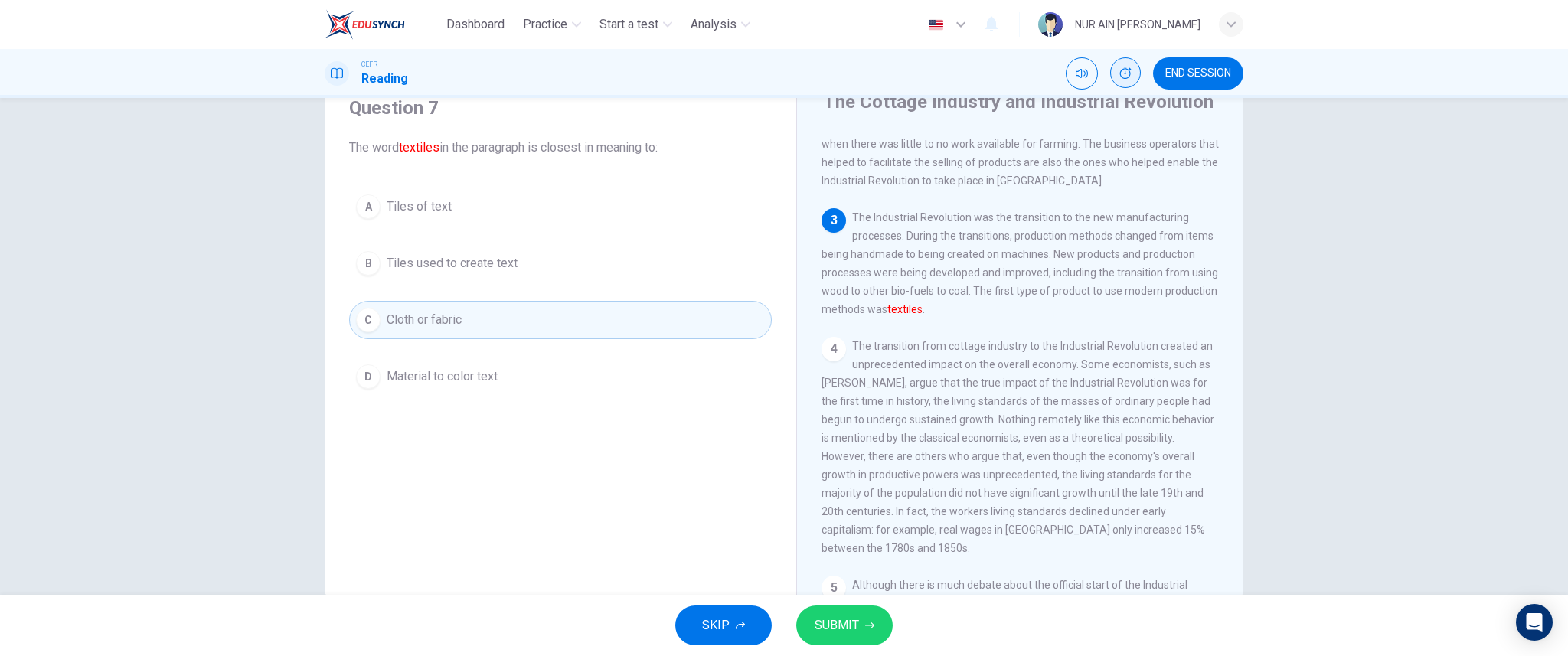 click on "Material to color text" at bounding box center [442, 377] 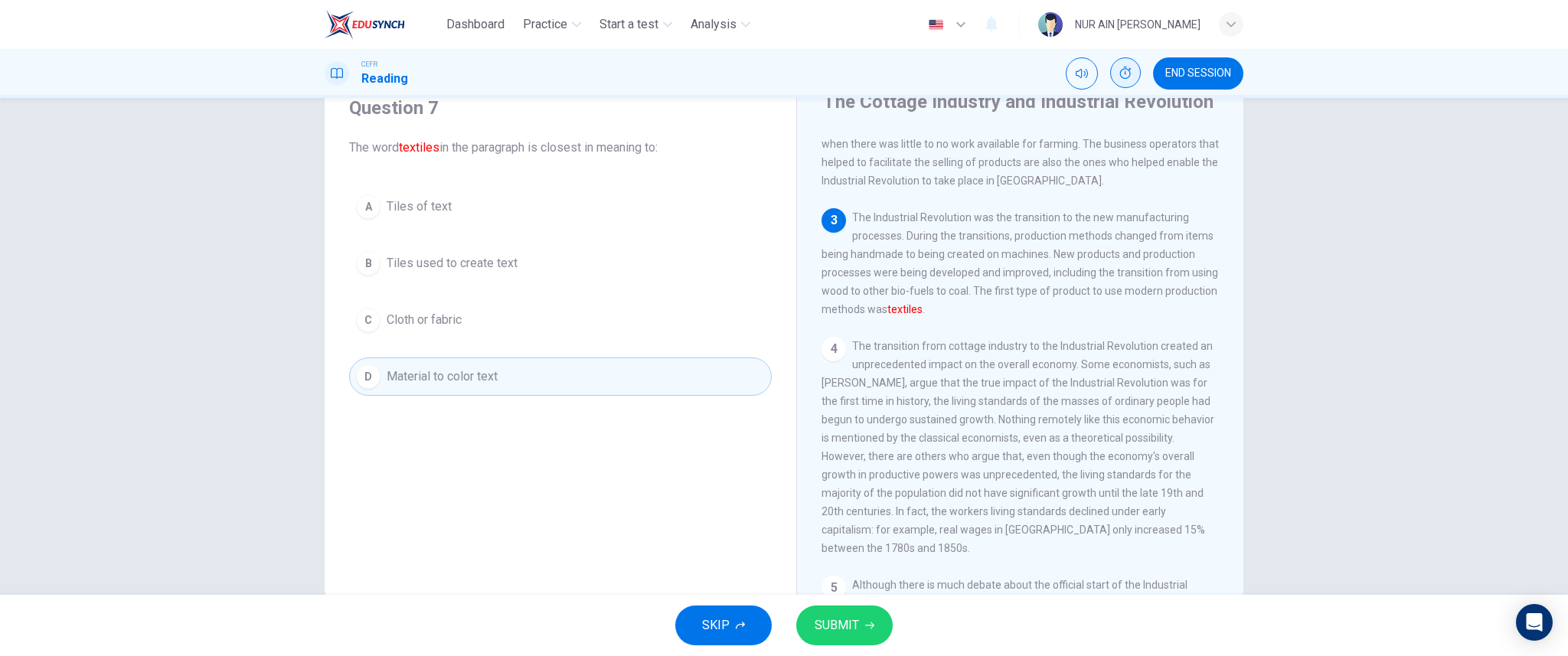 click on "C Cloth or fabric" at bounding box center (560, 320) 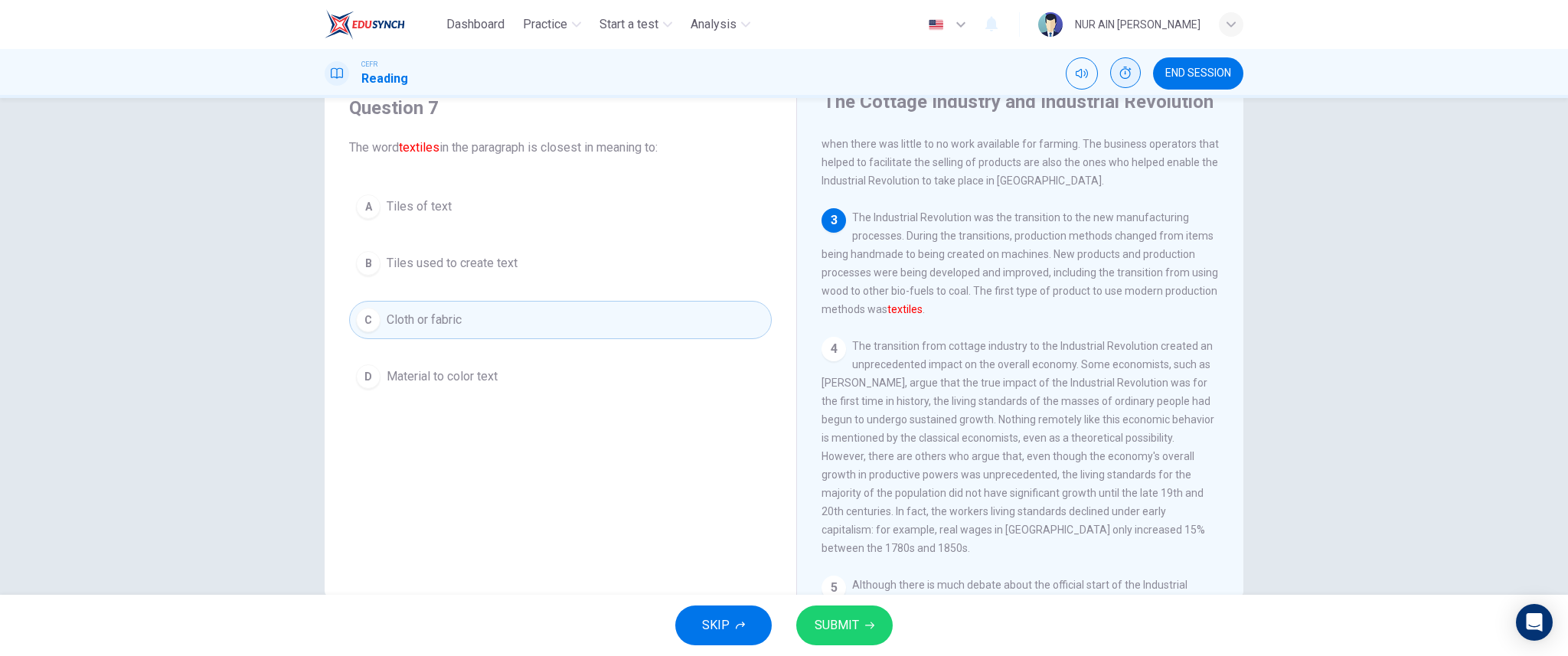 drag, startPoint x: 968, startPoint y: 319, endPoint x: 928, endPoint y: 315, distance: 40.1995 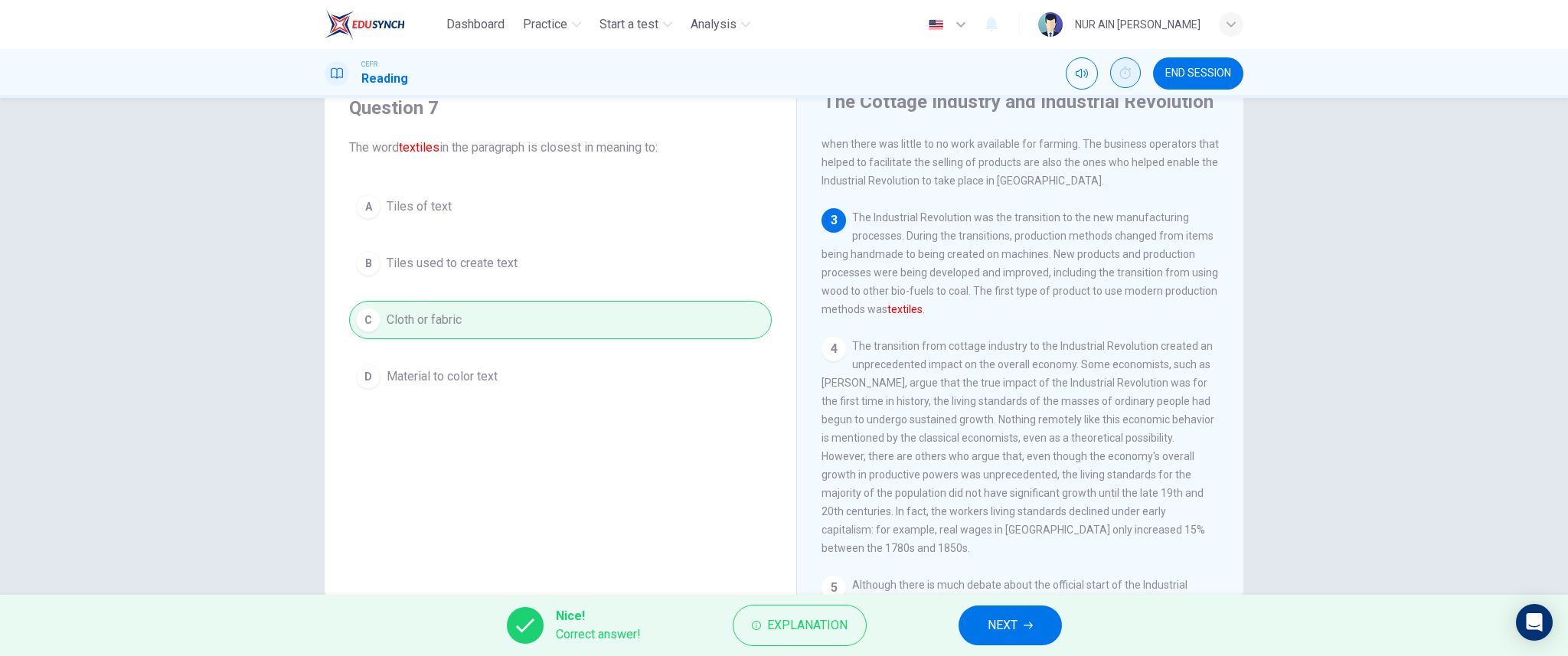 click on "NEXT" at bounding box center [1002, 625] 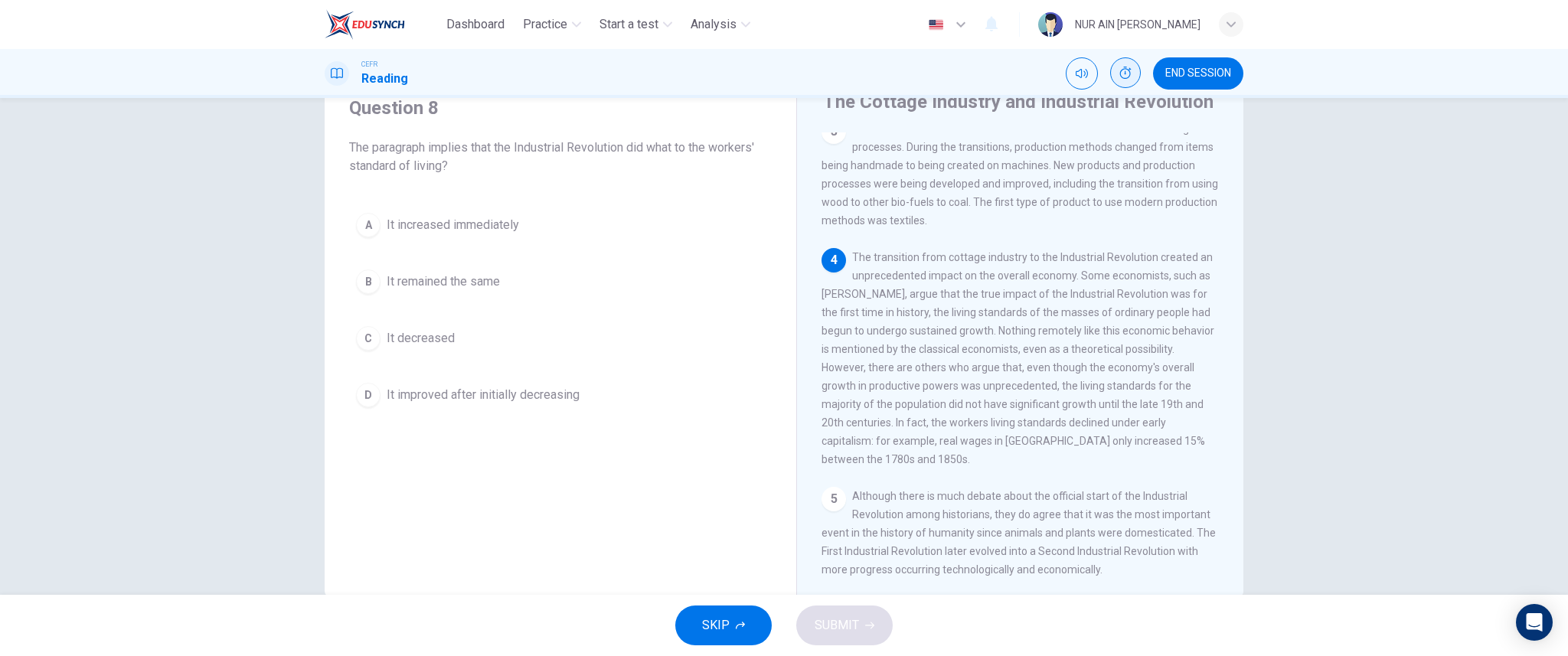 scroll, scrollTop: 337, scrollLeft: 0, axis: vertical 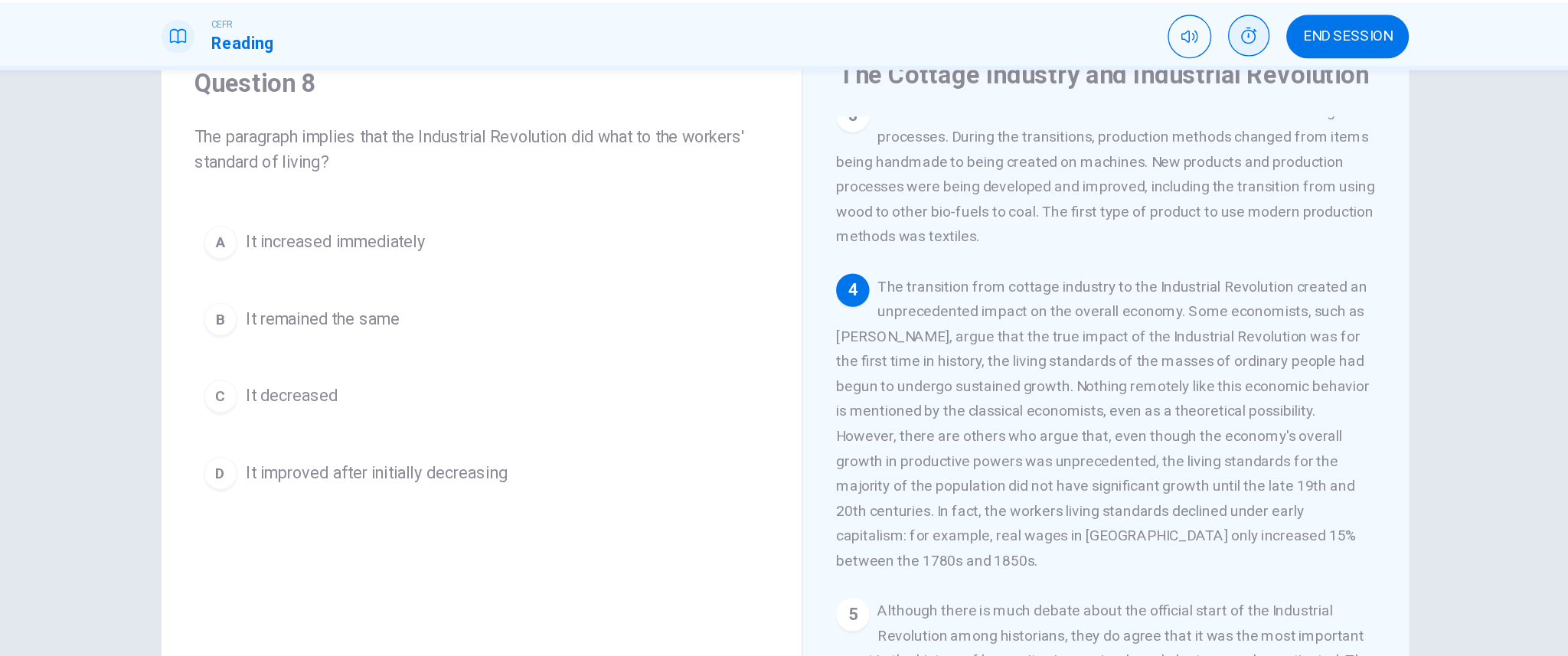 click on "It improved after initially decreasing" at bounding box center (483, 395) 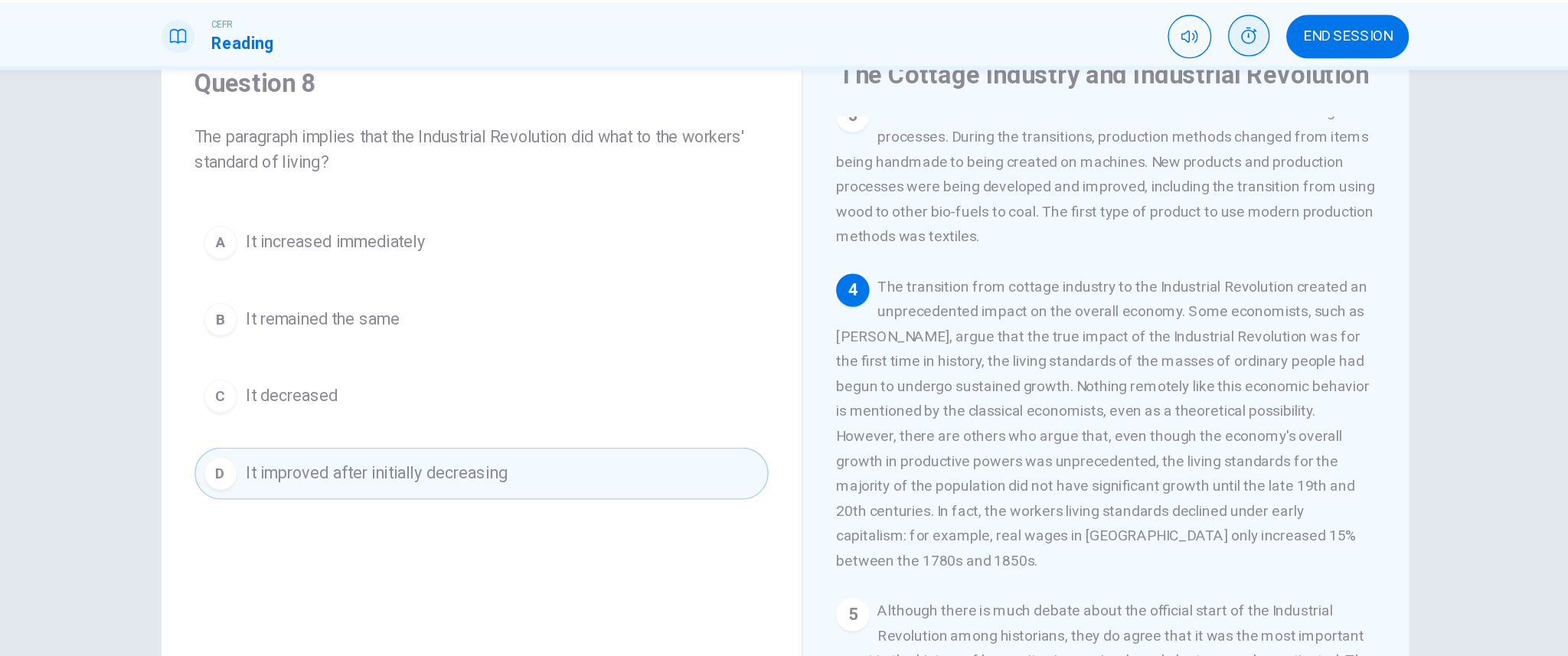 scroll, scrollTop: 96, scrollLeft: 0, axis: vertical 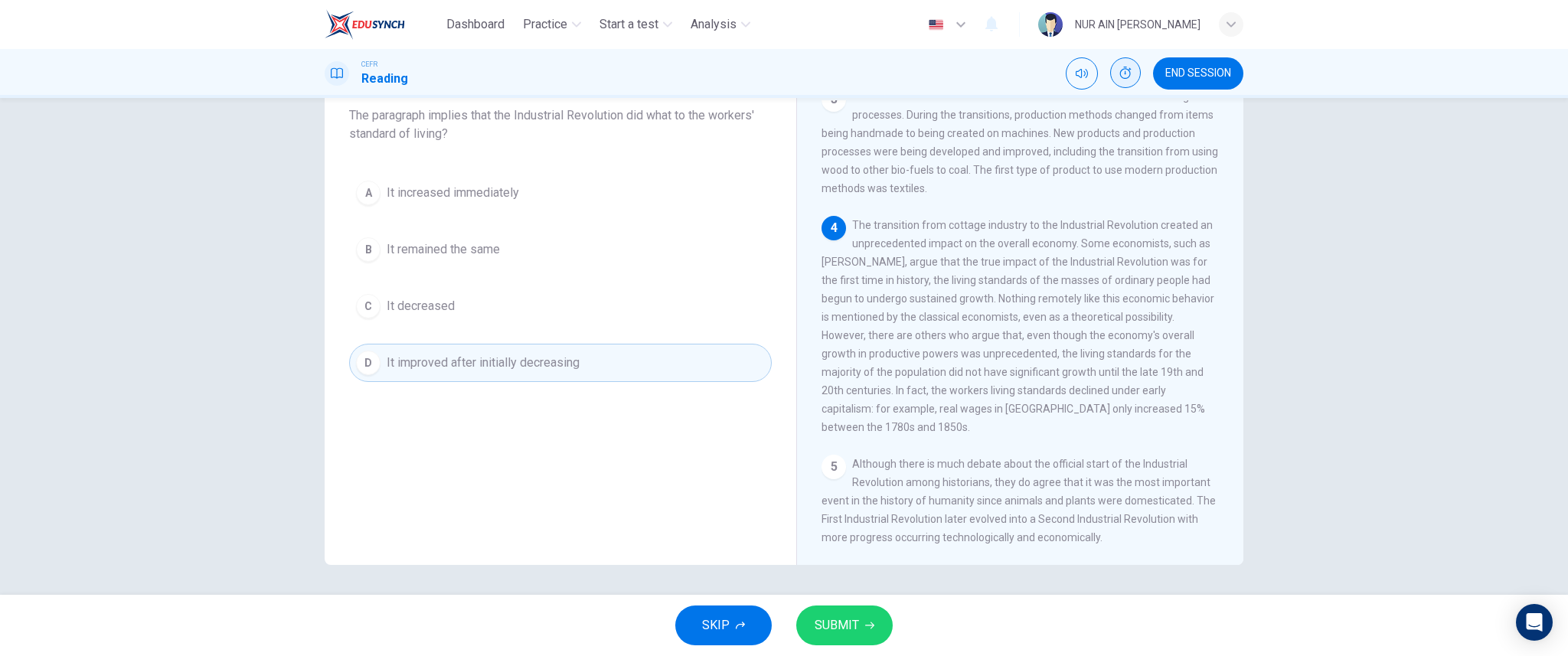 click on "SUBMIT" at bounding box center [837, 625] 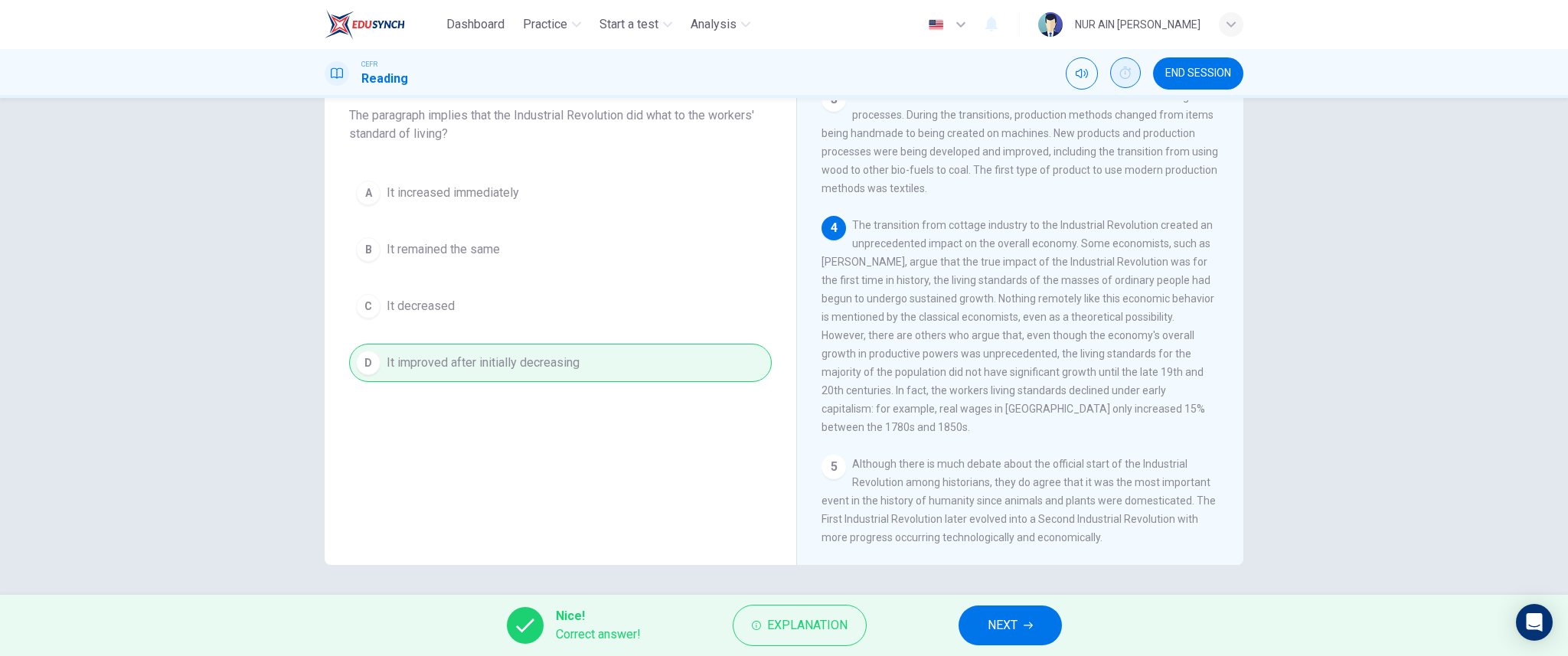 click on "NEXT" at bounding box center (1010, 625) 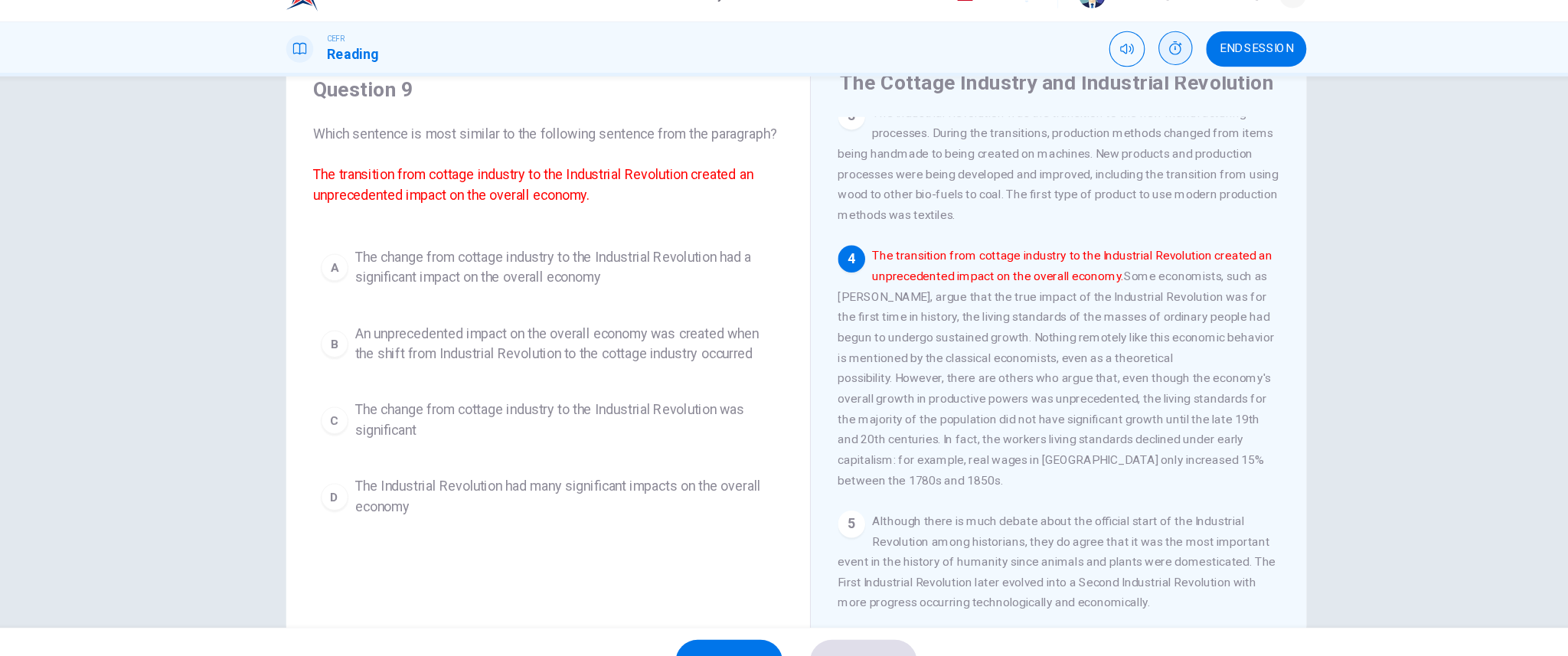scroll, scrollTop: 57, scrollLeft: 0, axis: vertical 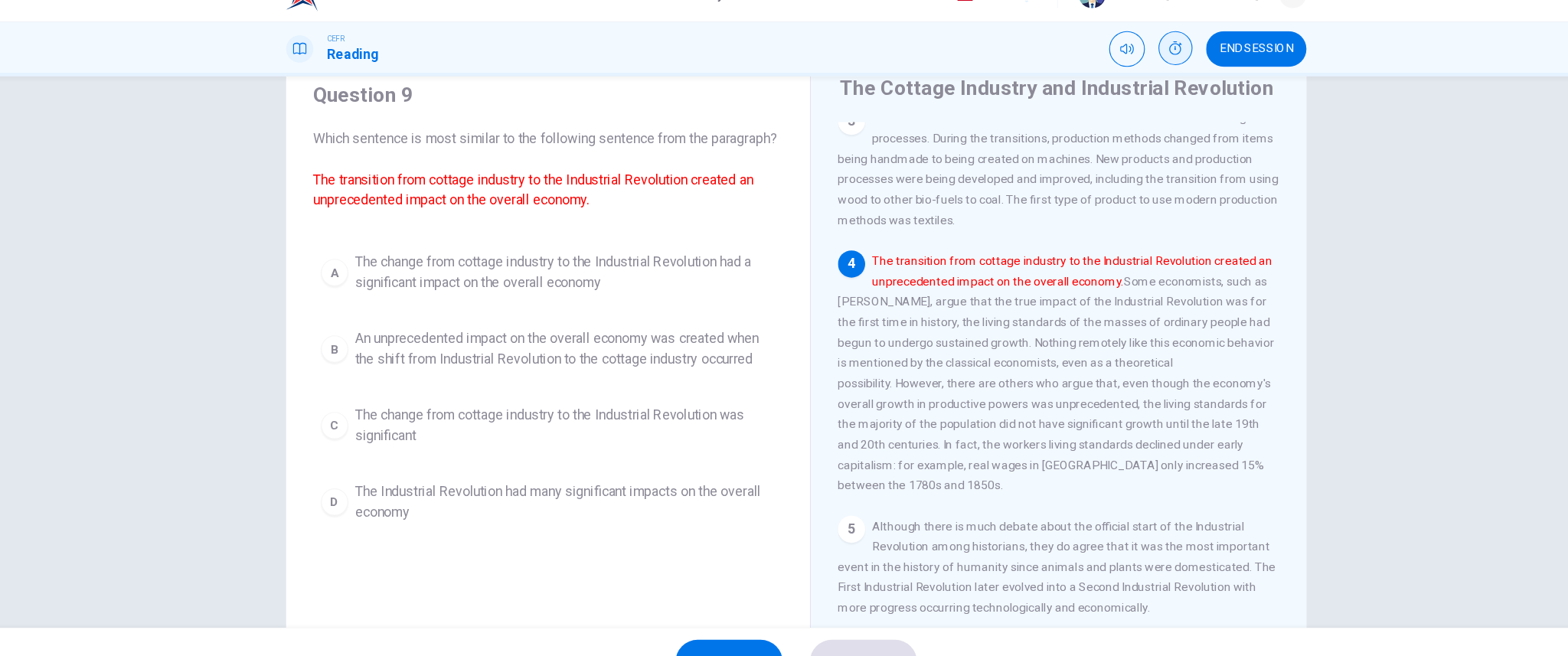 click on "An unprecedented impact on the overall economy was created when the shift from Industrial Revolution to the cottage industry occurred" at bounding box center [576, 344] 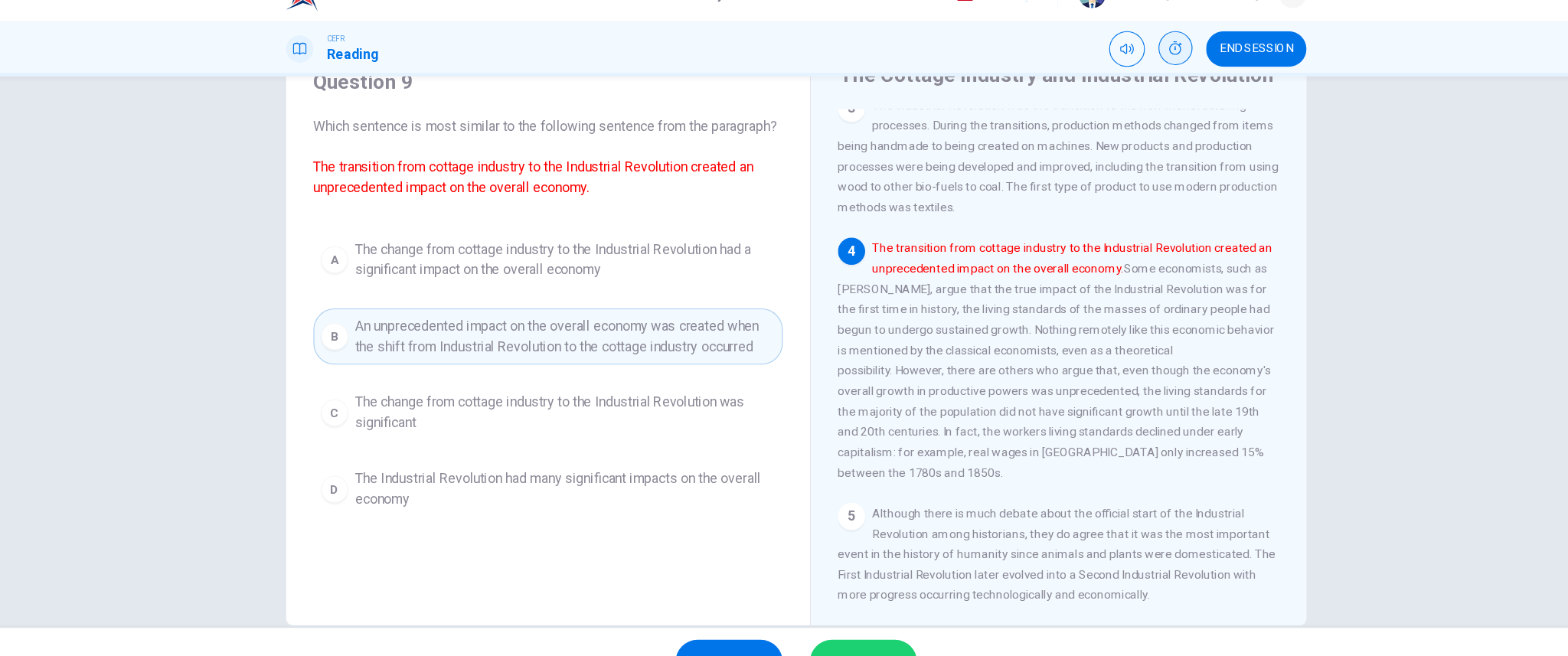 scroll, scrollTop: 90, scrollLeft: 0, axis: vertical 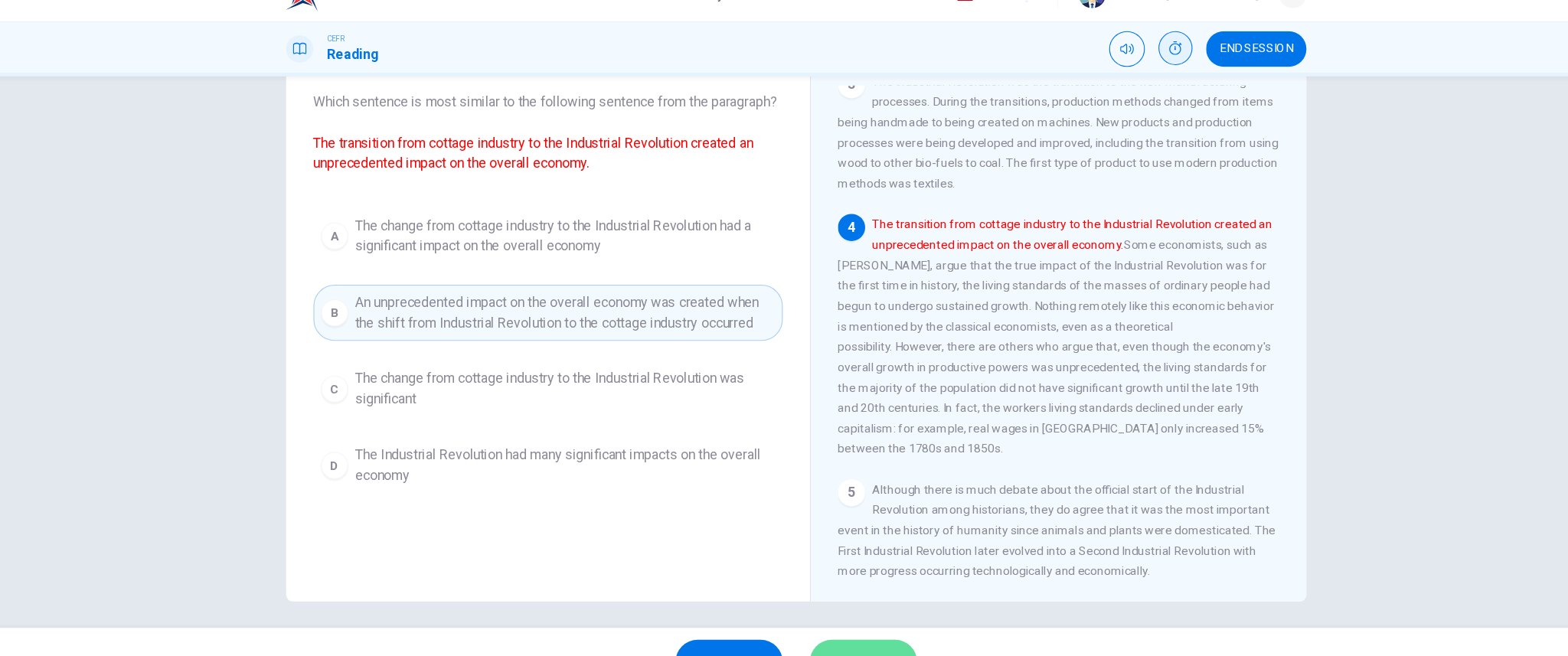 click on "SUBMIT" at bounding box center [844, 625] 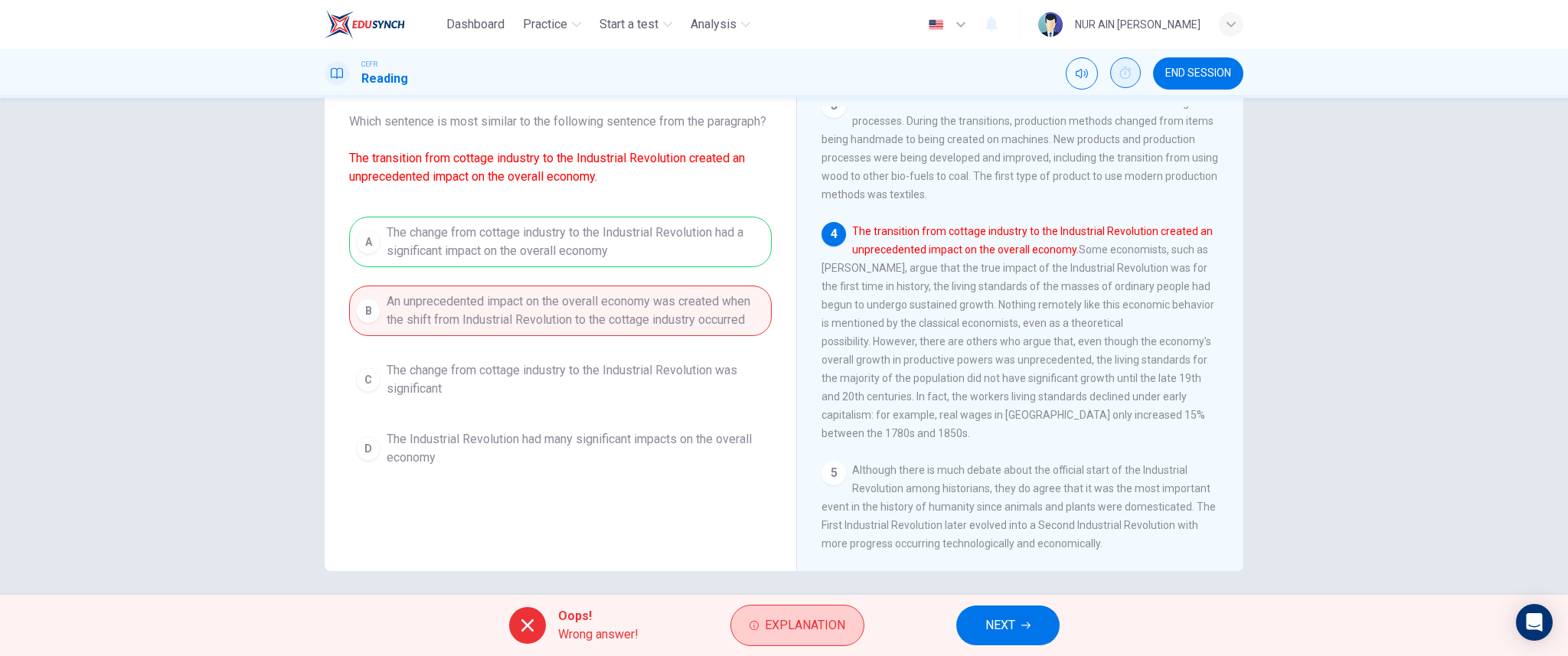 click on "Explanation" at bounding box center (797, 625) 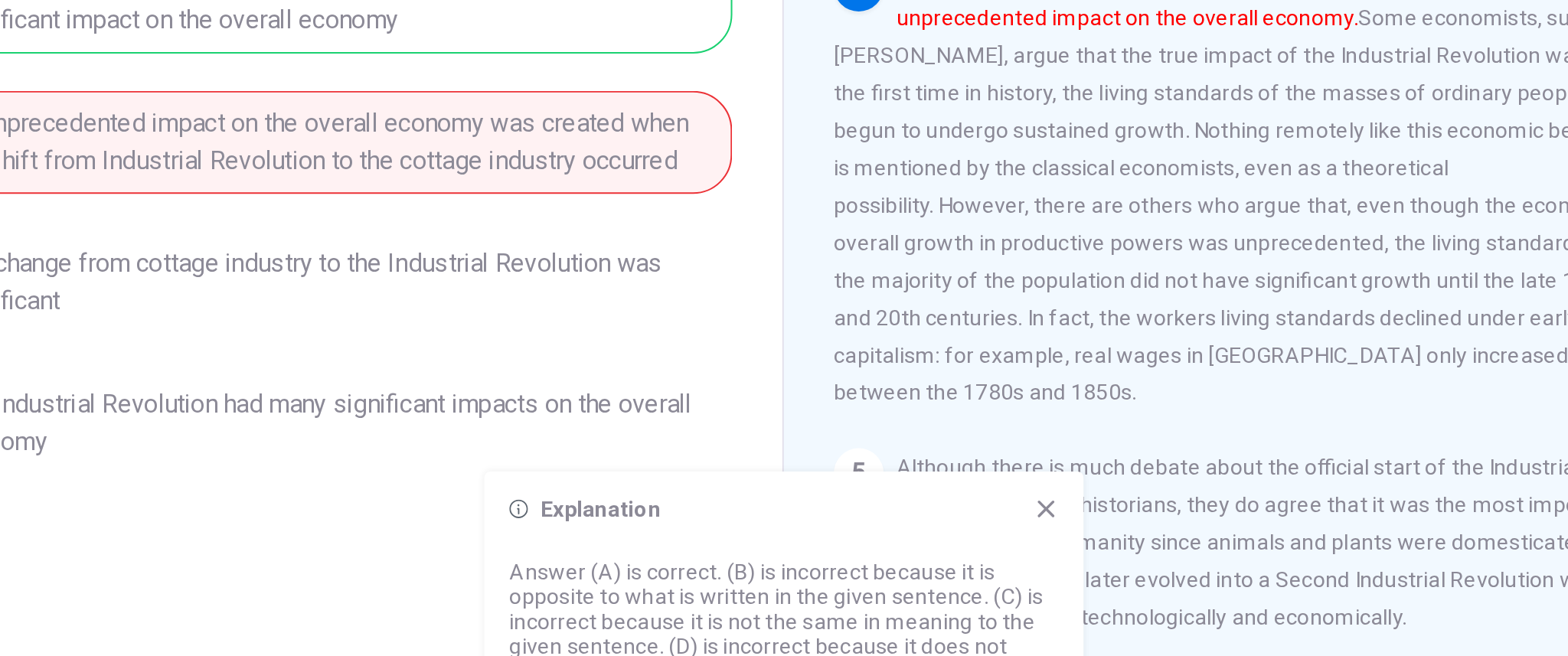 scroll, scrollTop: 96, scrollLeft: 0, axis: vertical 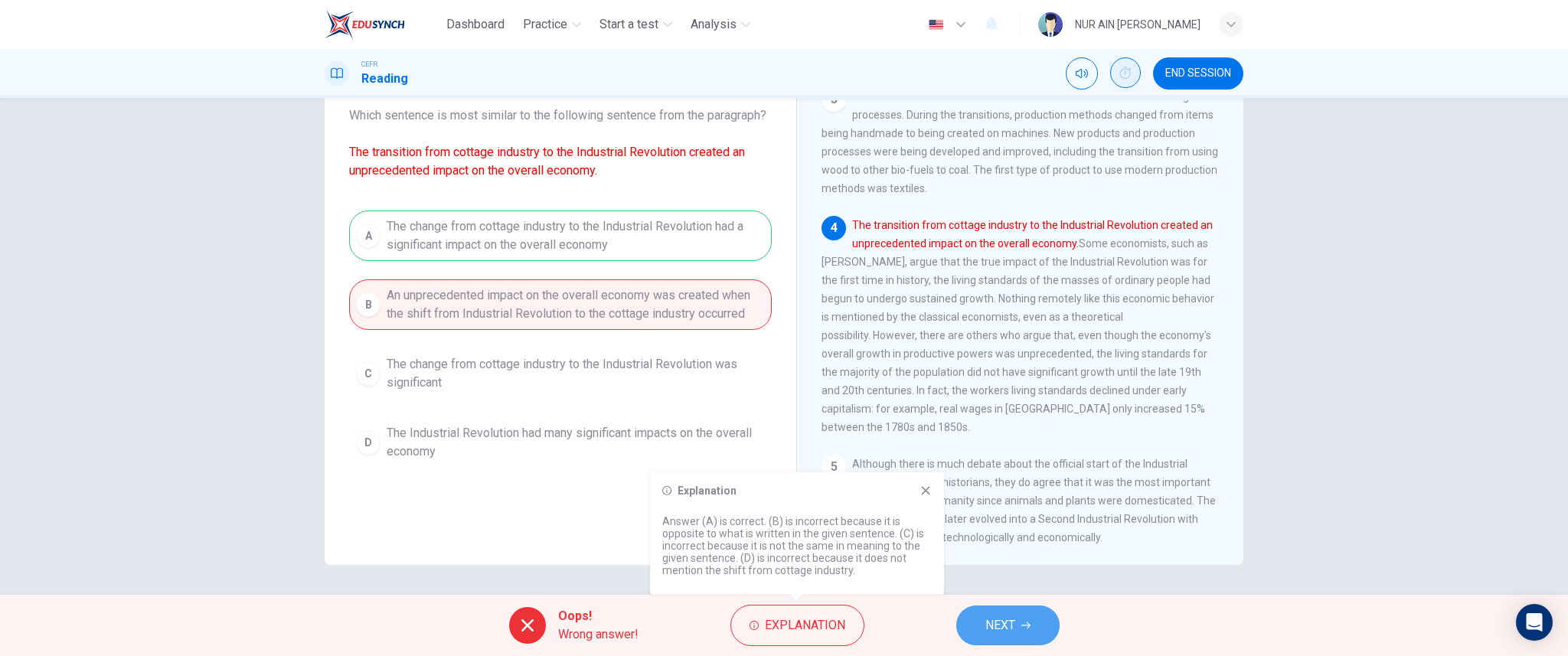 click on "NEXT" at bounding box center [1000, 625] 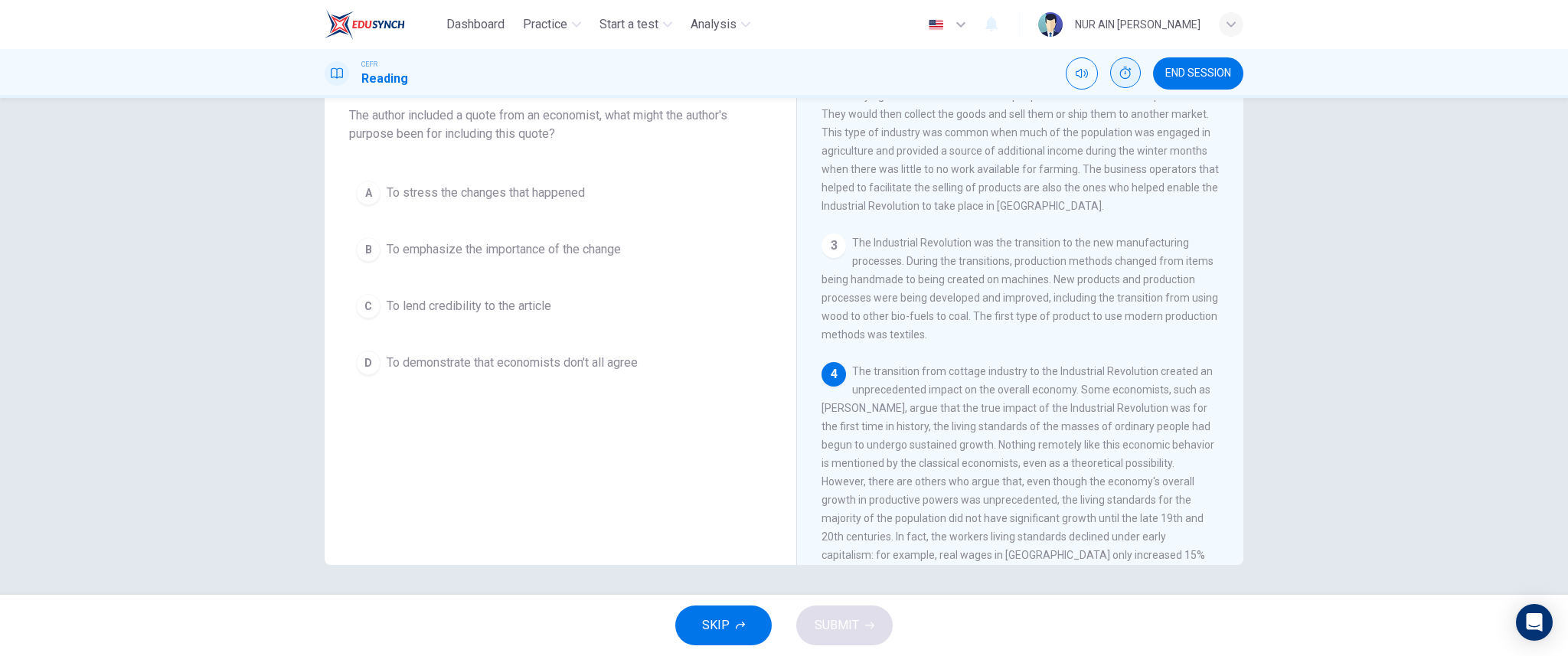 scroll, scrollTop: 337, scrollLeft: 0, axis: vertical 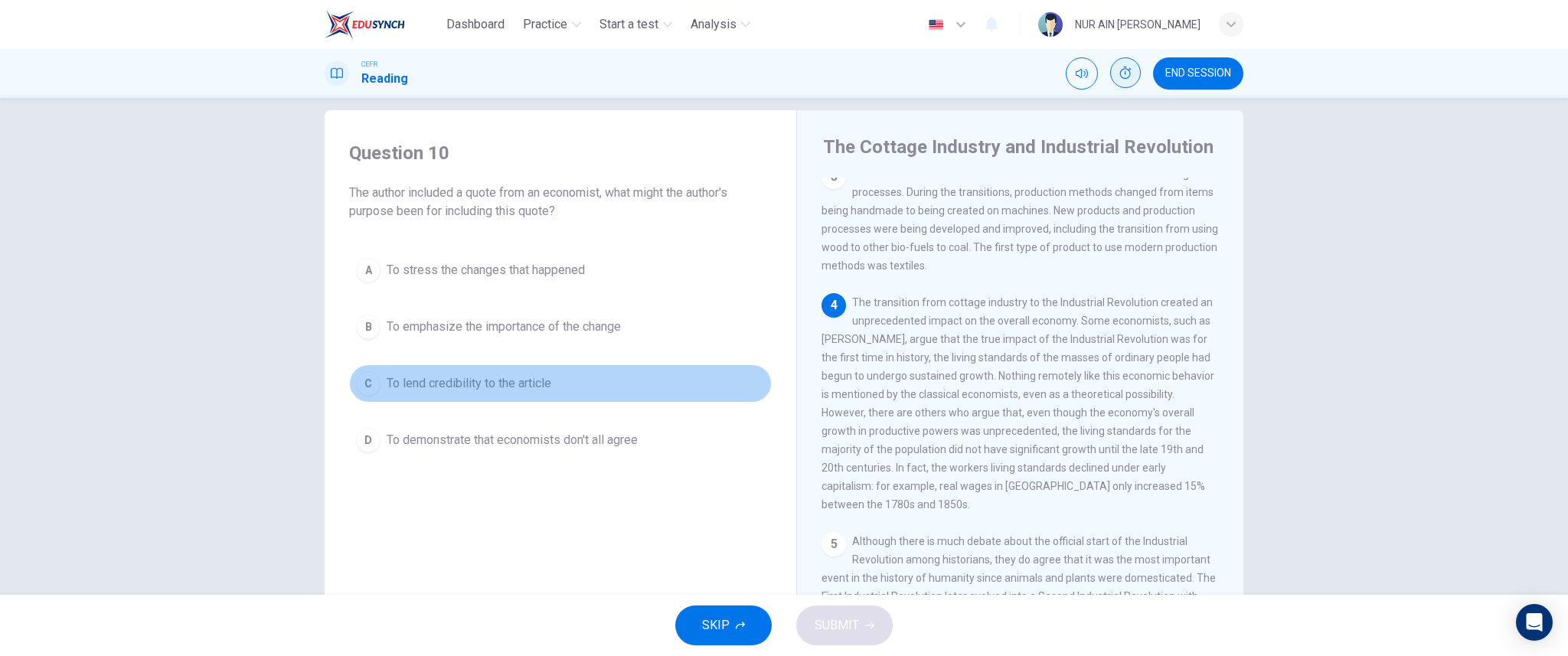 click on "To lend credibility to the article" at bounding box center (469, 383) 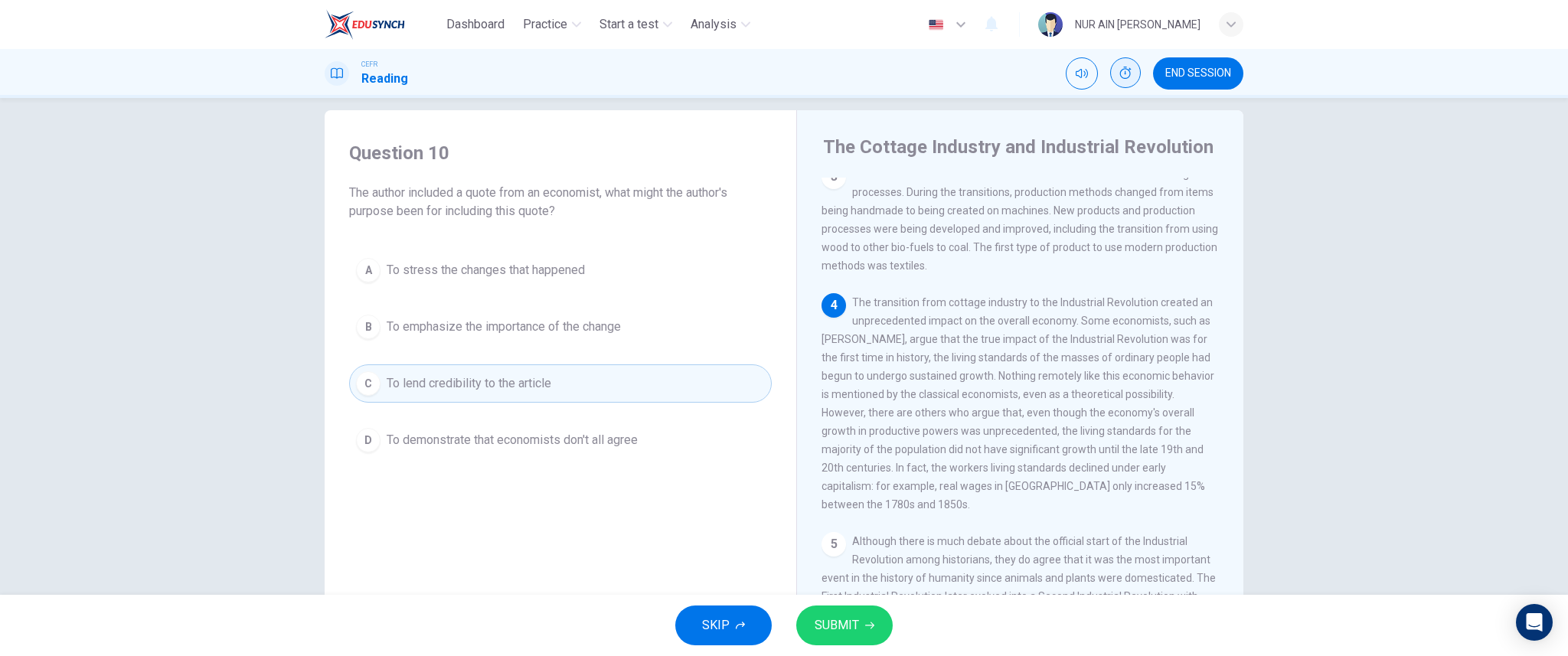 click on "To demonstrate that economists don't all agree" at bounding box center [512, 440] 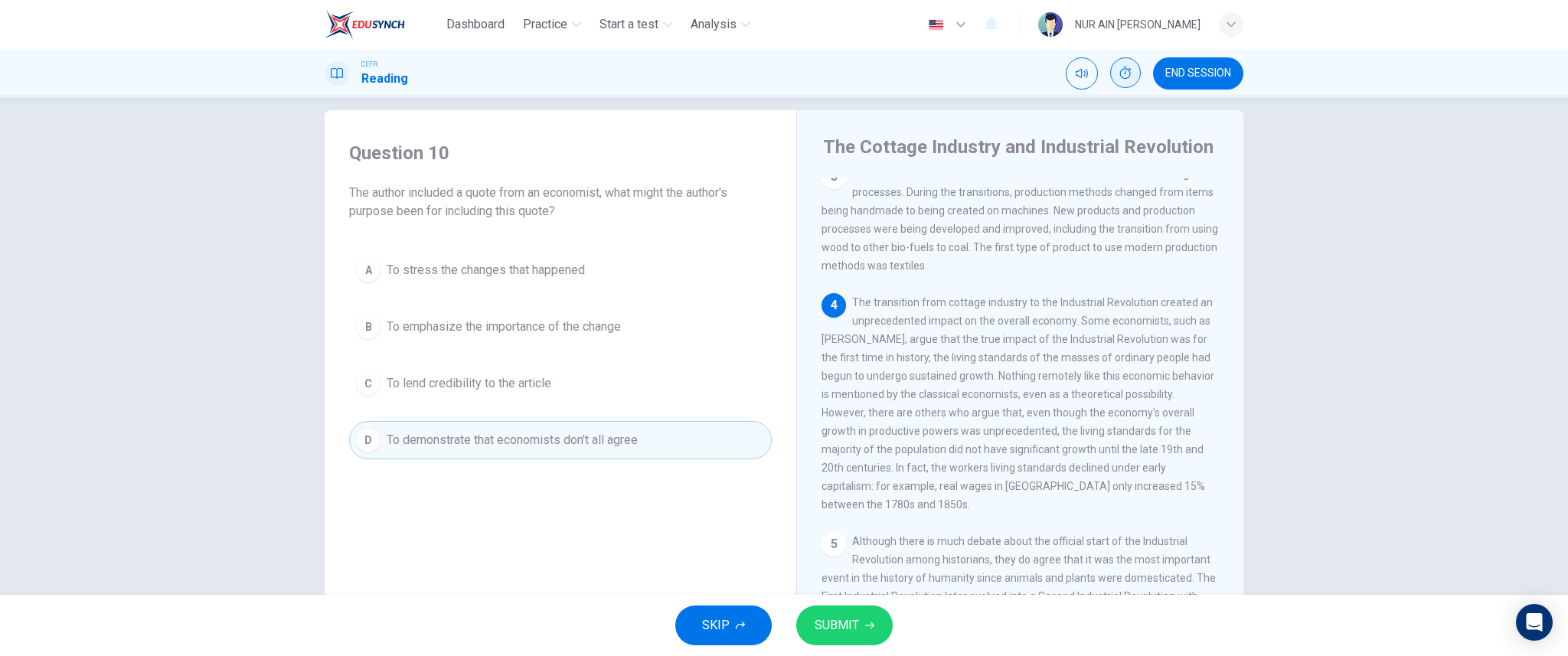 click on "SUBMIT" at bounding box center [837, 625] 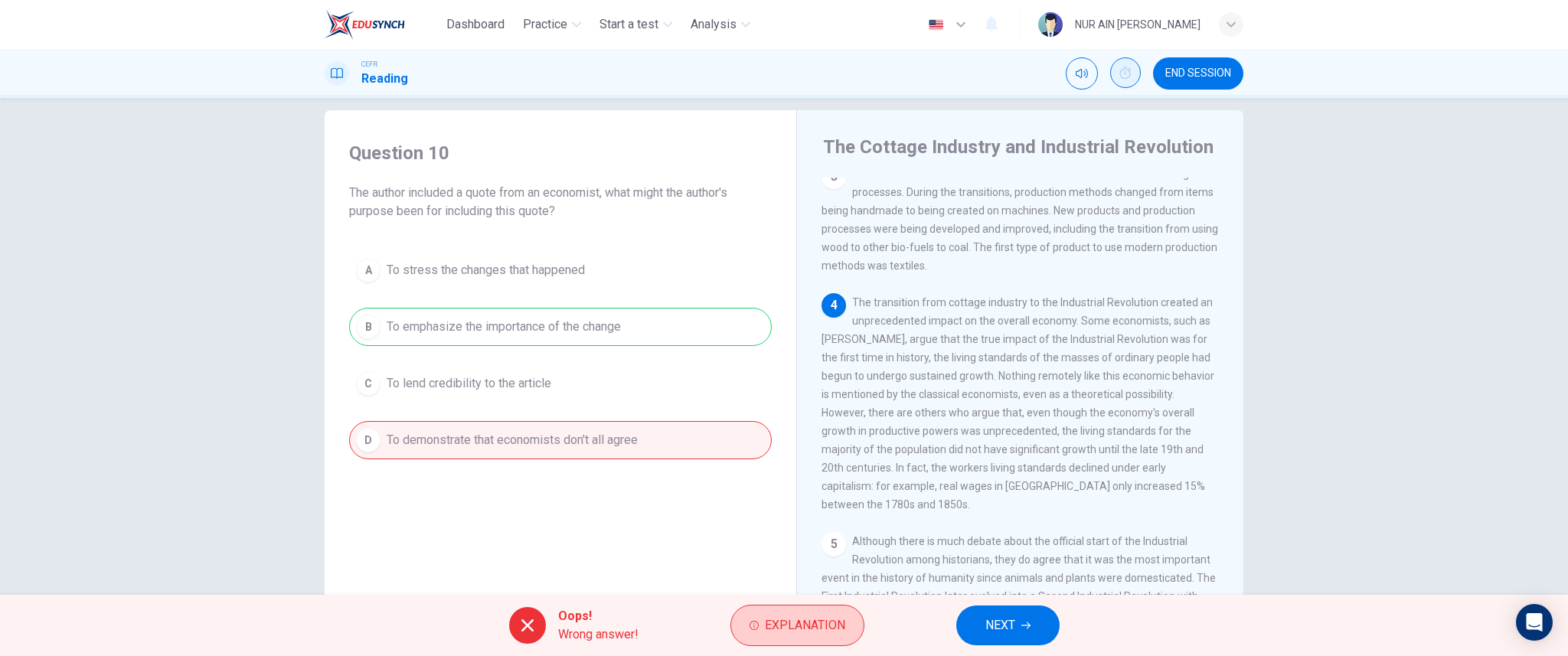 click on "Explanation" at bounding box center (805, 625) 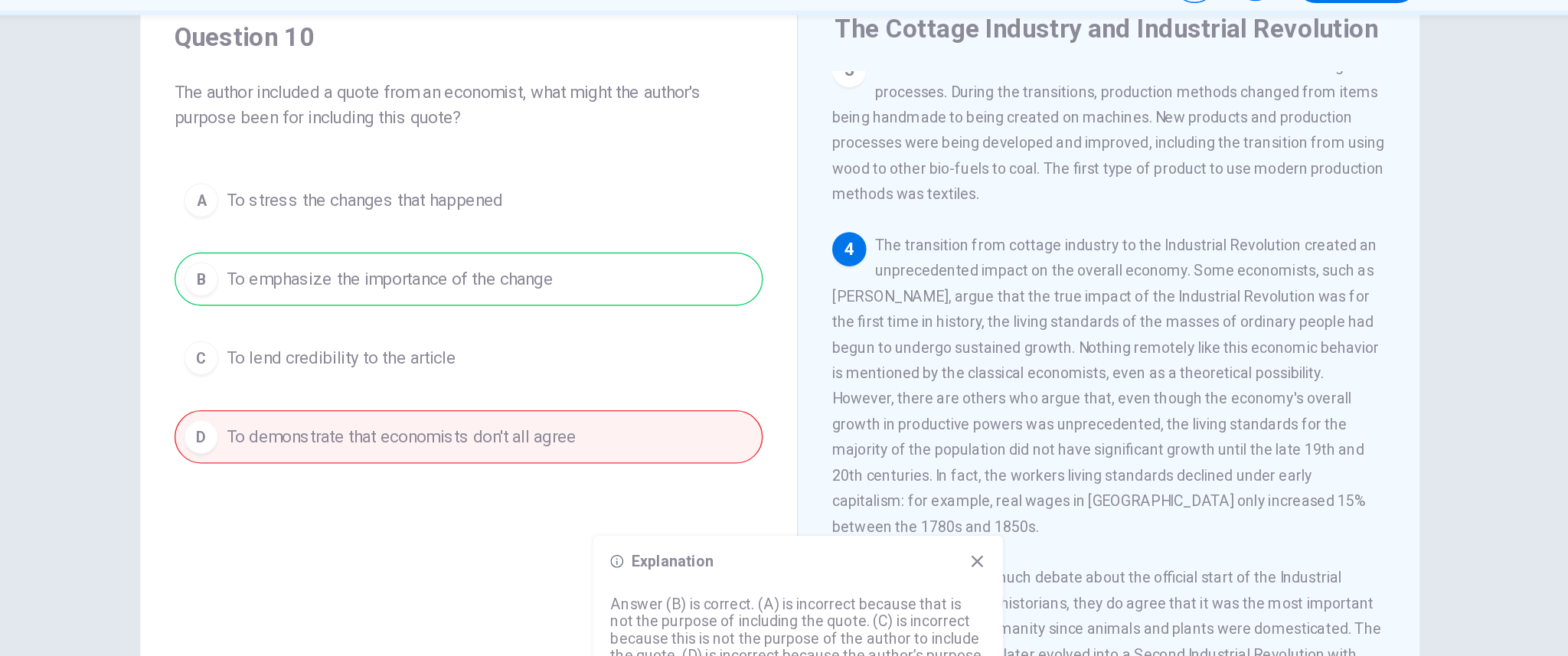 scroll, scrollTop: 96, scrollLeft: 0, axis: vertical 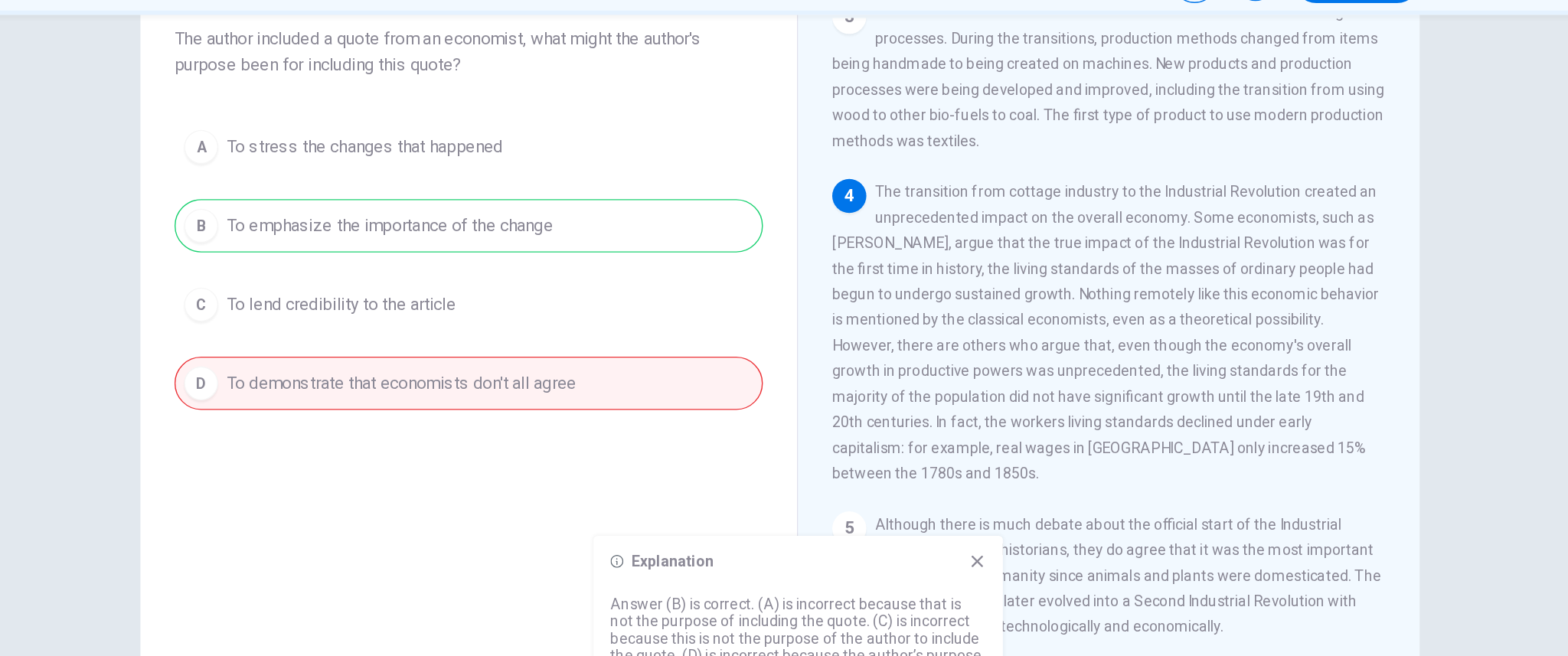 drag, startPoint x: 1102, startPoint y: 231, endPoint x: 1161, endPoint y: 232, distance: 59.00847 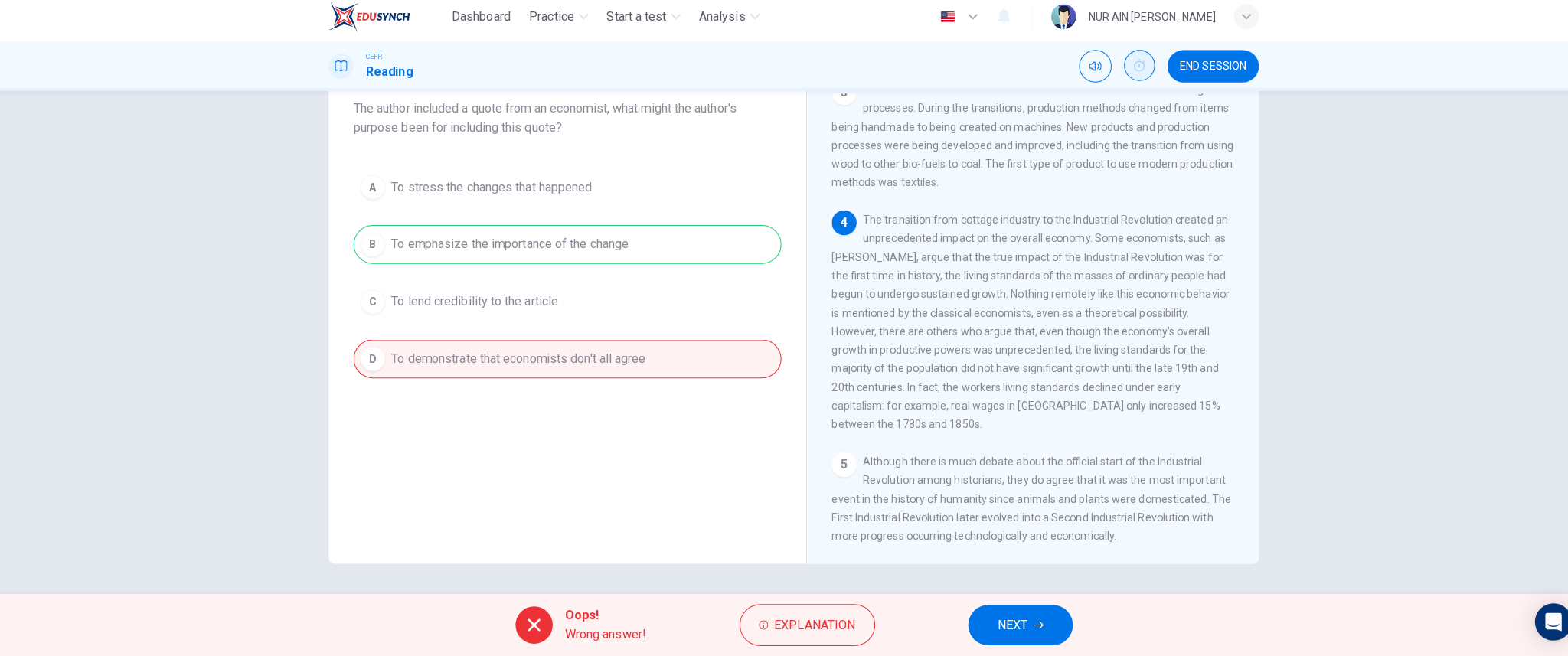 scroll, scrollTop: 0, scrollLeft: 0, axis: both 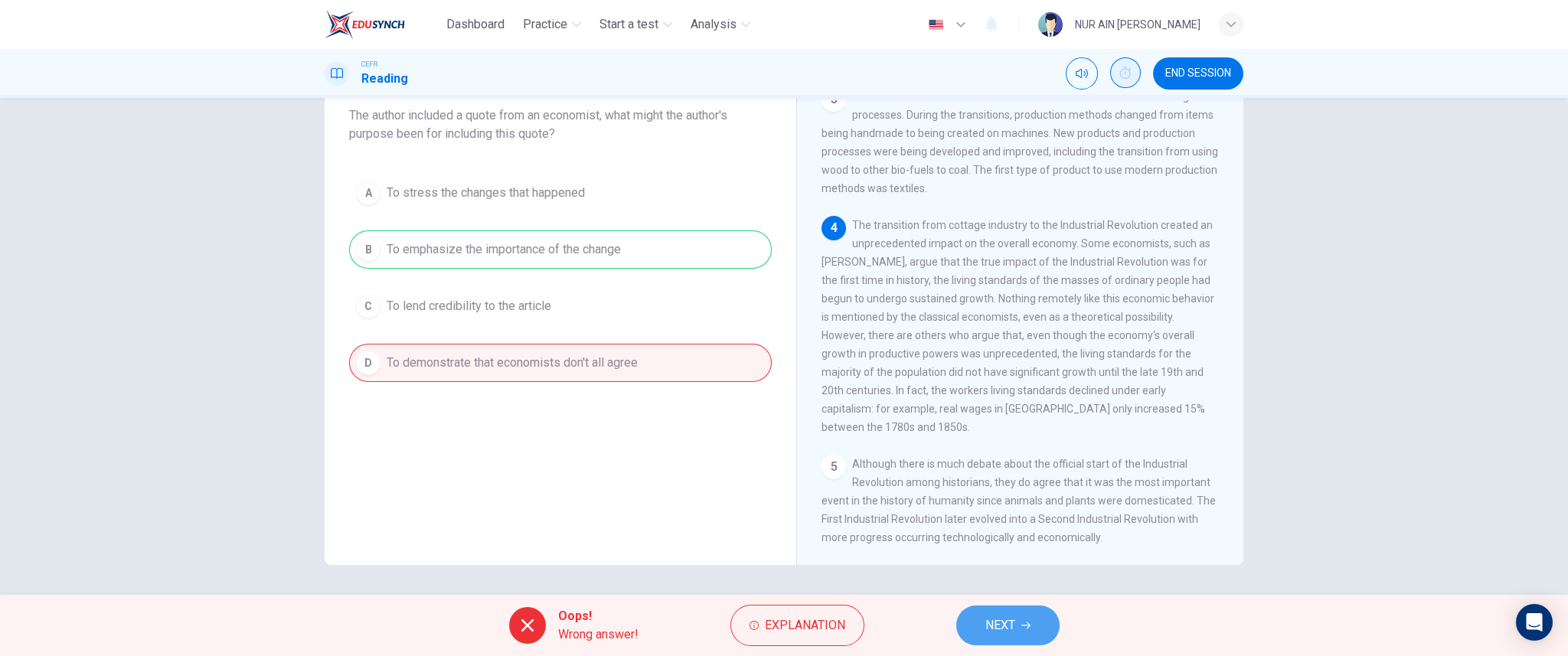 click on "NEXT" at bounding box center (1000, 625) 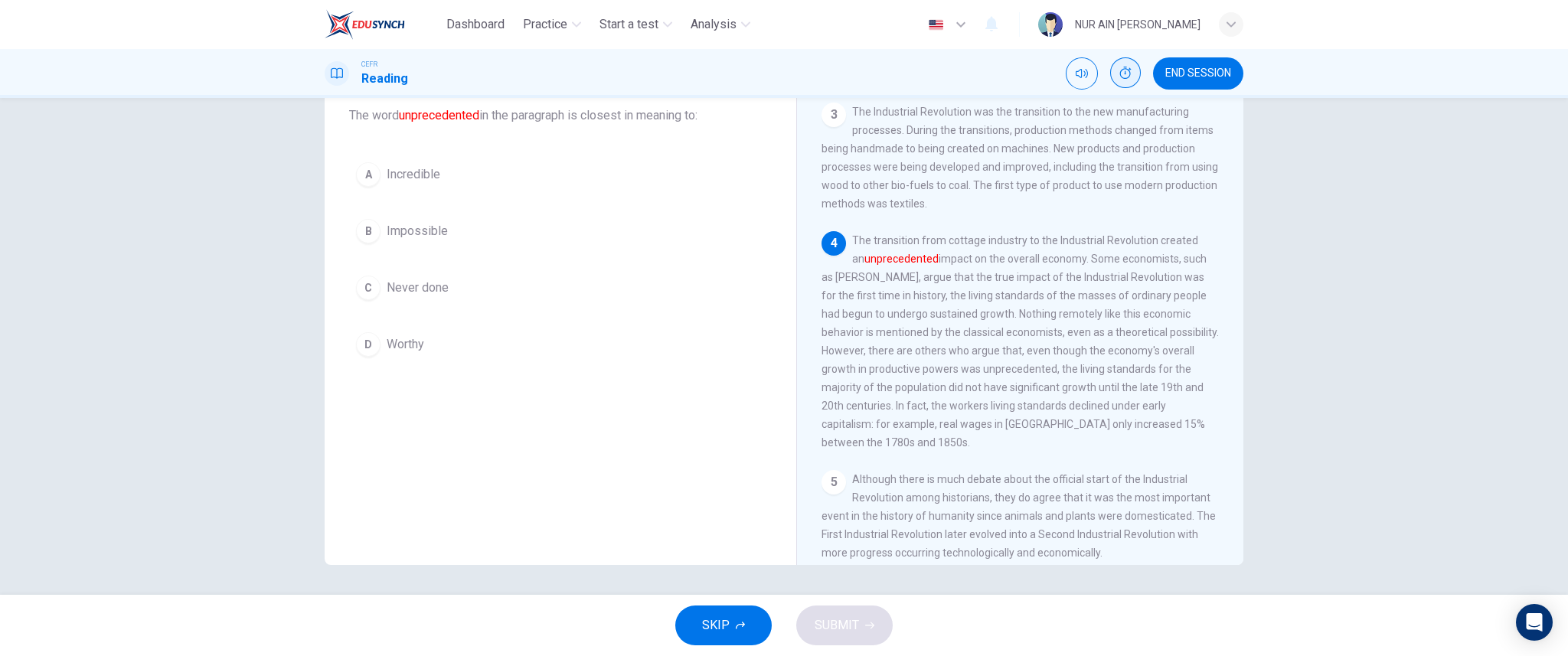 scroll, scrollTop: 337, scrollLeft: 0, axis: vertical 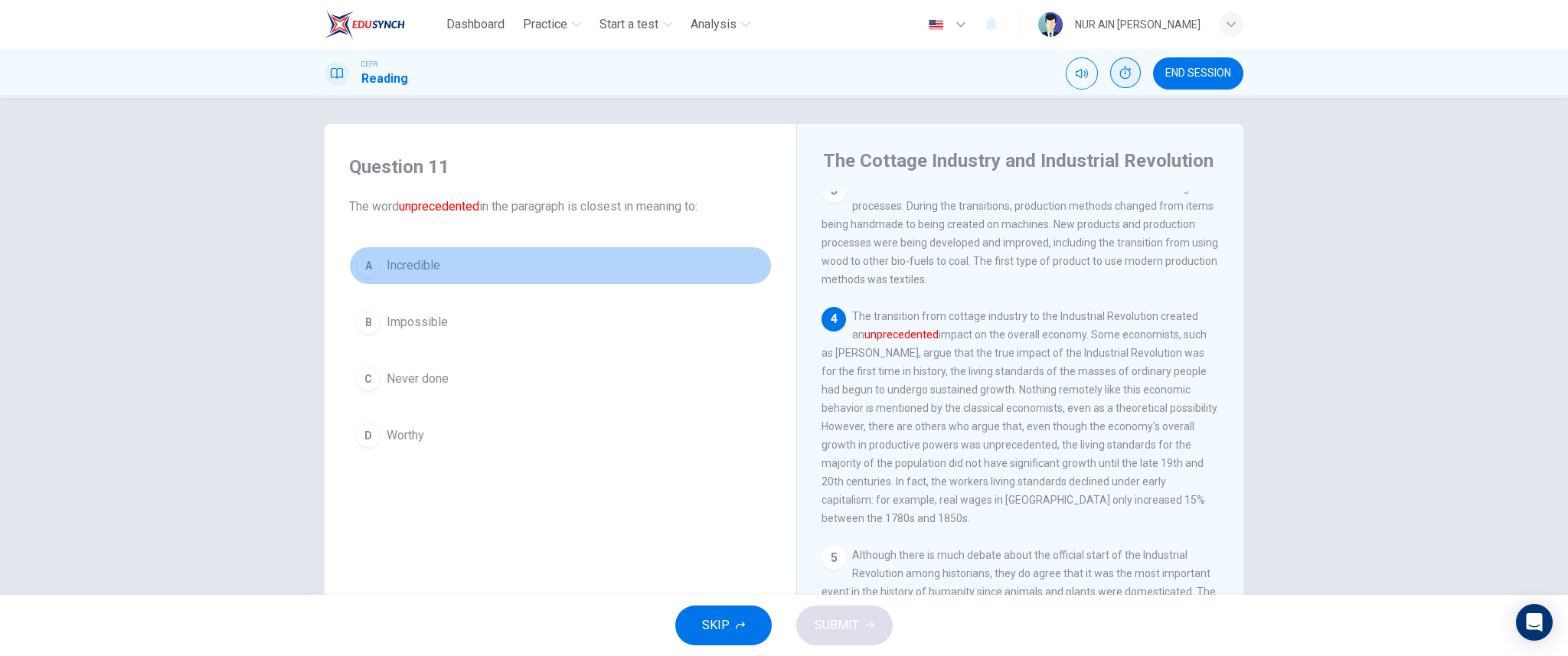 click on "Incredible" at bounding box center (413, 266) 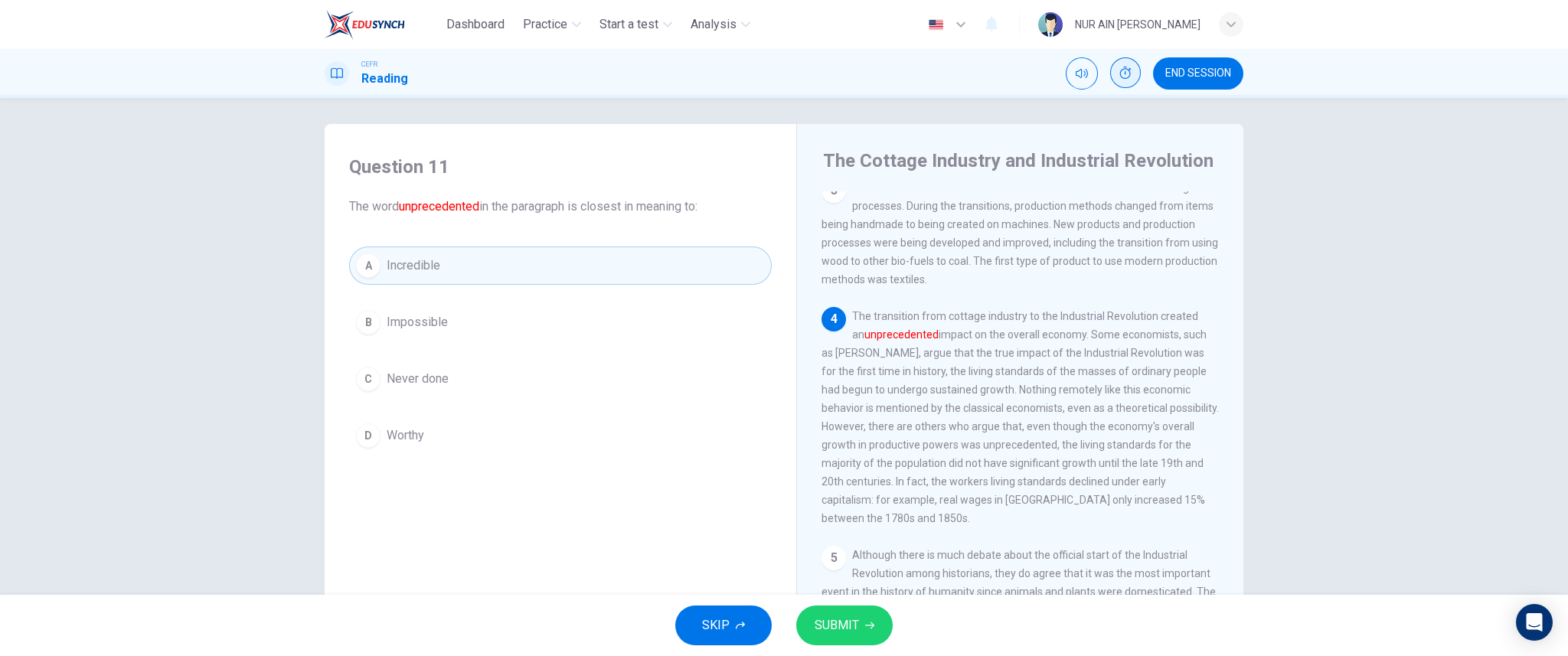 click on "SUBMIT" at bounding box center [837, 625] 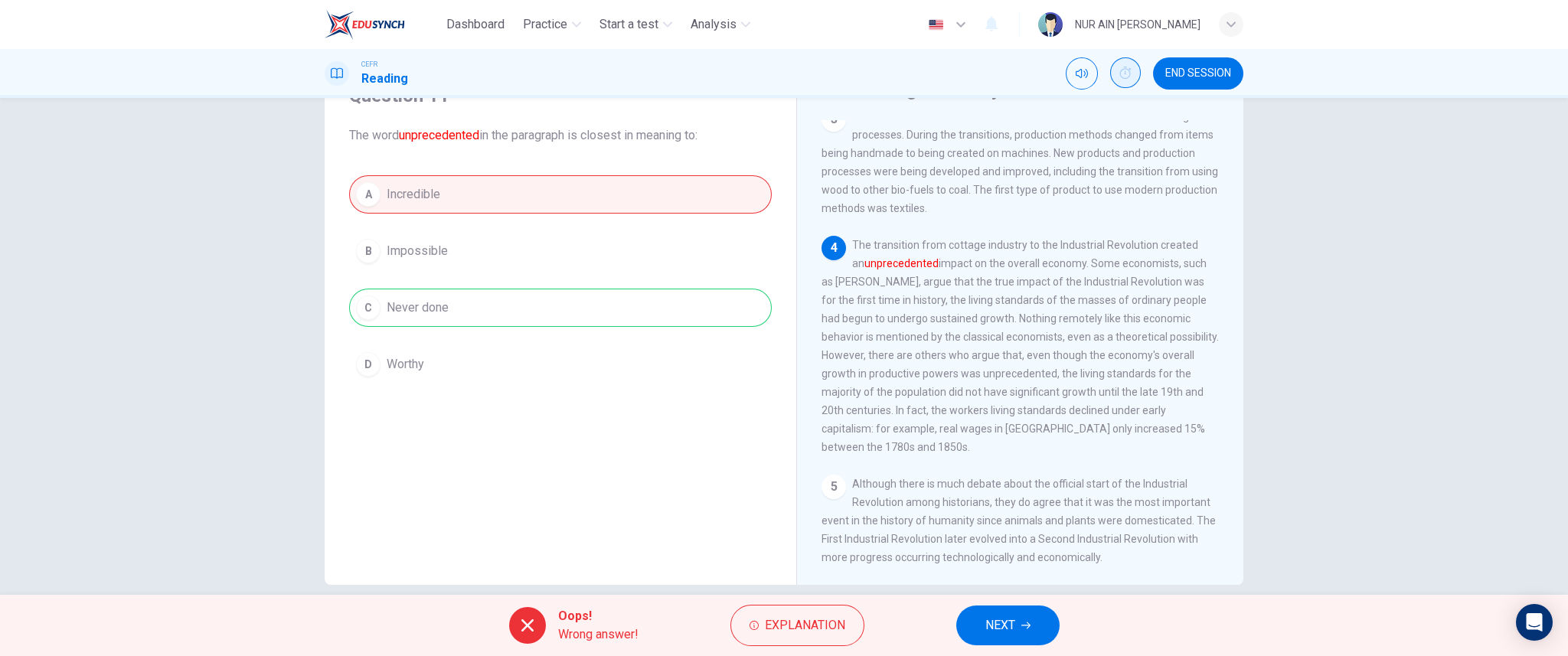 scroll, scrollTop: 77, scrollLeft: 0, axis: vertical 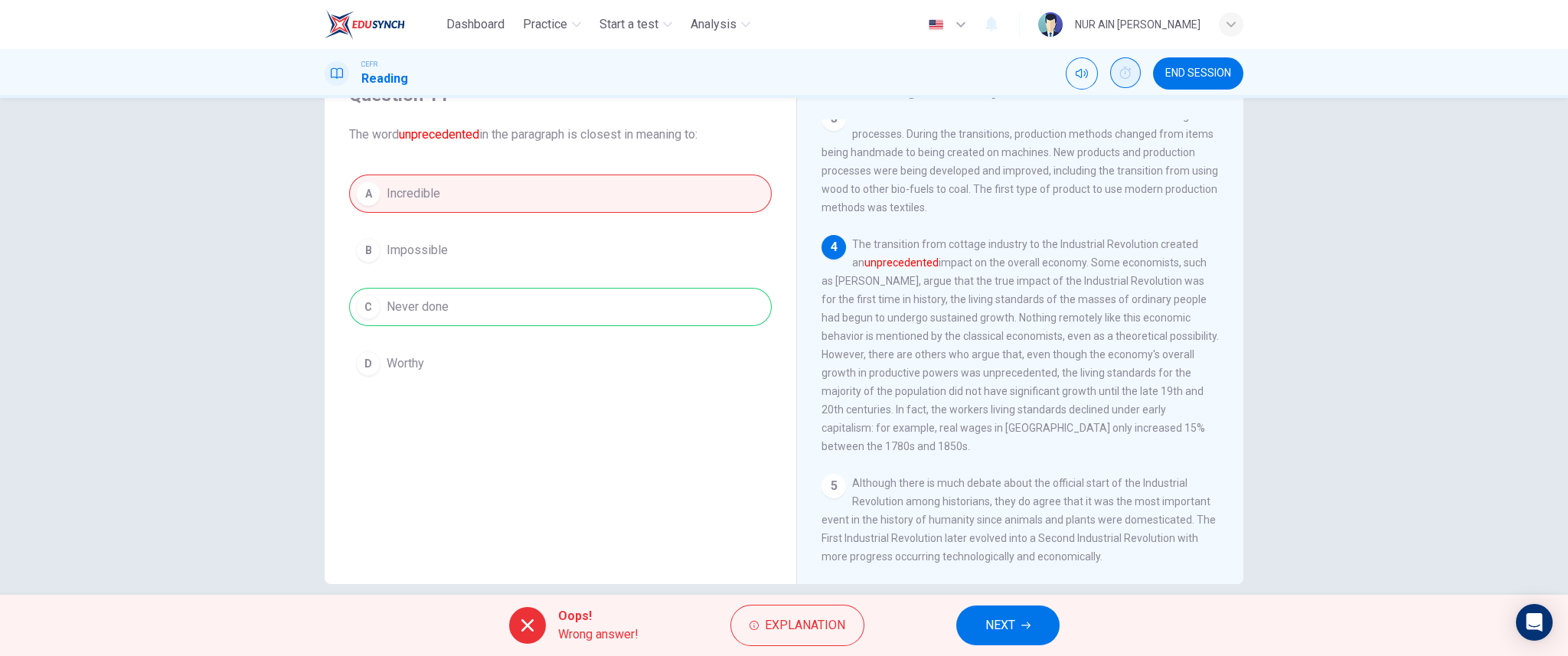 click 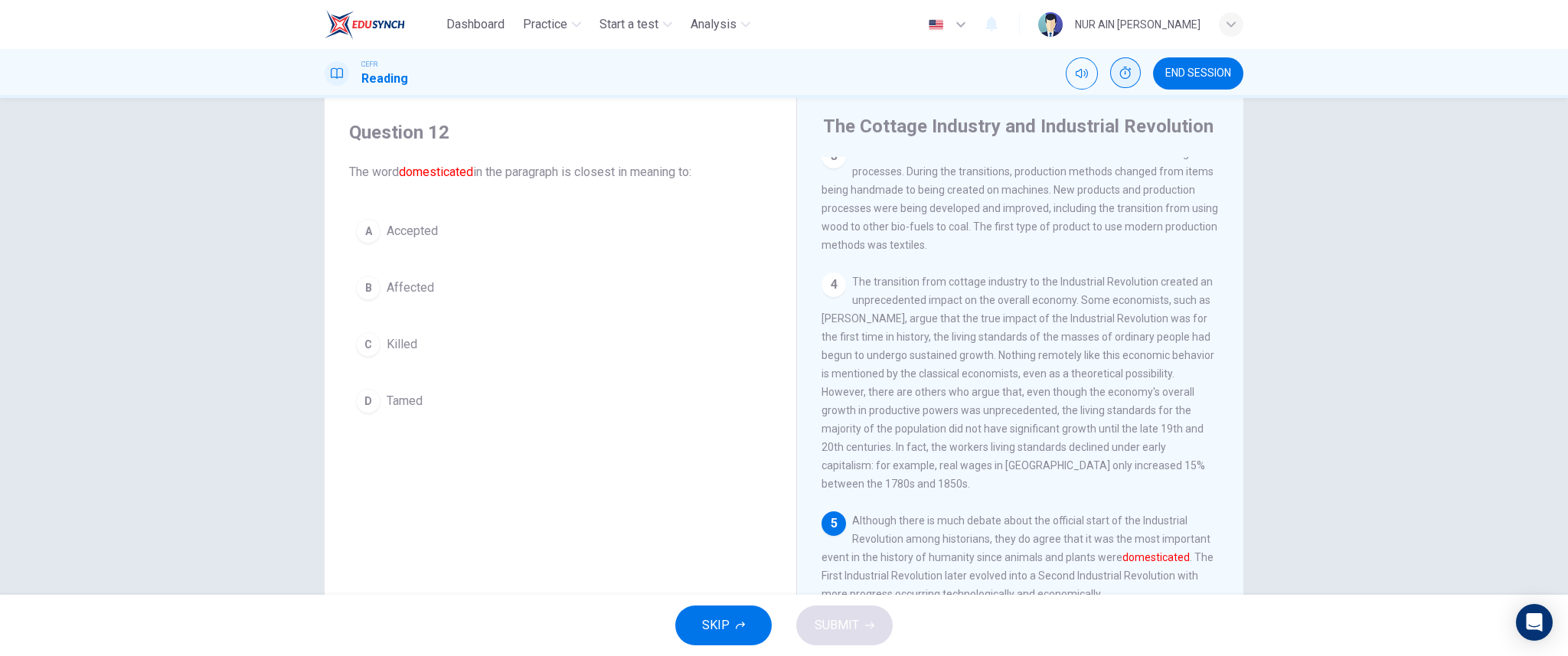 scroll, scrollTop: 96, scrollLeft: 0, axis: vertical 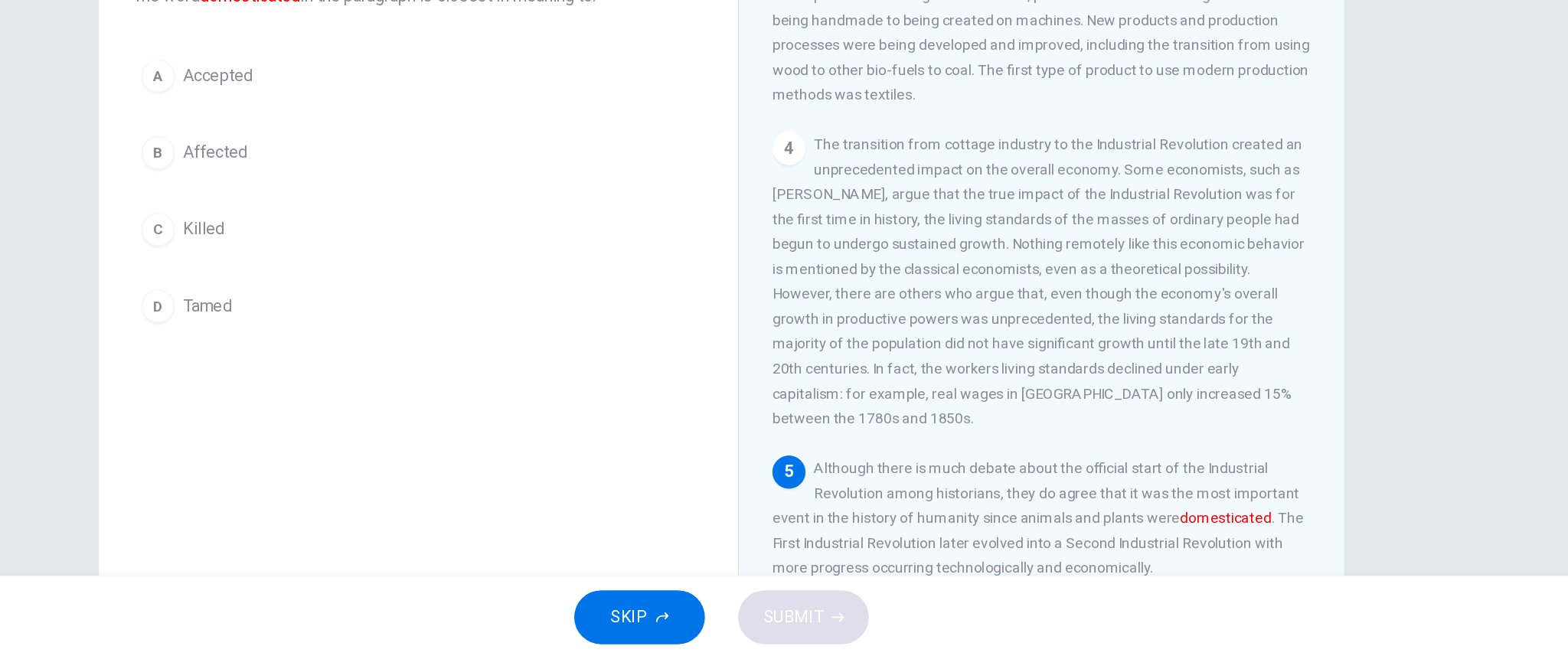 click on "A" at bounding box center [368, 226] 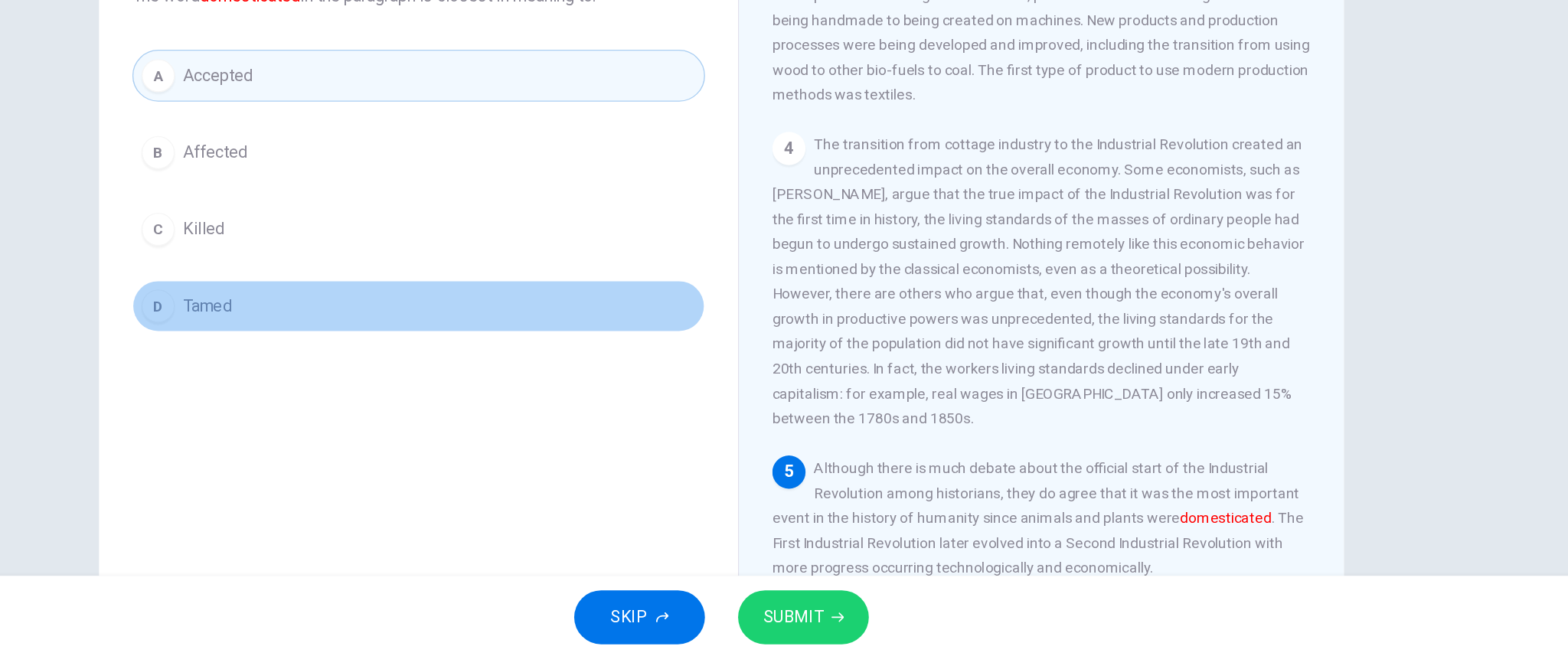 click on "D Tamed" at bounding box center [560, 396] 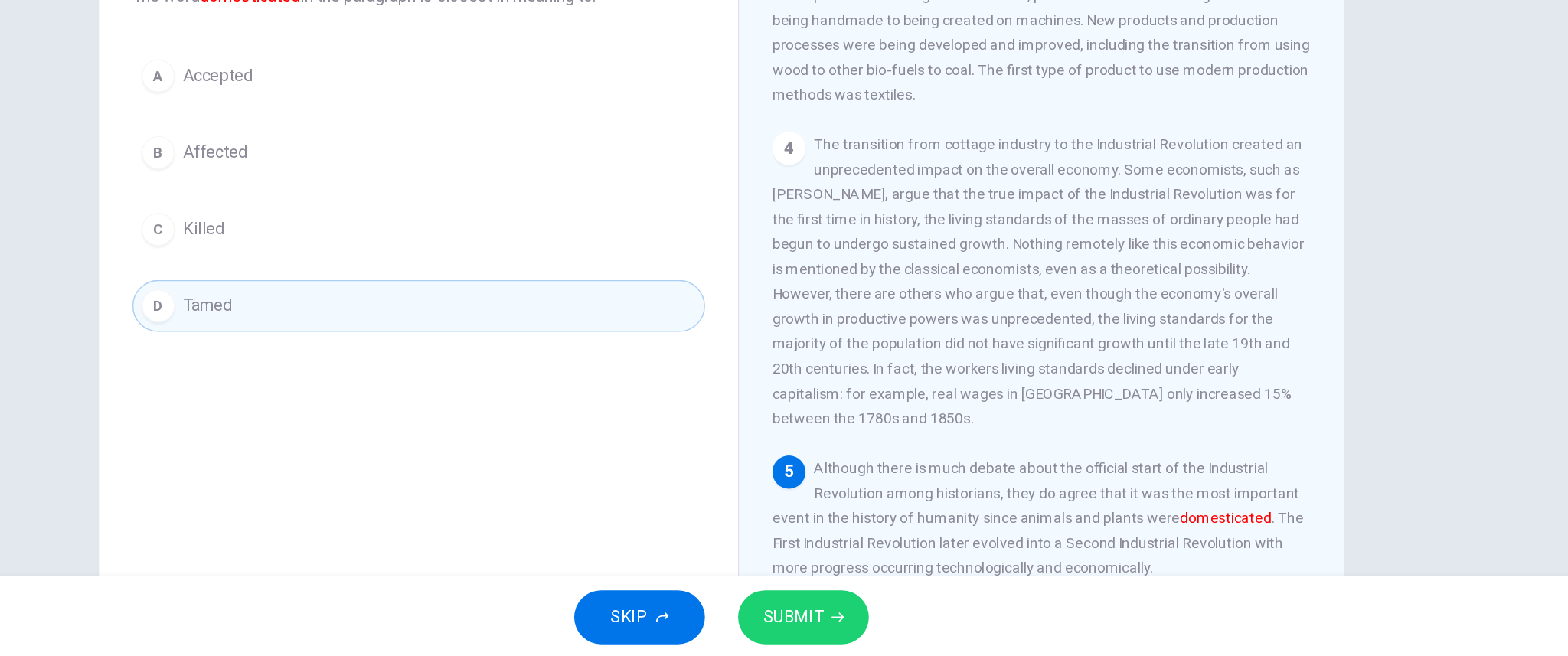 click on "Affected" at bounding box center (410, 282) 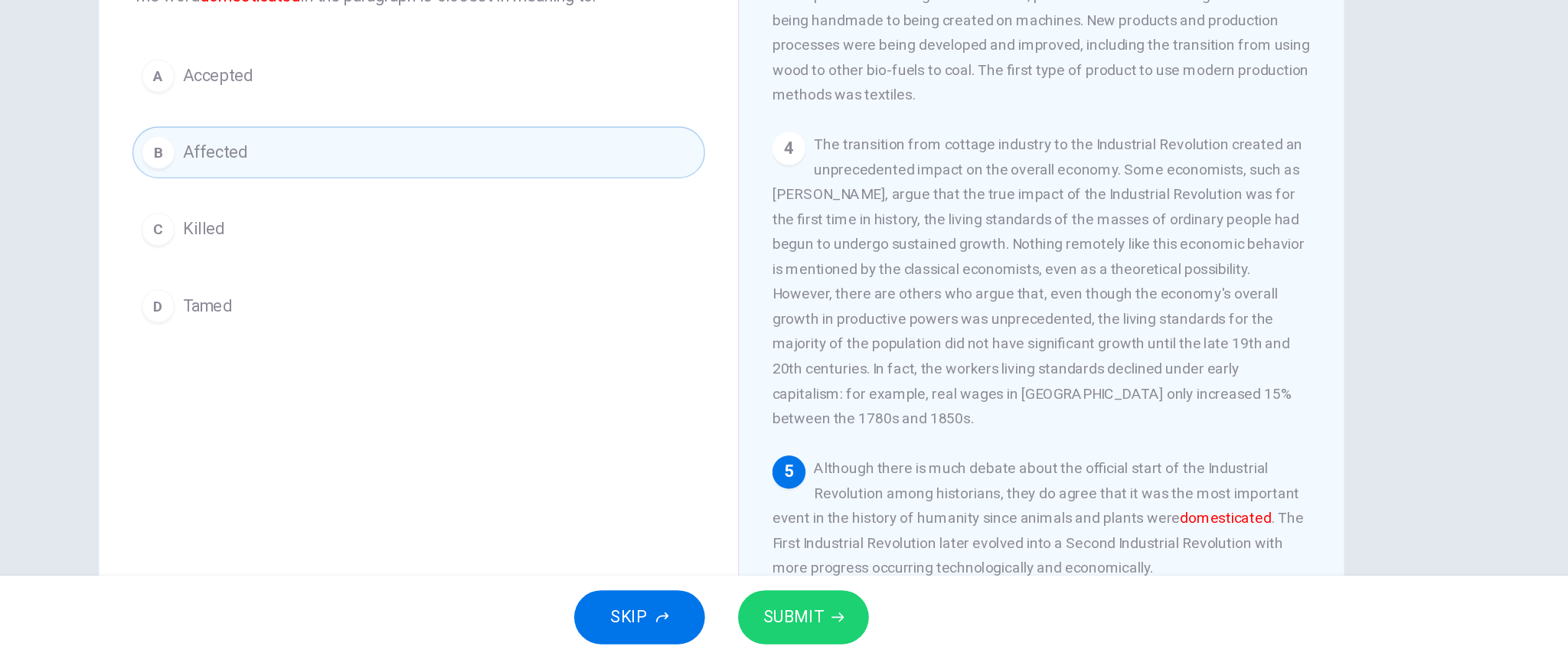 click on "D Tamed" at bounding box center (560, 396) 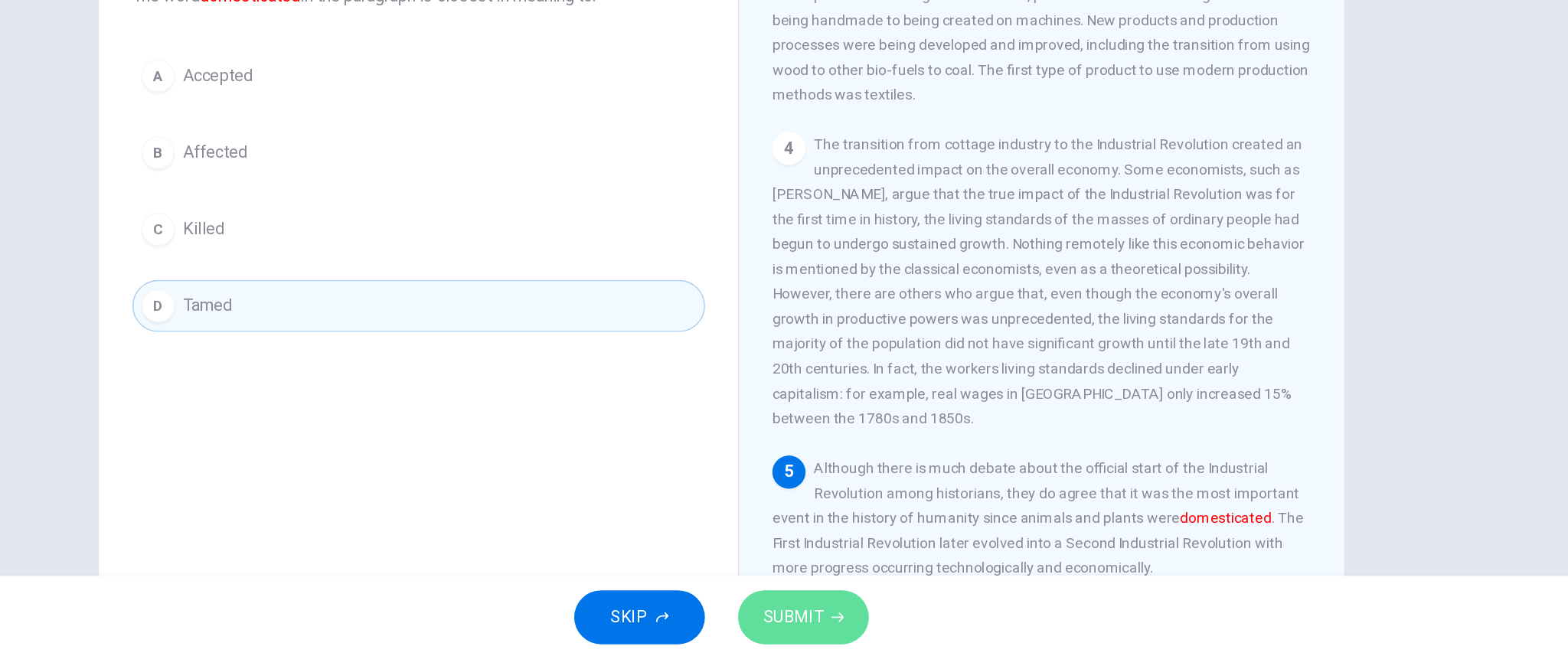 click on "SUBMIT" at bounding box center [837, 625] 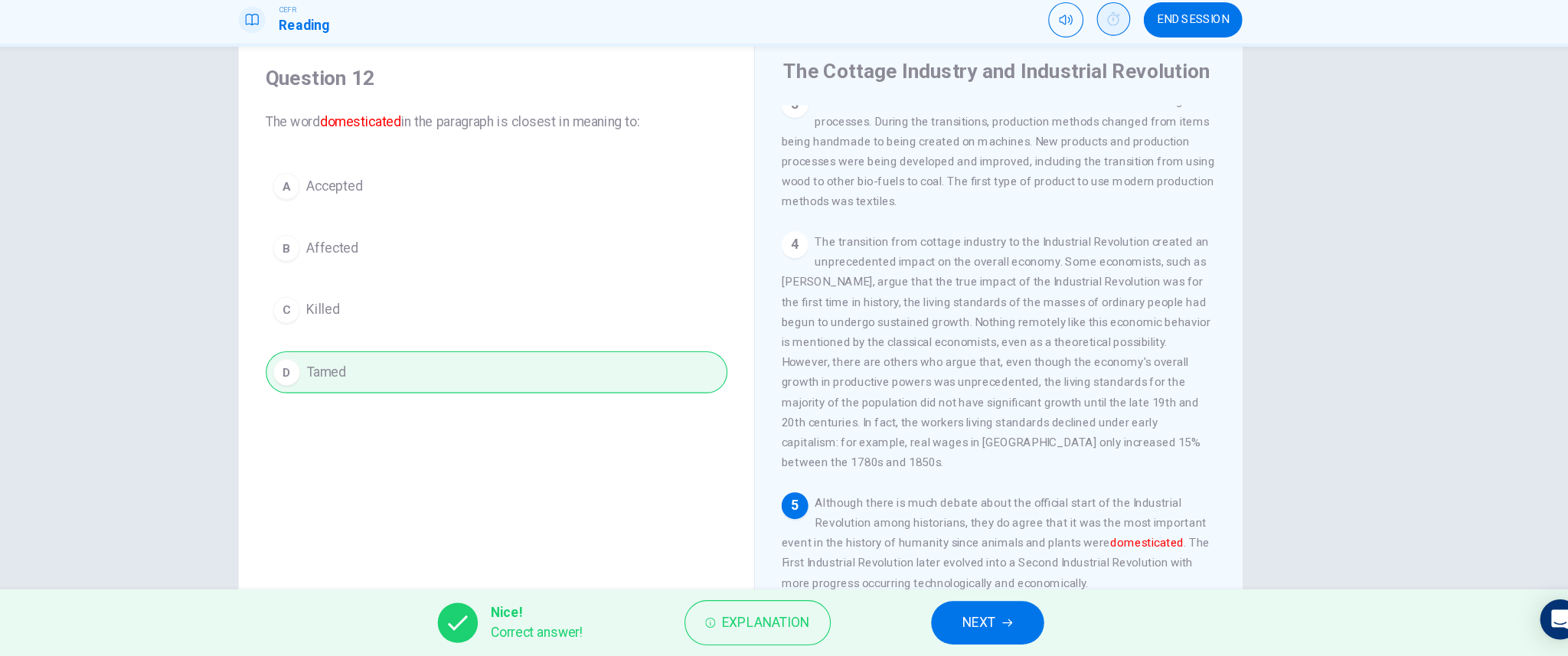 scroll, scrollTop: 0, scrollLeft: 0, axis: both 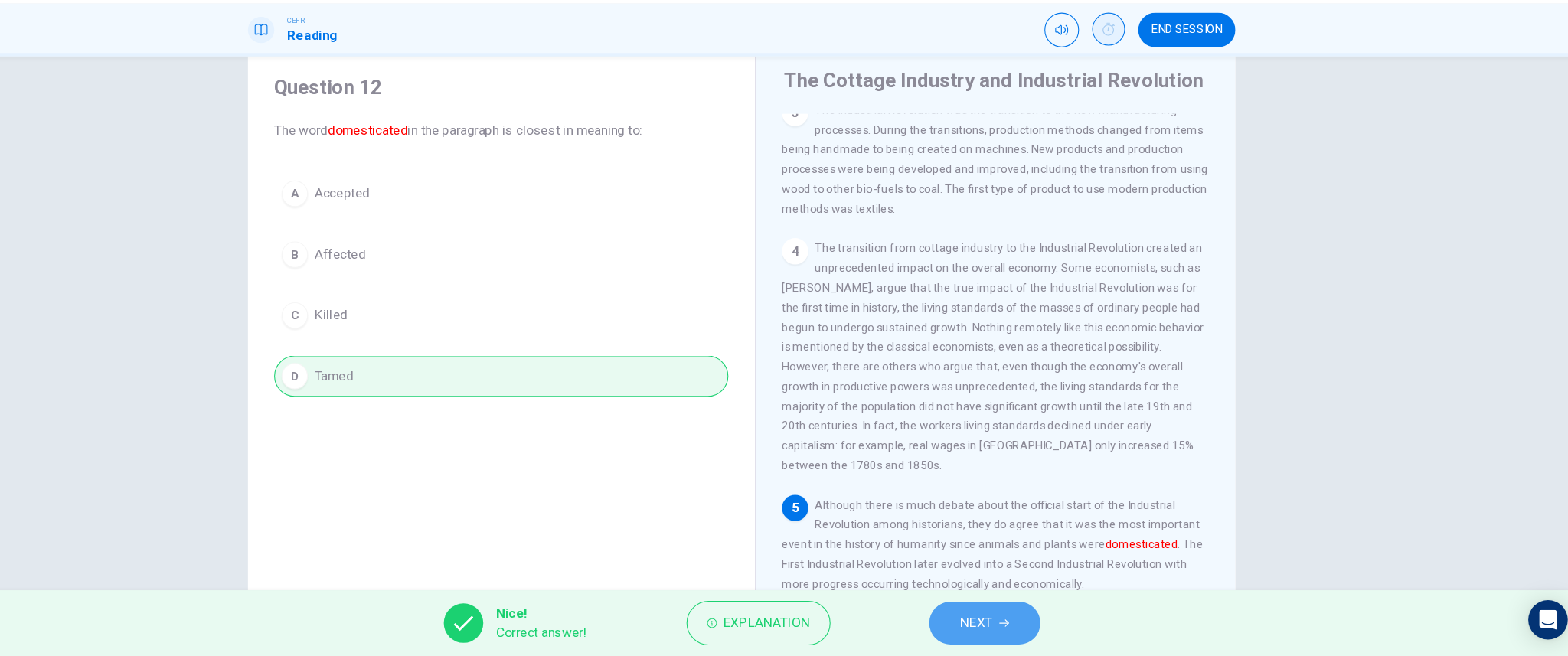 click 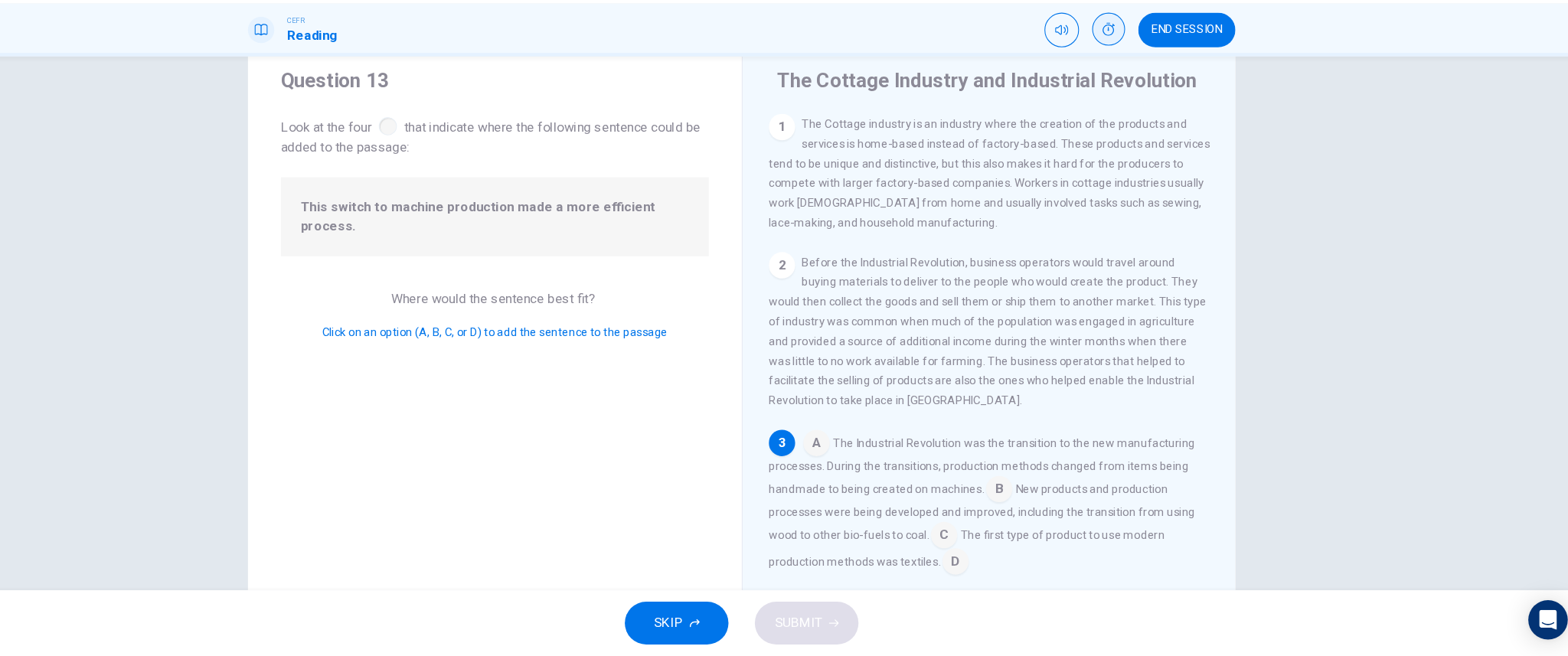scroll, scrollTop: 152, scrollLeft: 0, axis: vertical 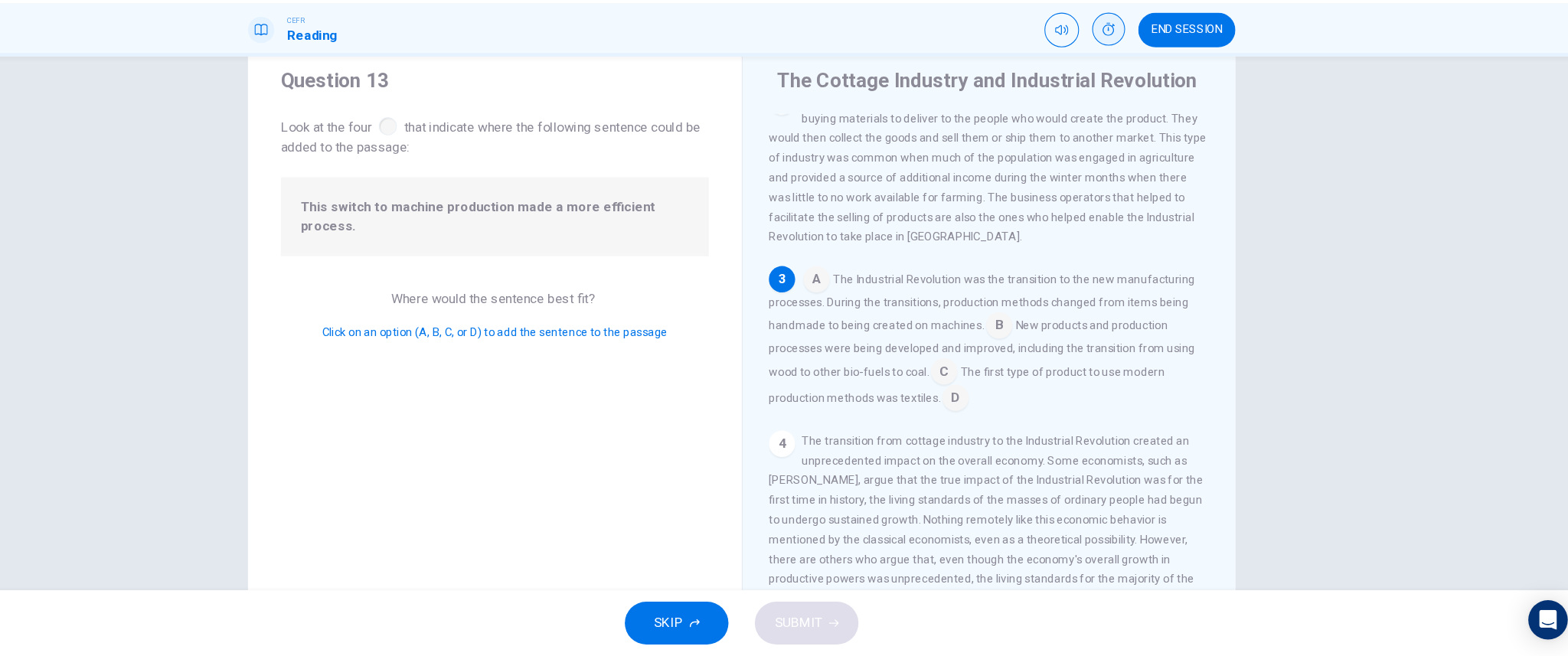 drag, startPoint x: 359, startPoint y: 233, endPoint x: 418, endPoint y: 251, distance: 61.68468 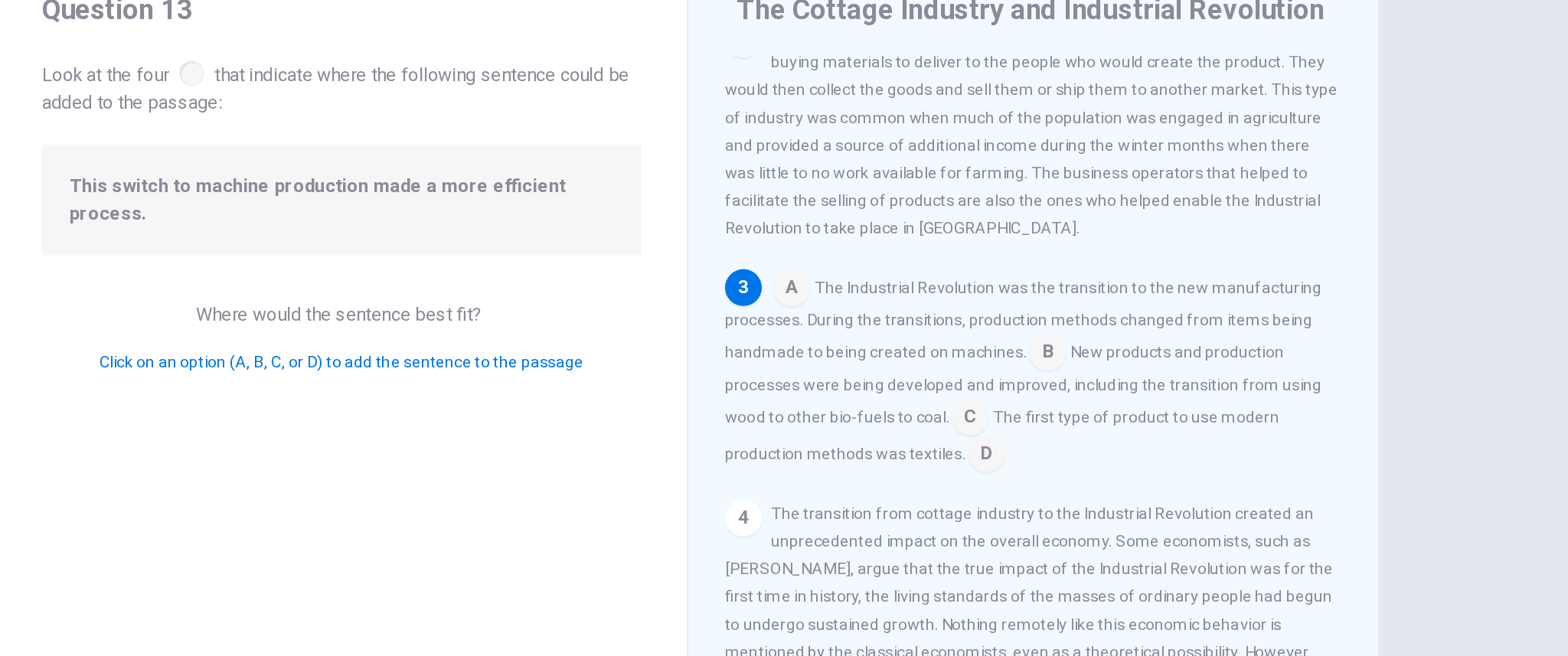 drag, startPoint x: 371, startPoint y: 232, endPoint x: 409, endPoint y: 260, distance: 47.201695 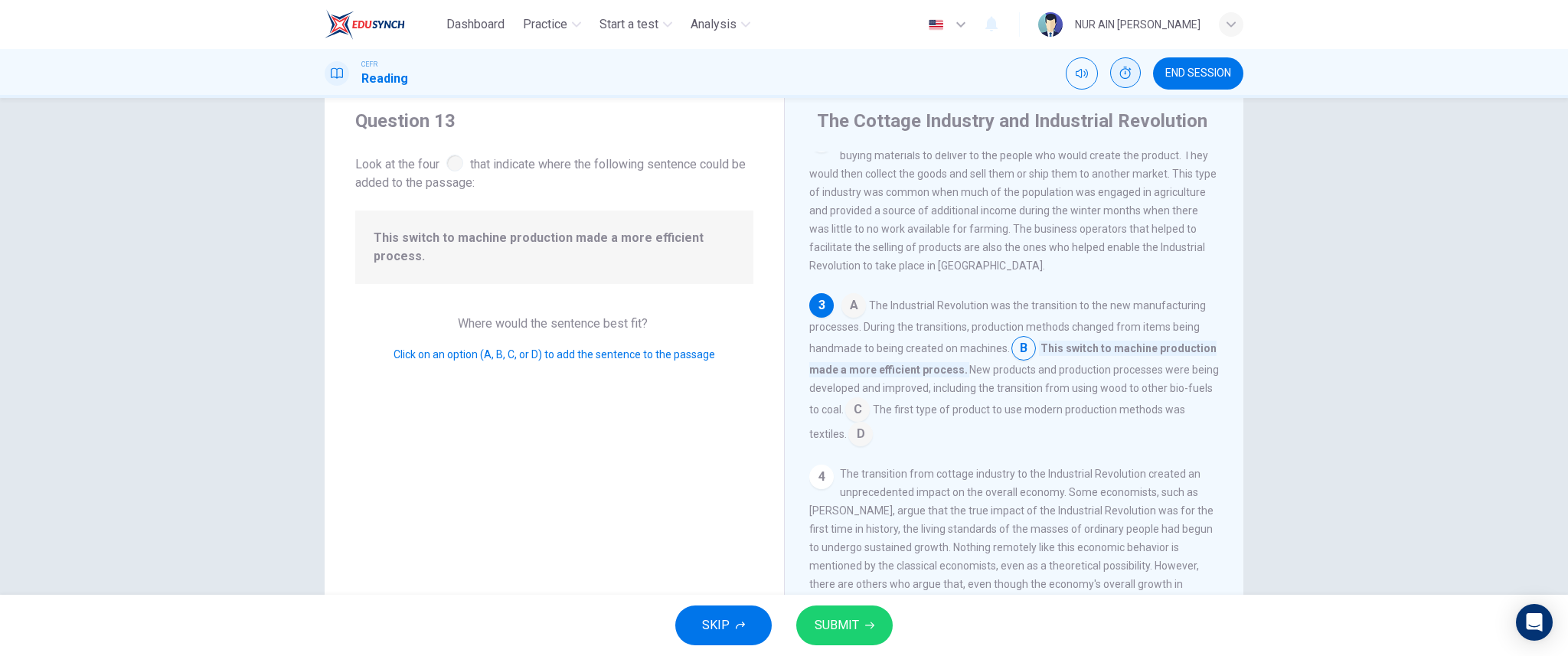 click at bounding box center [858, 411] 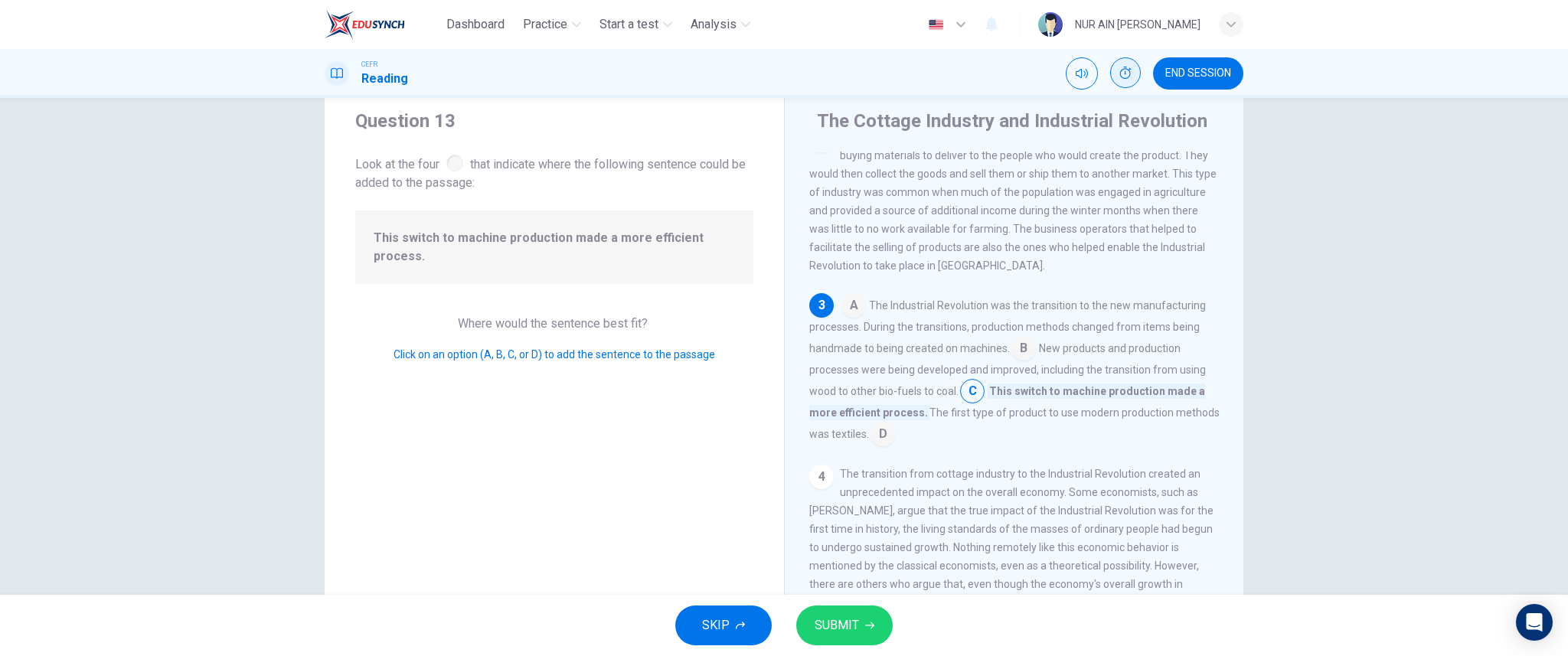 click on "SUBMIT" at bounding box center [844, 625] 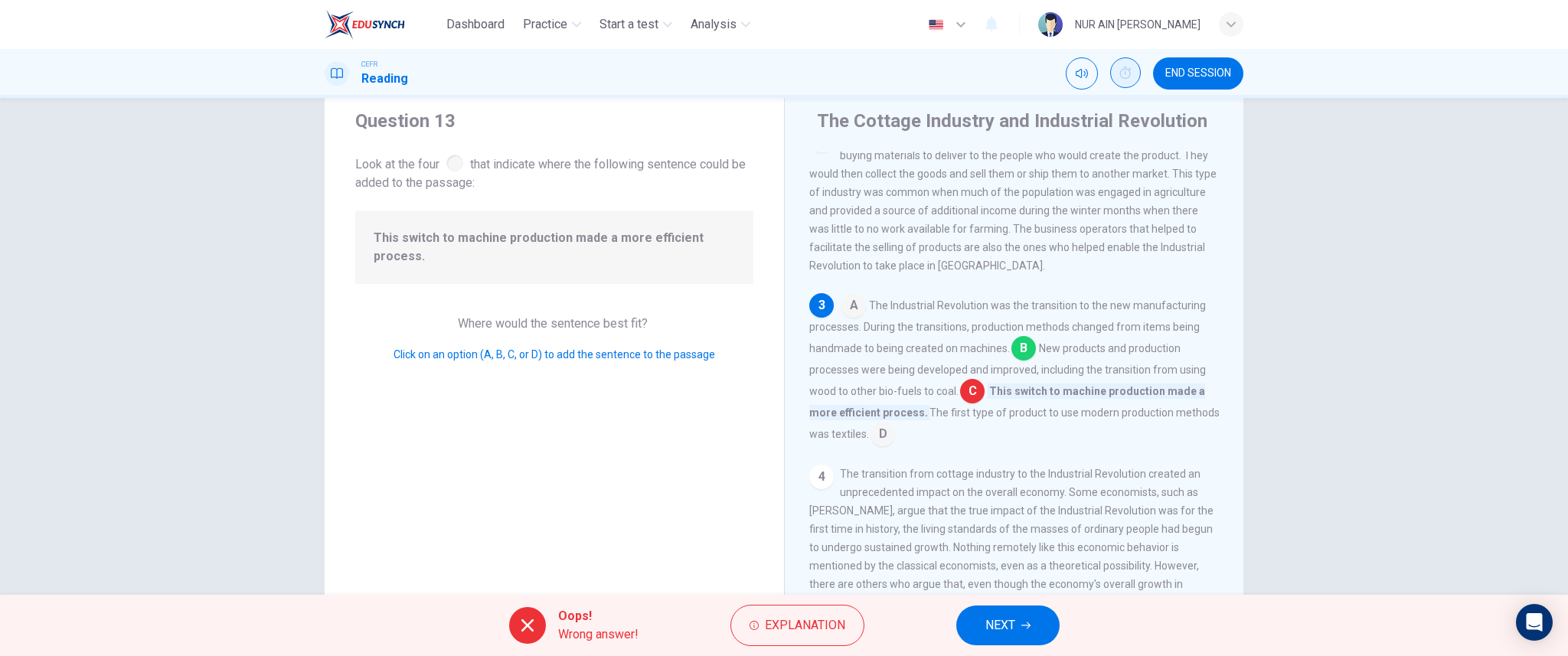 click at bounding box center (1024, 350) 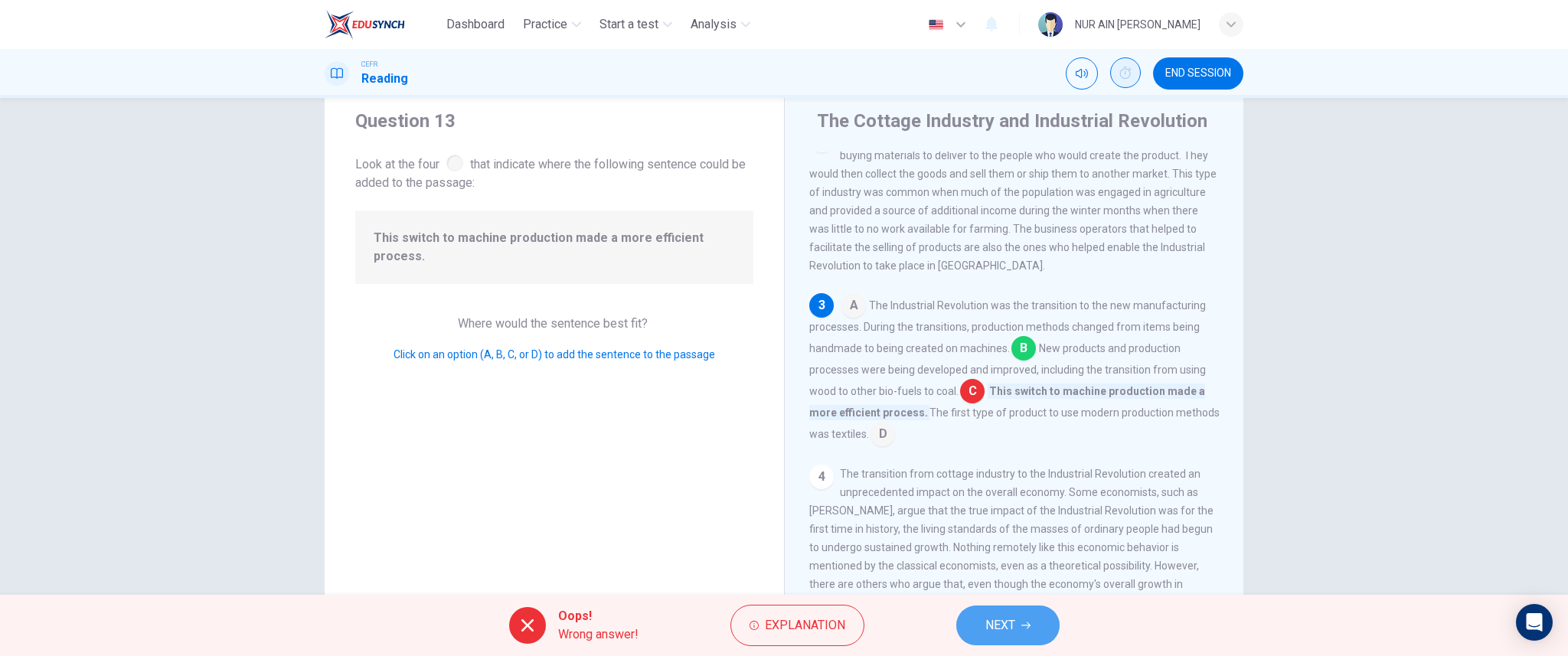 click on "NEXT" at bounding box center [1000, 625] 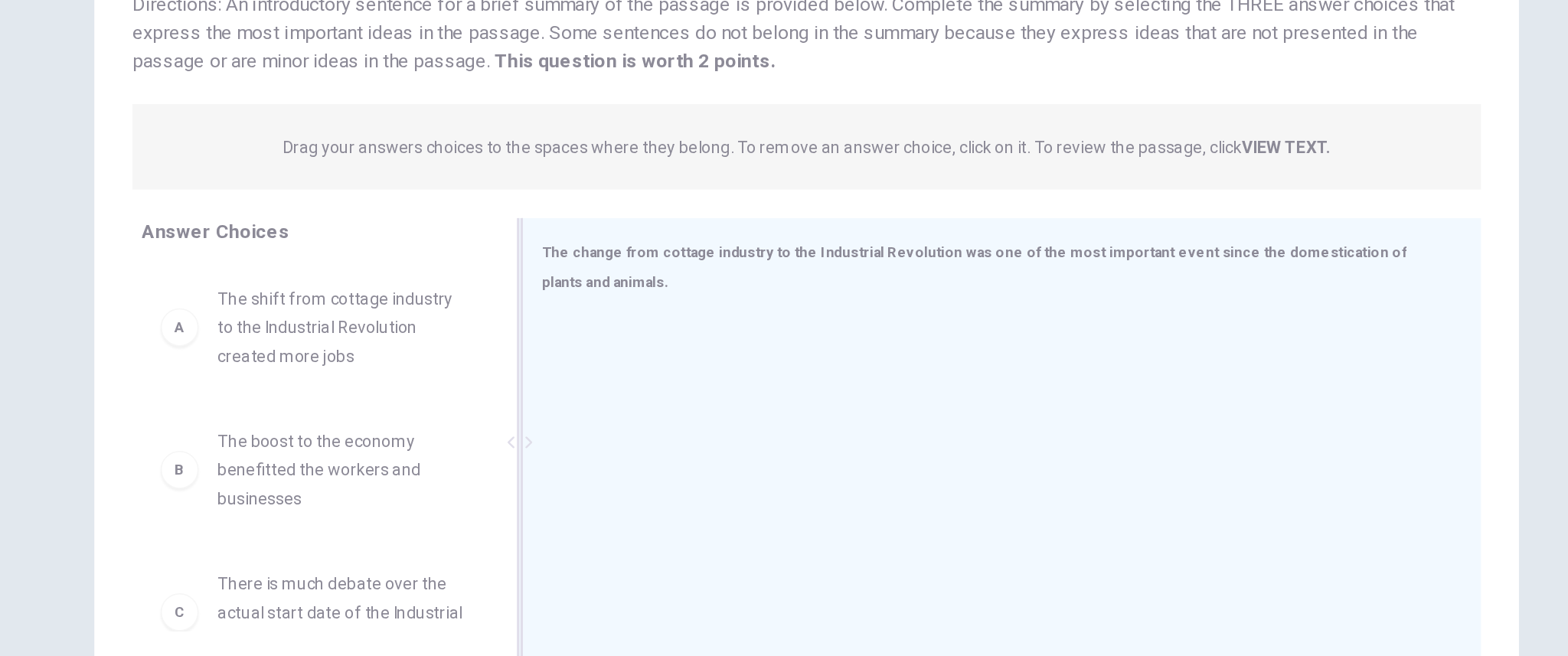 scroll, scrollTop: 0, scrollLeft: 0, axis: both 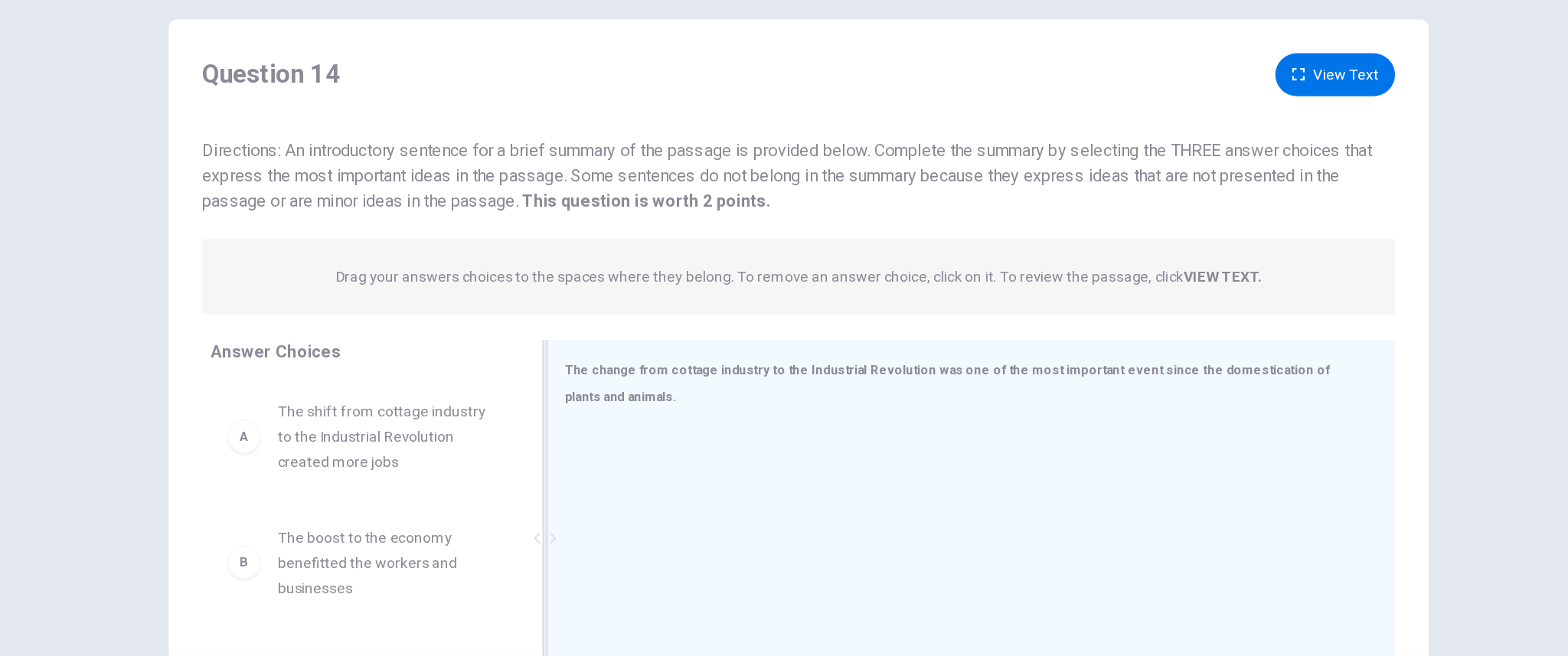 click at bounding box center (599, 507) 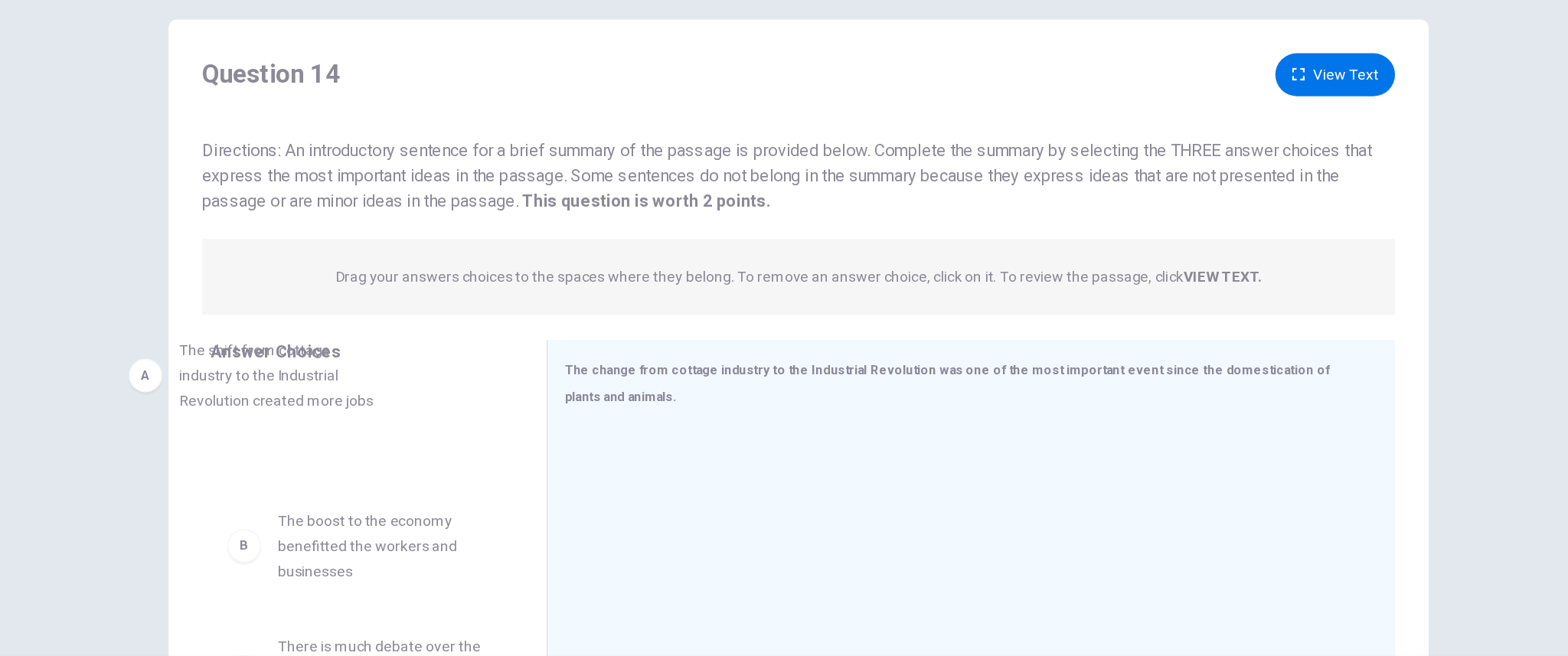 drag, startPoint x: 427, startPoint y: 429, endPoint x: 423, endPoint y: 407, distance: 22.36068 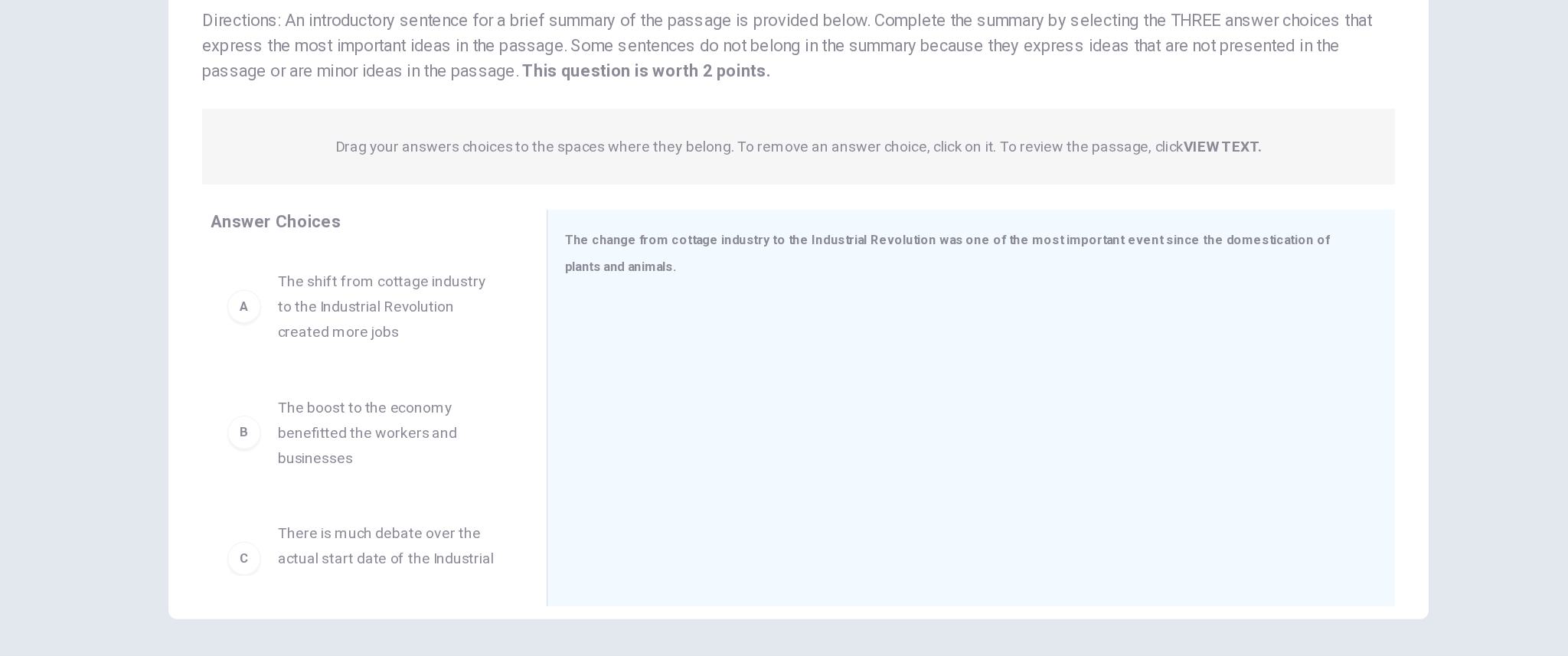 scroll, scrollTop: 96, scrollLeft: 0, axis: vertical 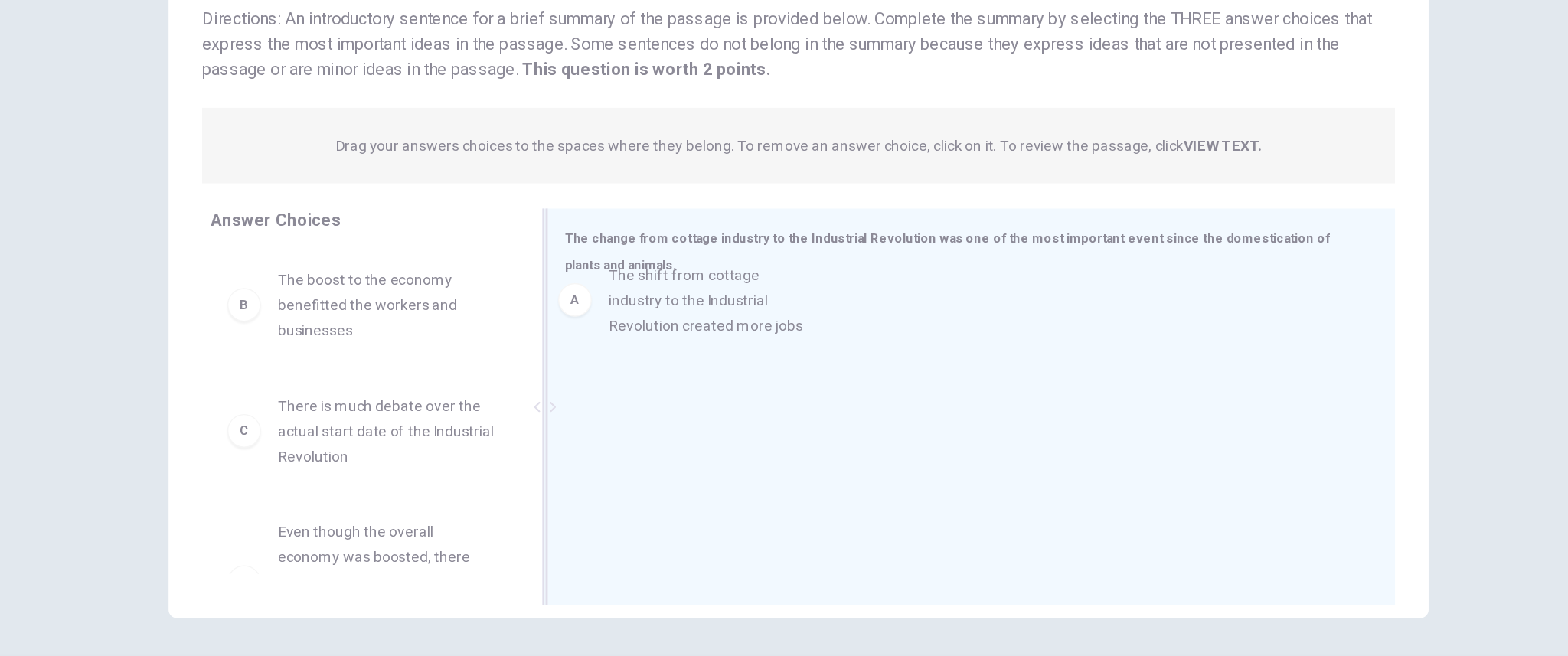 drag, startPoint x: 469, startPoint y: 326, endPoint x: 725, endPoint y: 326, distance: 256 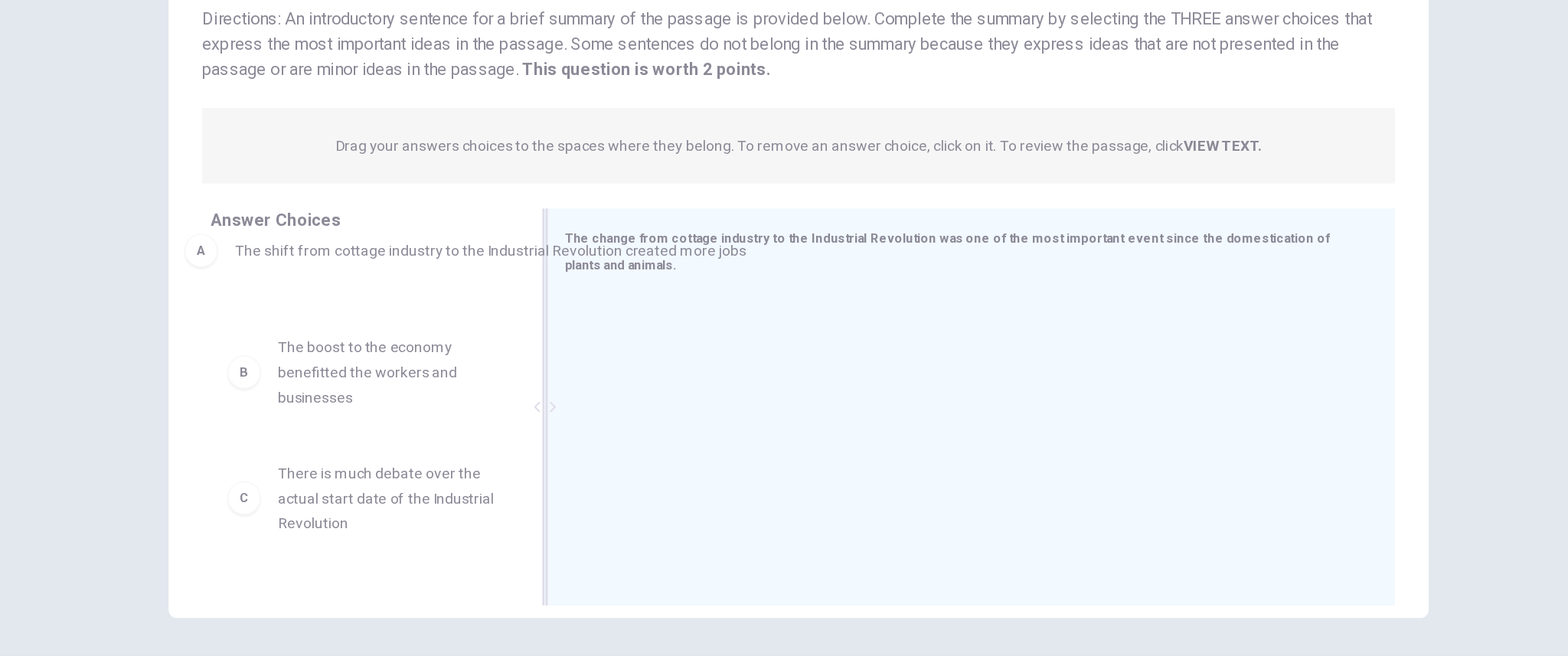 drag, startPoint x: 725, startPoint y: 352, endPoint x: 427, endPoint y: 292, distance: 303.9803 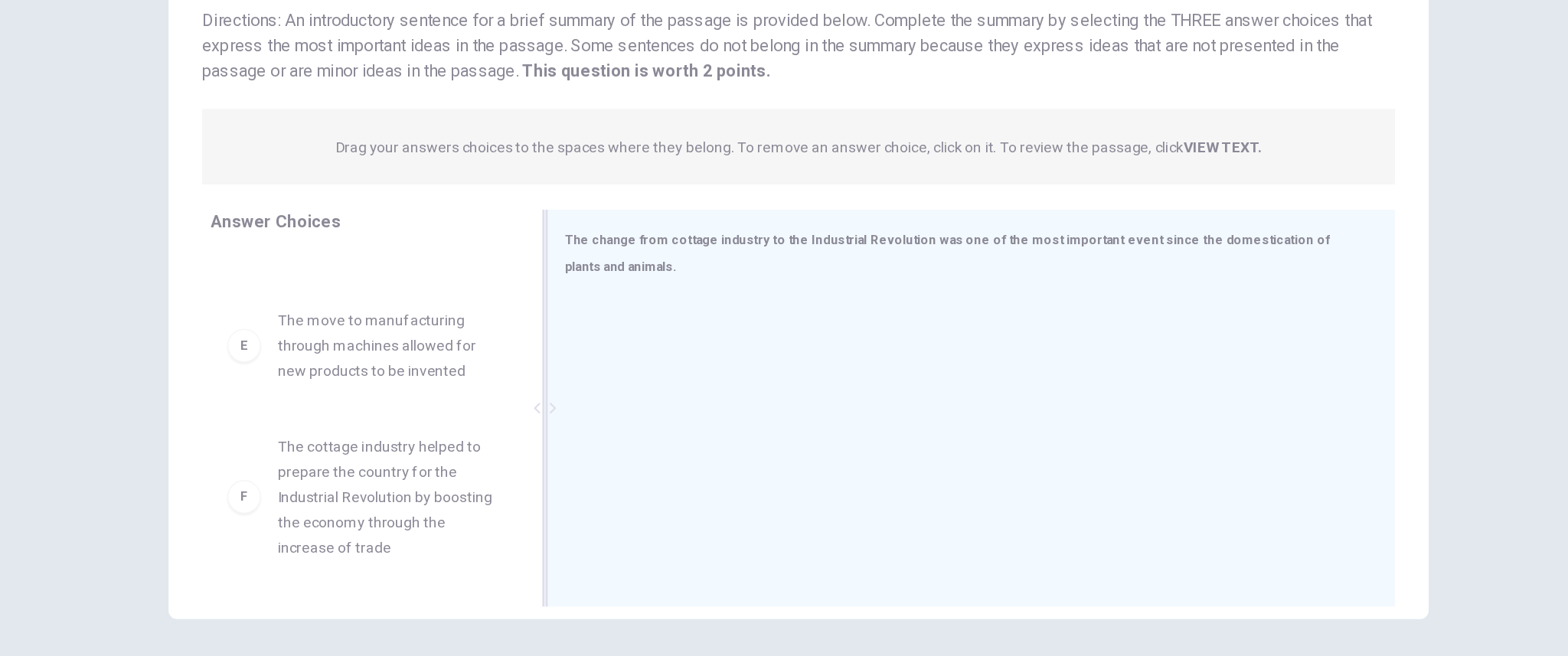 scroll, scrollTop: 0, scrollLeft: 0, axis: both 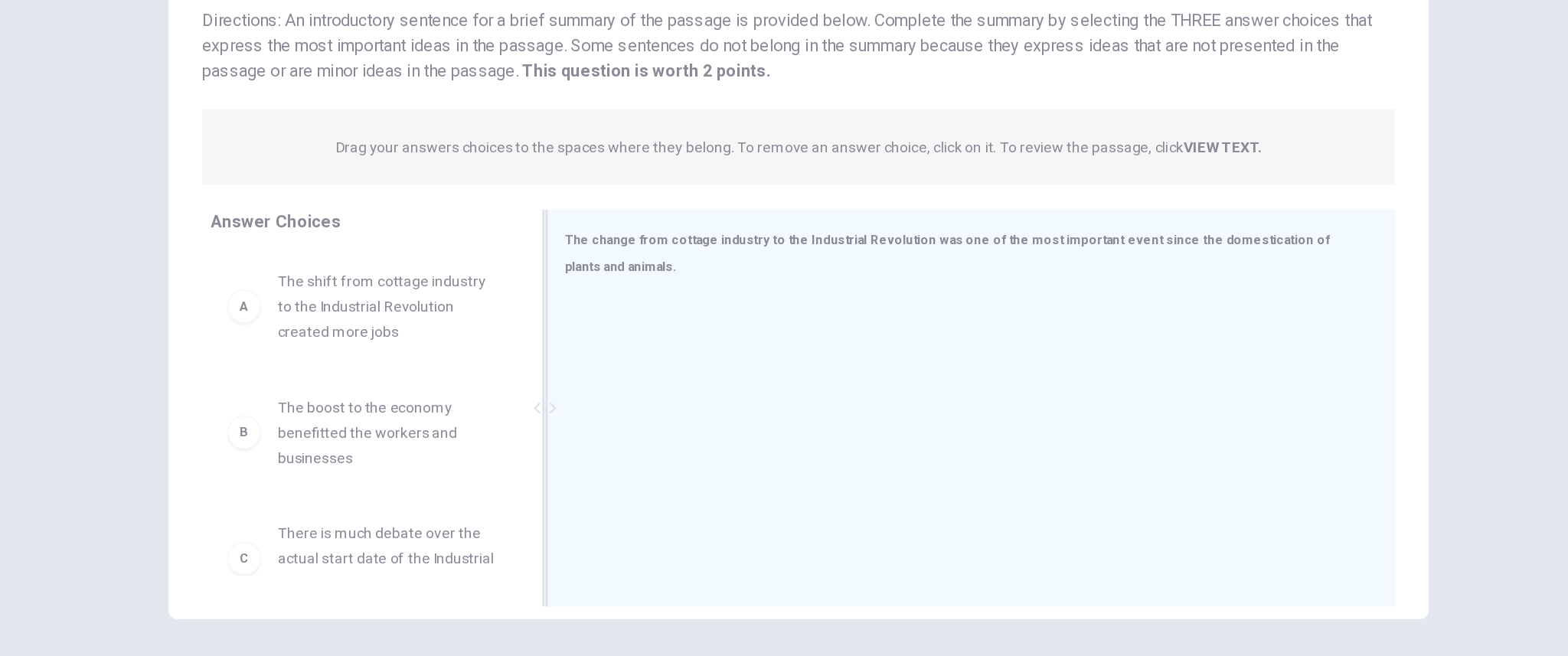 click at bounding box center (599, 411) 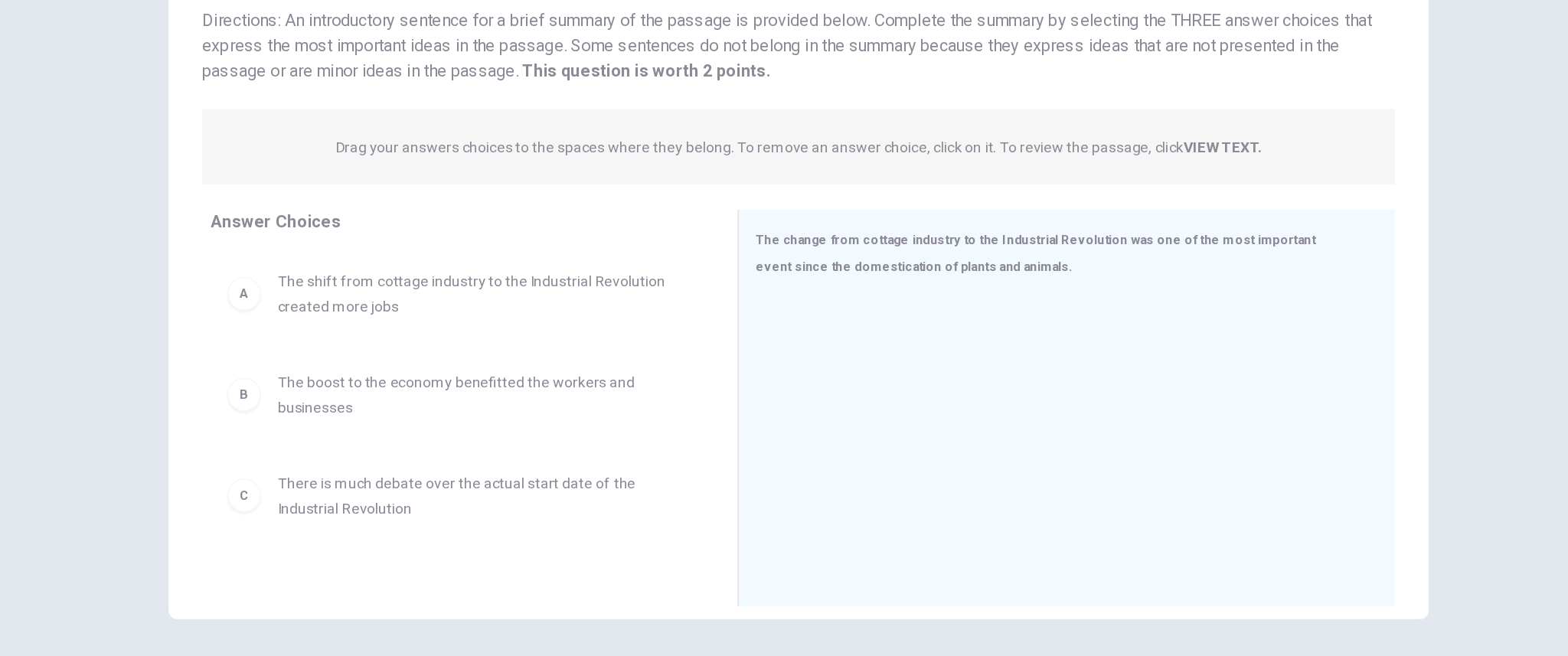 drag, startPoint x: 591, startPoint y: 344, endPoint x: 763, endPoint y: 344, distance: 172 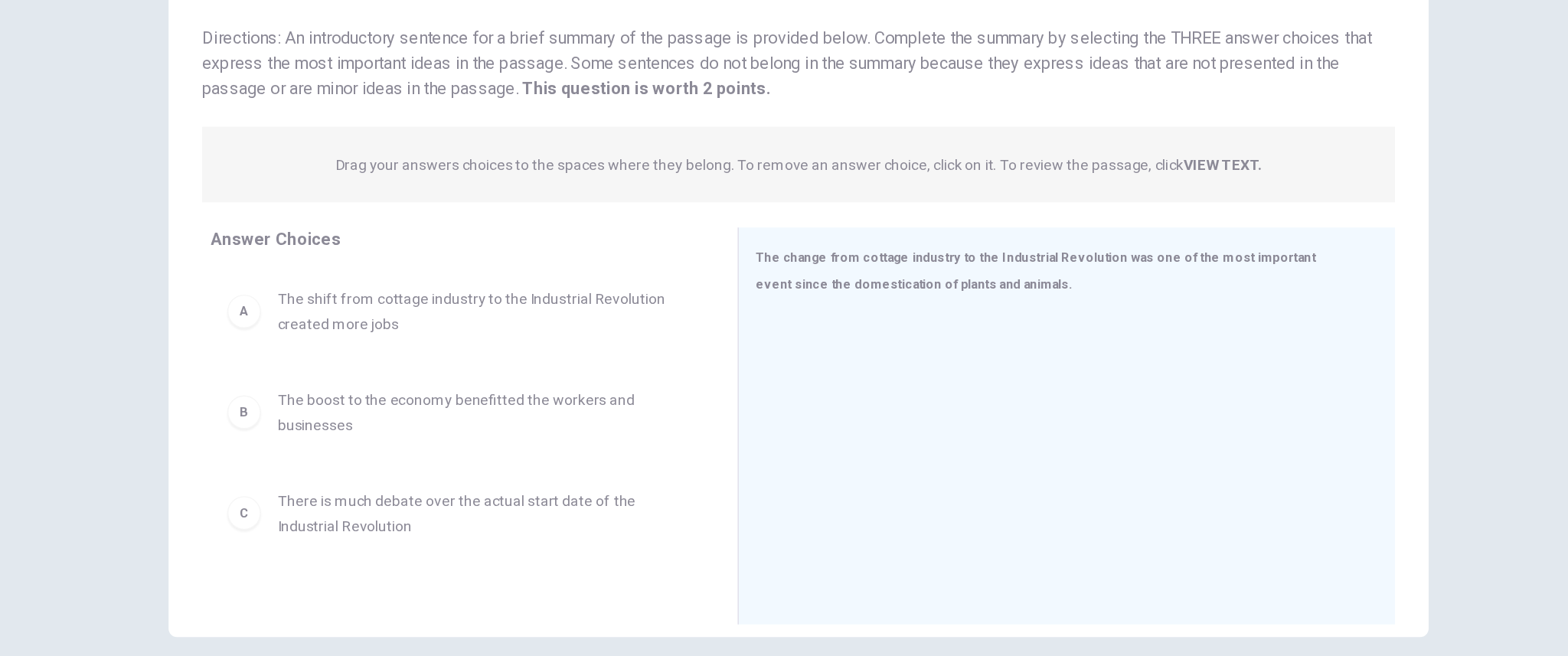 scroll, scrollTop: 82, scrollLeft: 0, axis: vertical 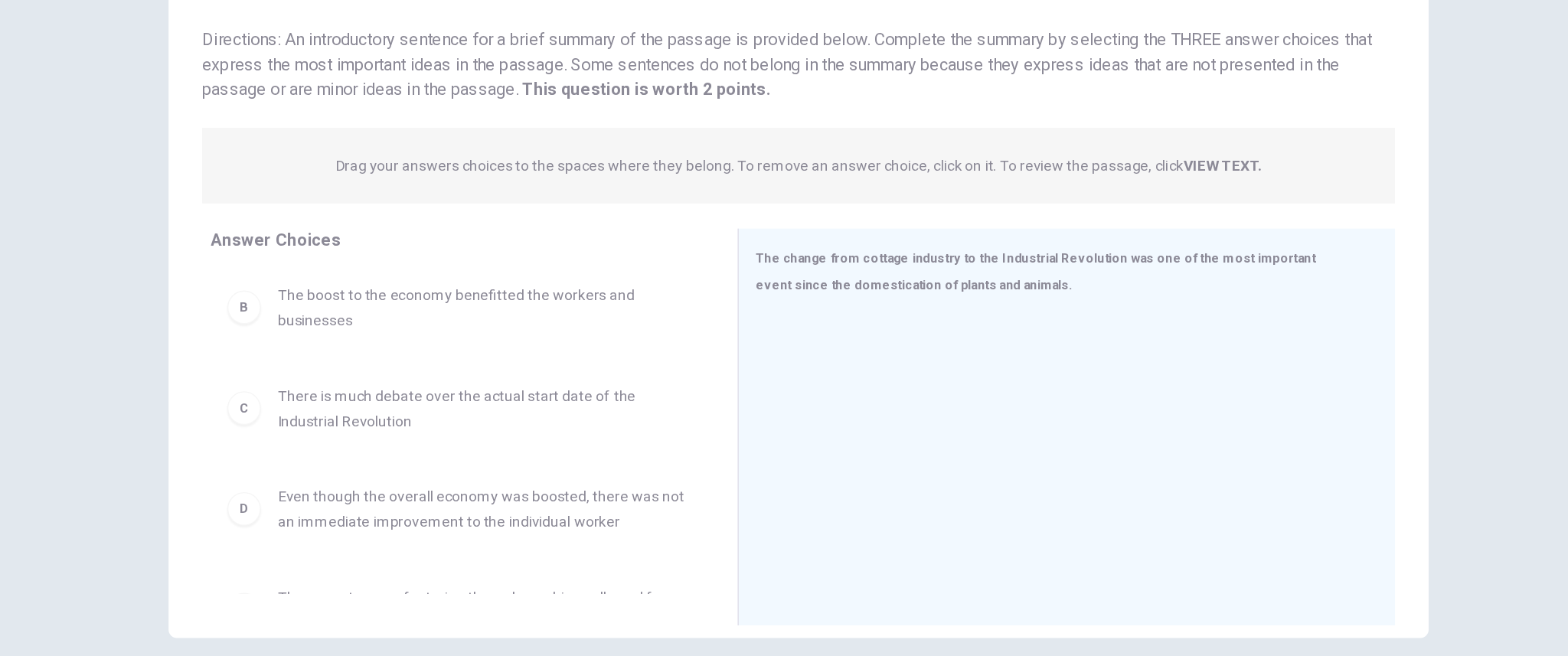 drag, startPoint x: 722, startPoint y: 443, endPoint x: 721, endPoint y: 452, distance: 9.0553851 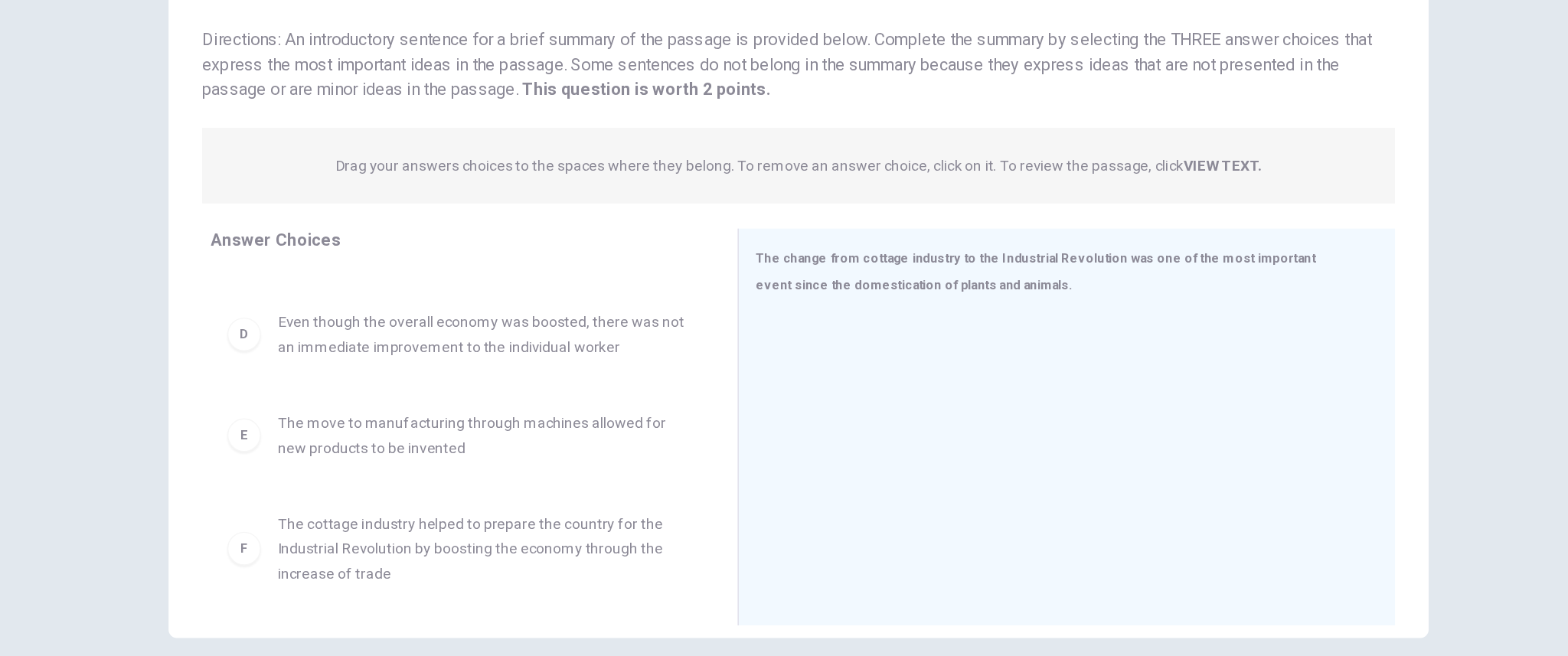 scroll, scrollTop: 211, scrollLeft: 0, axis: vertical 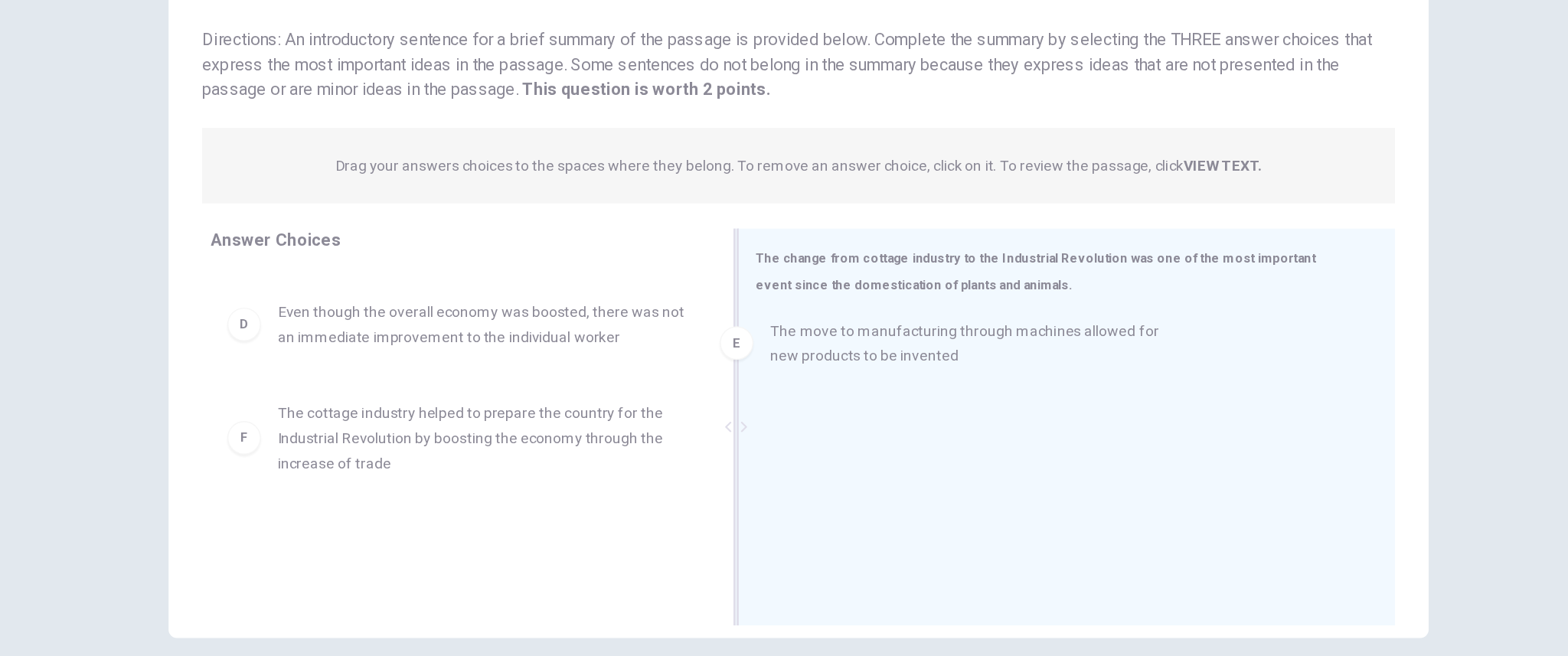 drag, startPoint x: 516, startPoint y: 436, endPoint x: 883, endPoint y: 379, distance: 371.40005 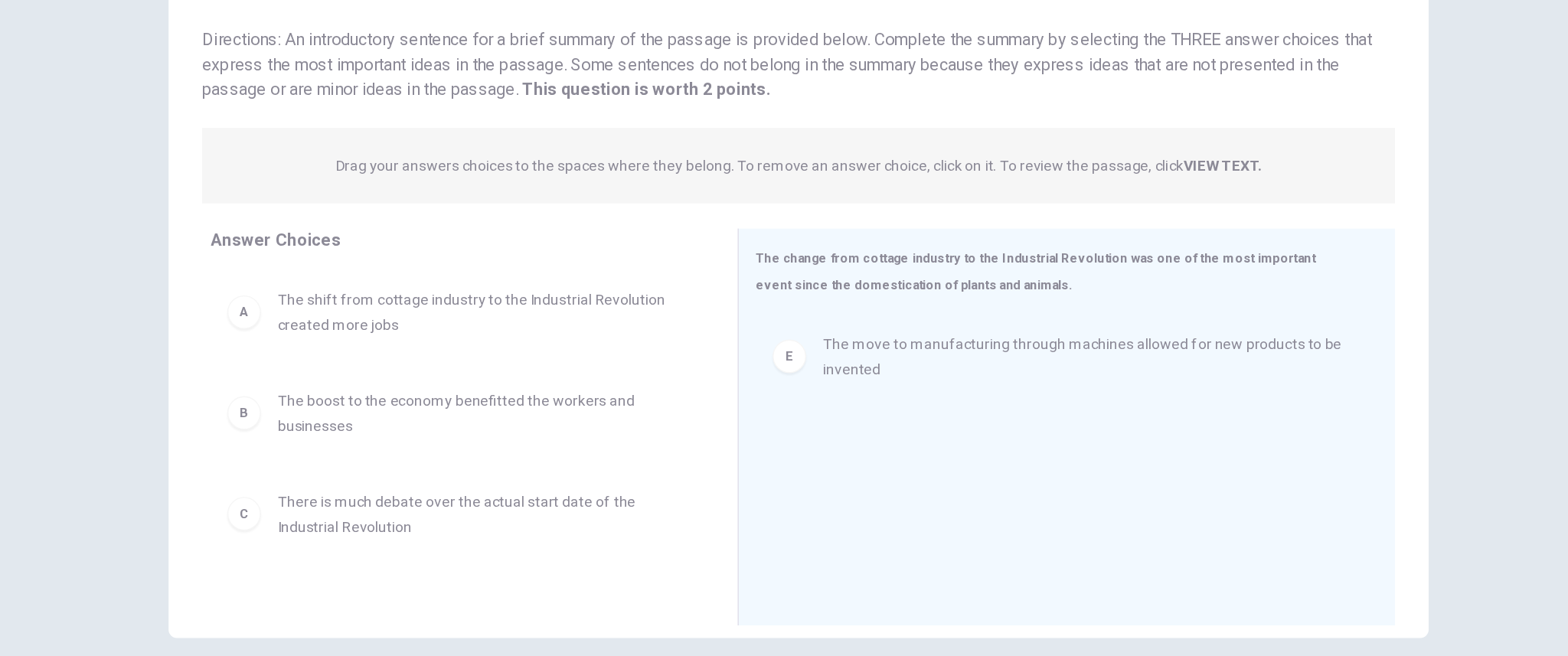 scroll, scrollTop: 1, scrollLeft: 0, axis: vertical 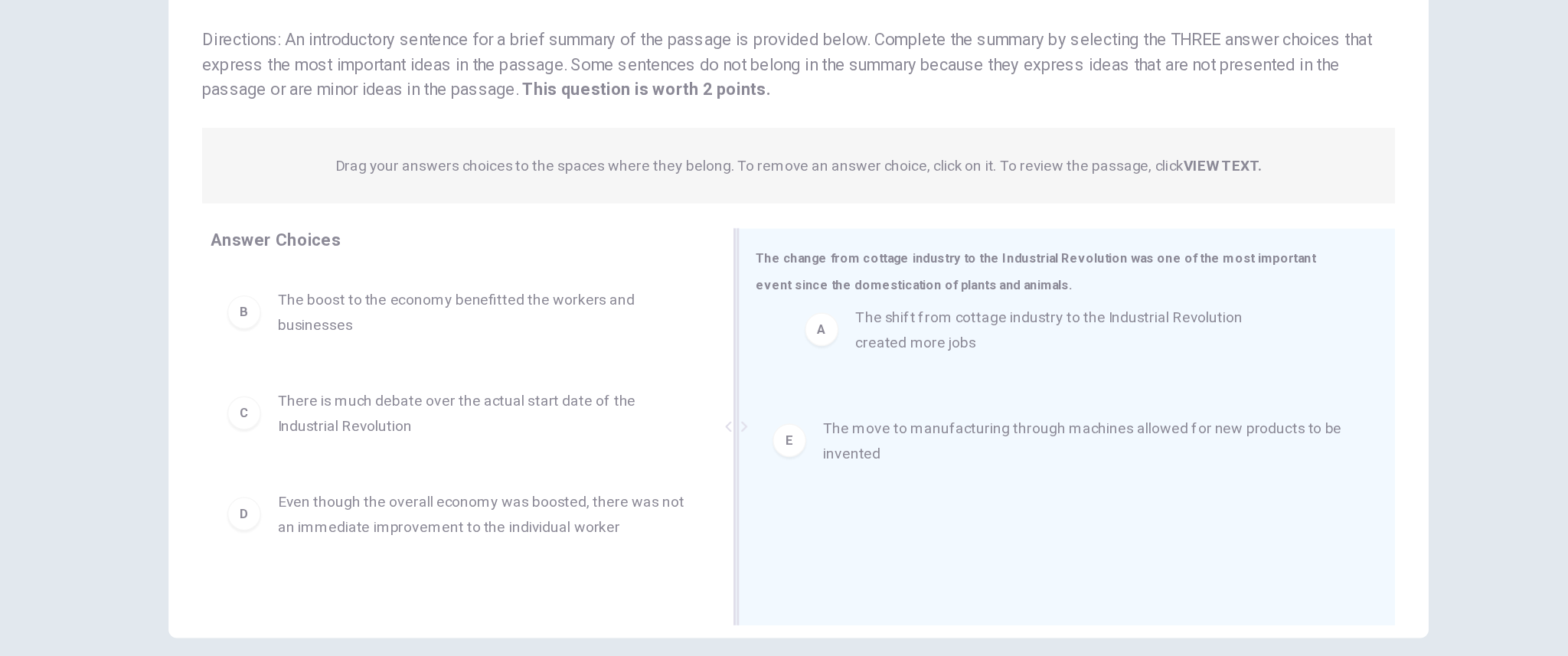 drag, startPoint x: 500, startPoint y: 347, endPoint x: 929, endPoint y: 361, distance: 429.22838 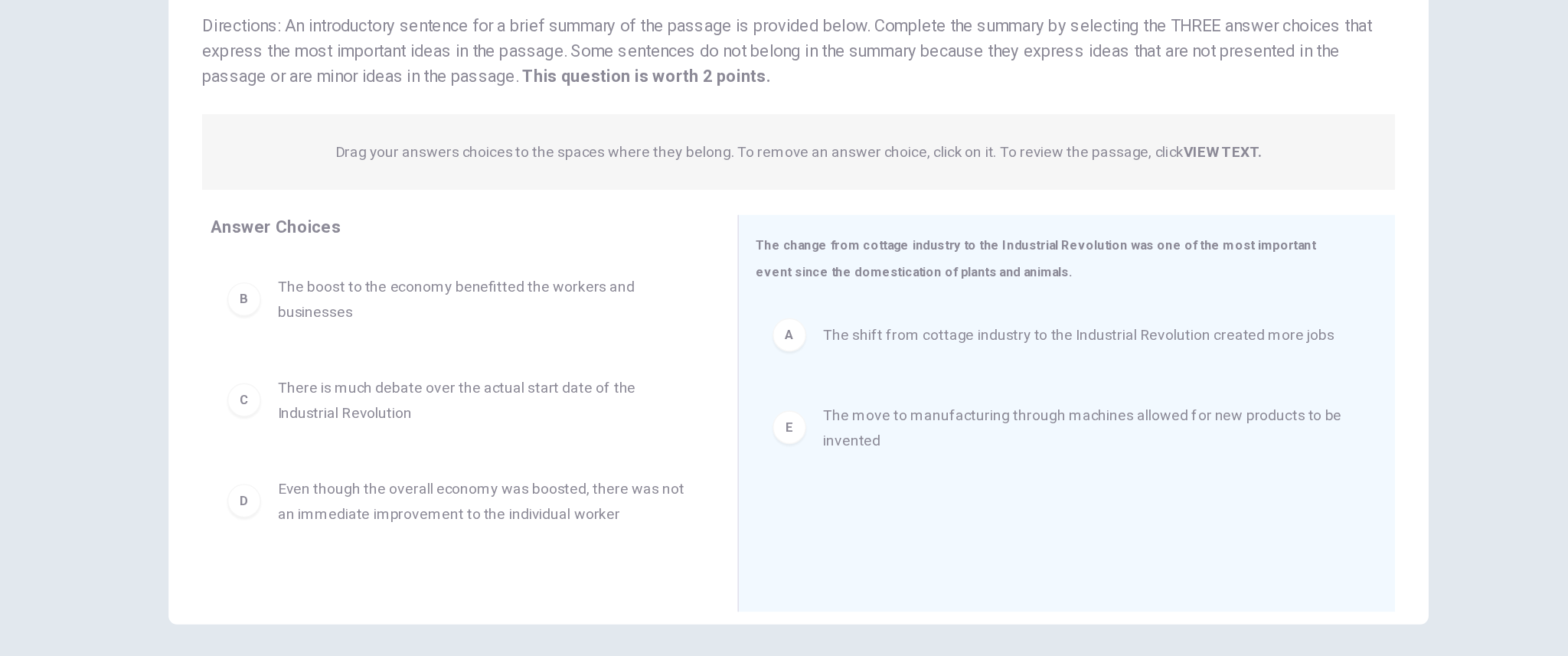 scroll, scrollTop: 96, scrollLeft: 0, axis: vertical 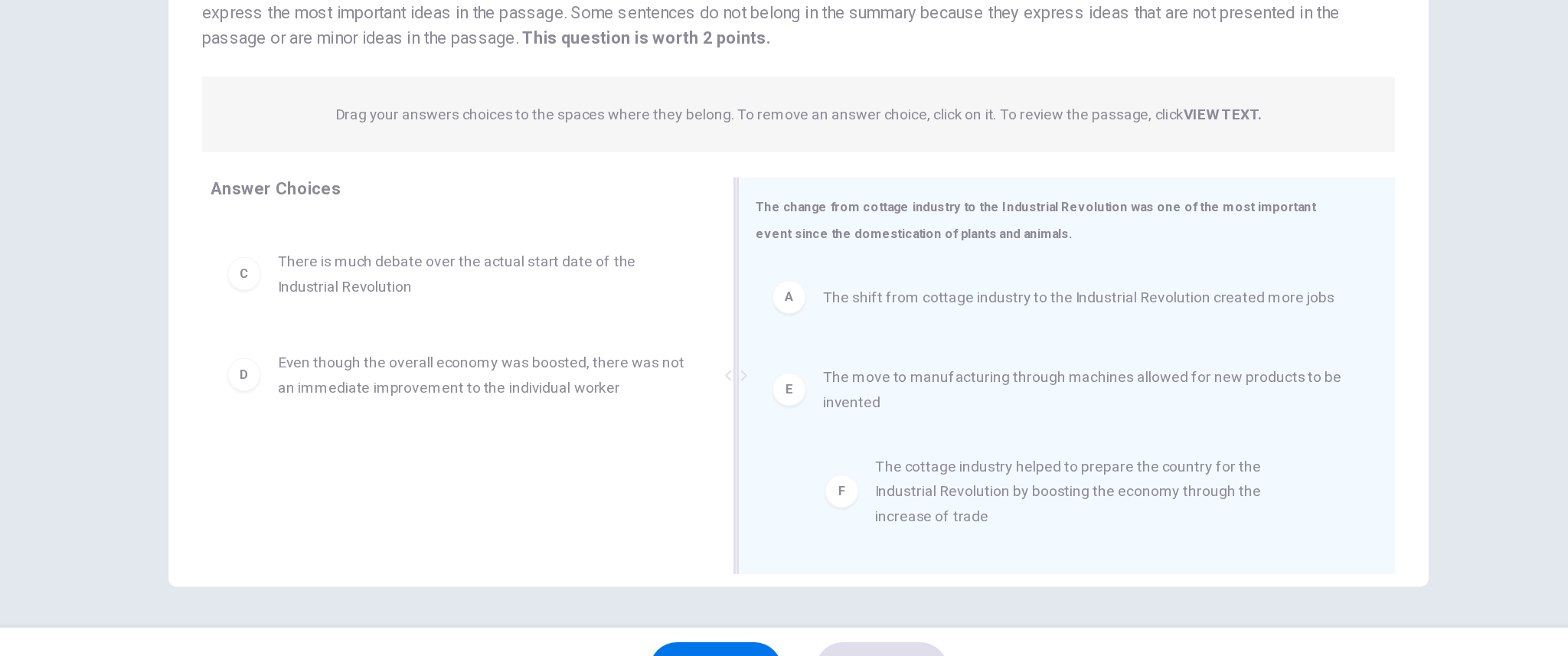 drag, startPoint x: 508, startPoint y: 498, endPoint x: 956, endPoint y: 503, distance: 448.0279 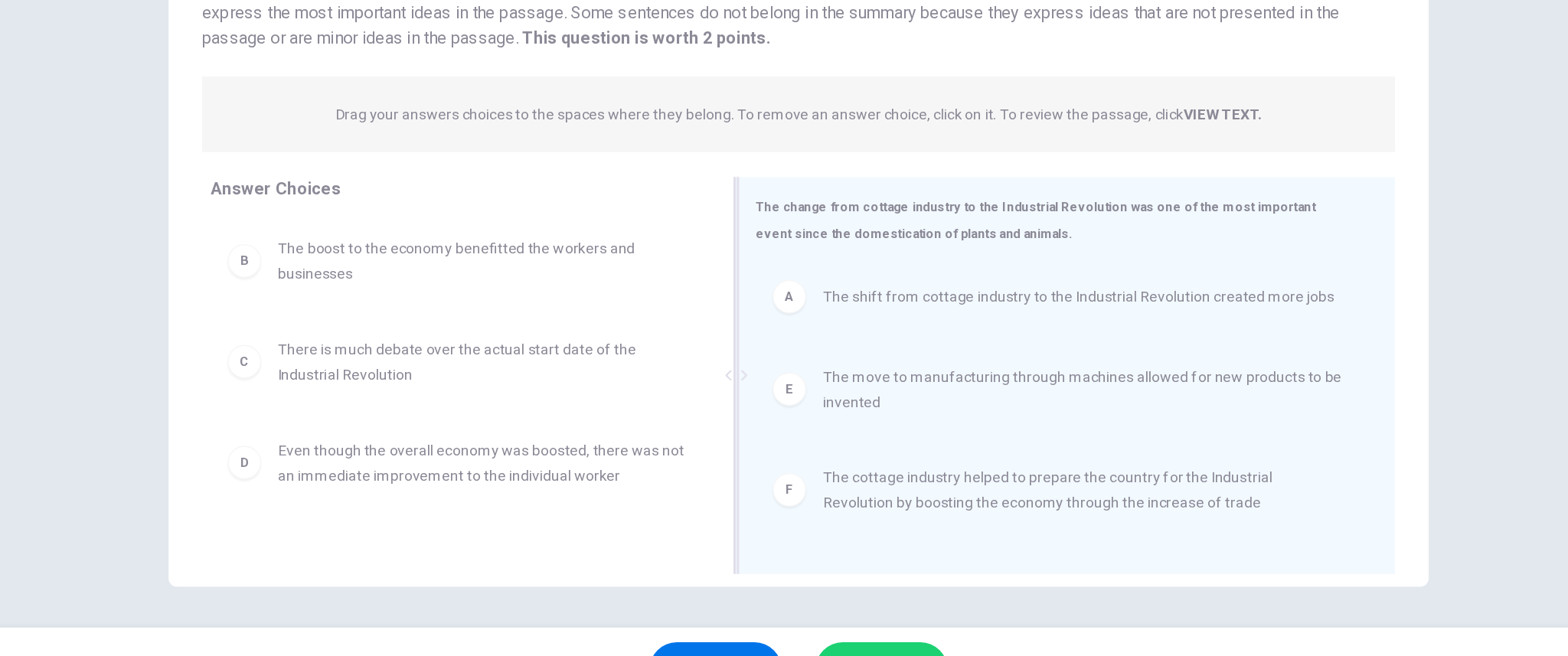scroll, scrollTop: 0, scrollLeft: 0, axis: both 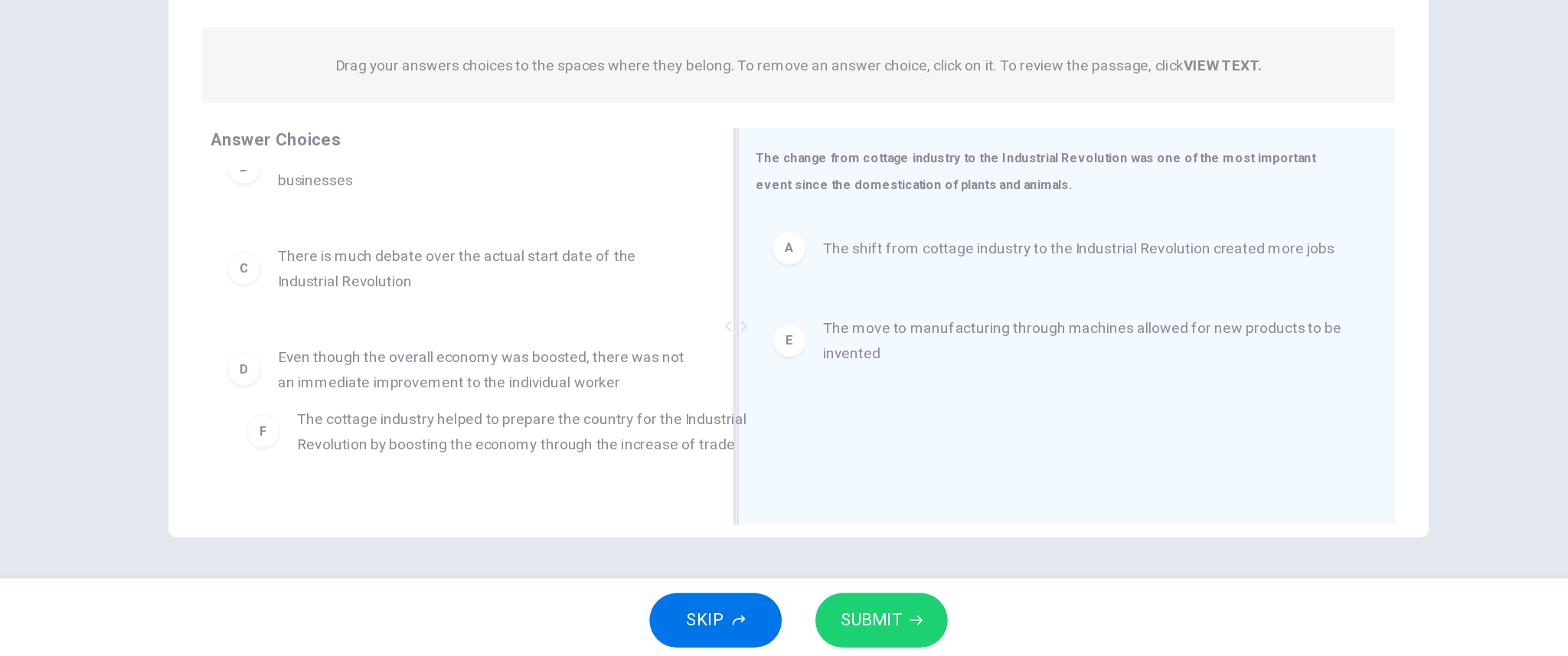 drag, startPoint x: 855, startPoint y: 491, endPoint x: 469, endPoint y: 484, distance: 386.06347 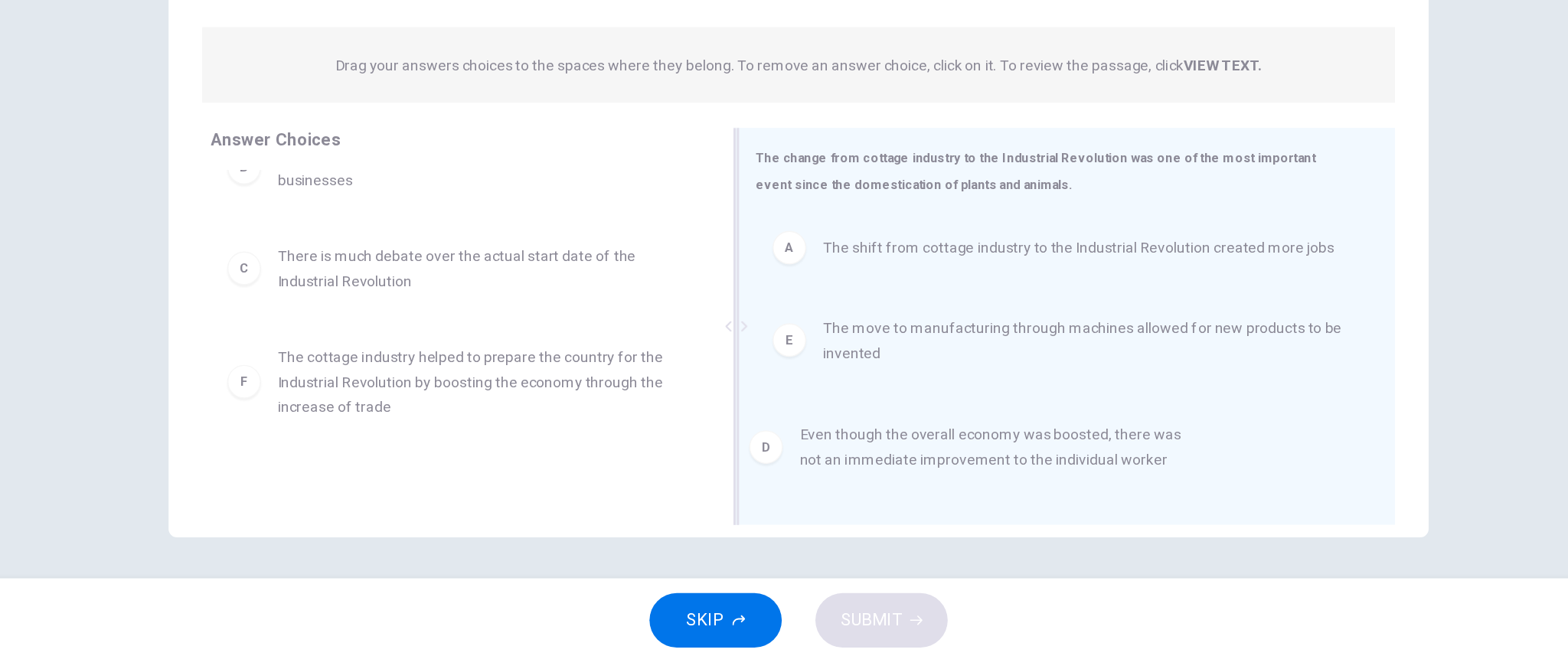 drag, startPoint x: 440, startPoint y: 437, endPoint x: 849, endPoint y: 480, distance: 411.2542 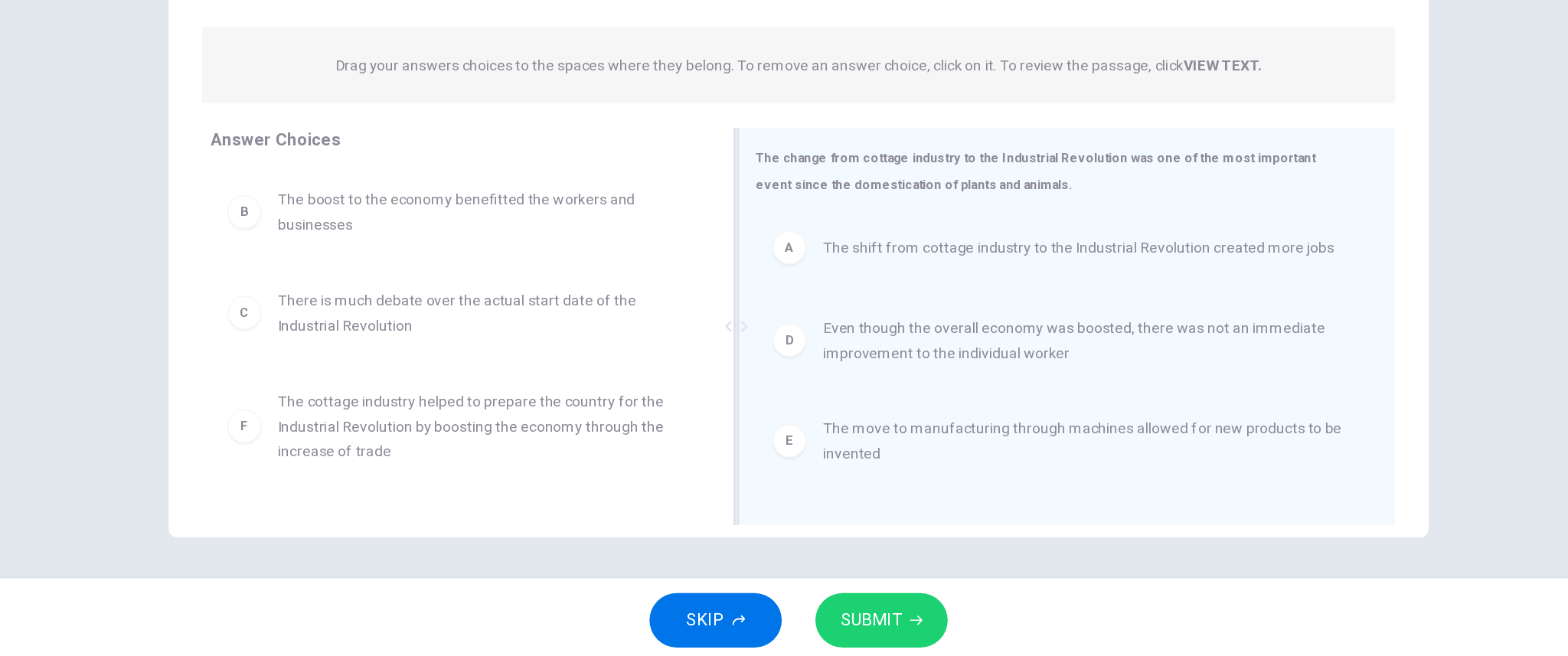 scroll, scrollTop: 0, scrollLeft: 0, axis: both 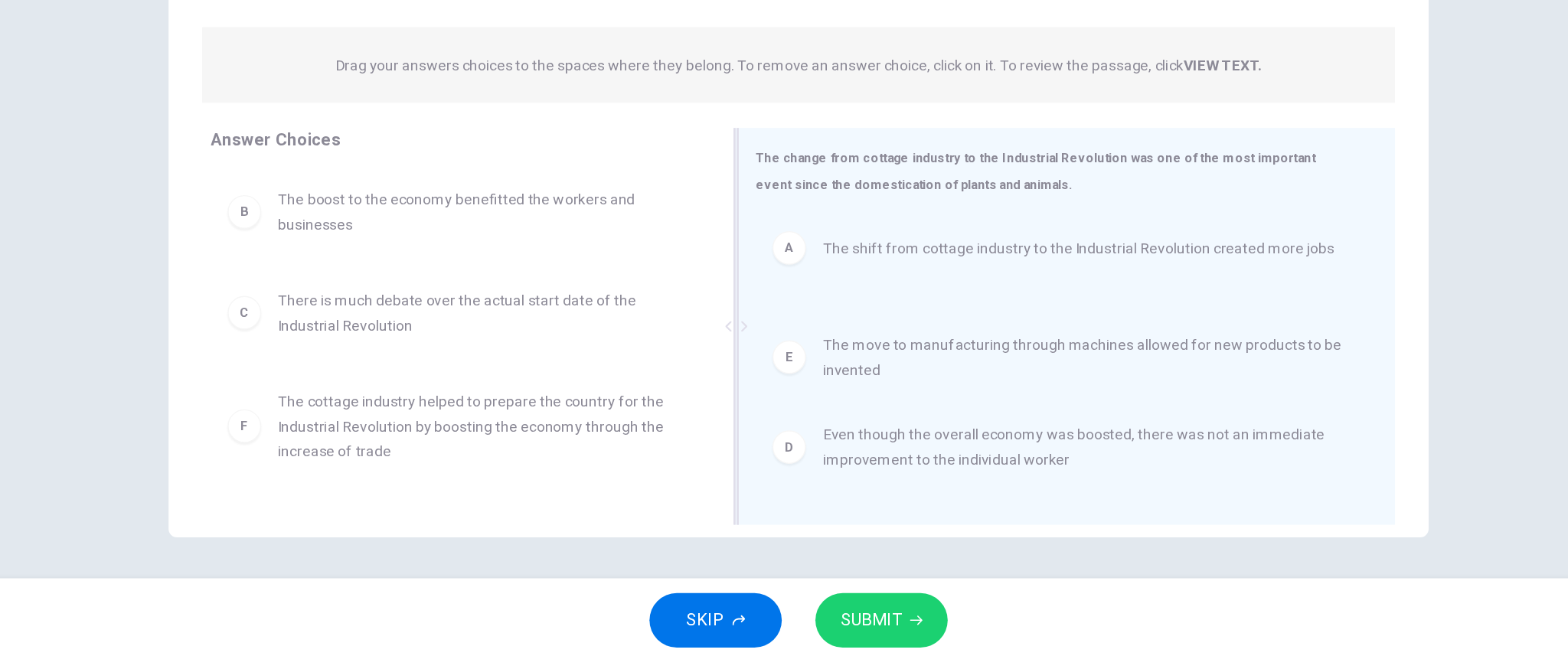 drag, startPoint x: 844, startPoint y: 422, endPoint x: 851, endPoint y: 514, distance: 92.26592 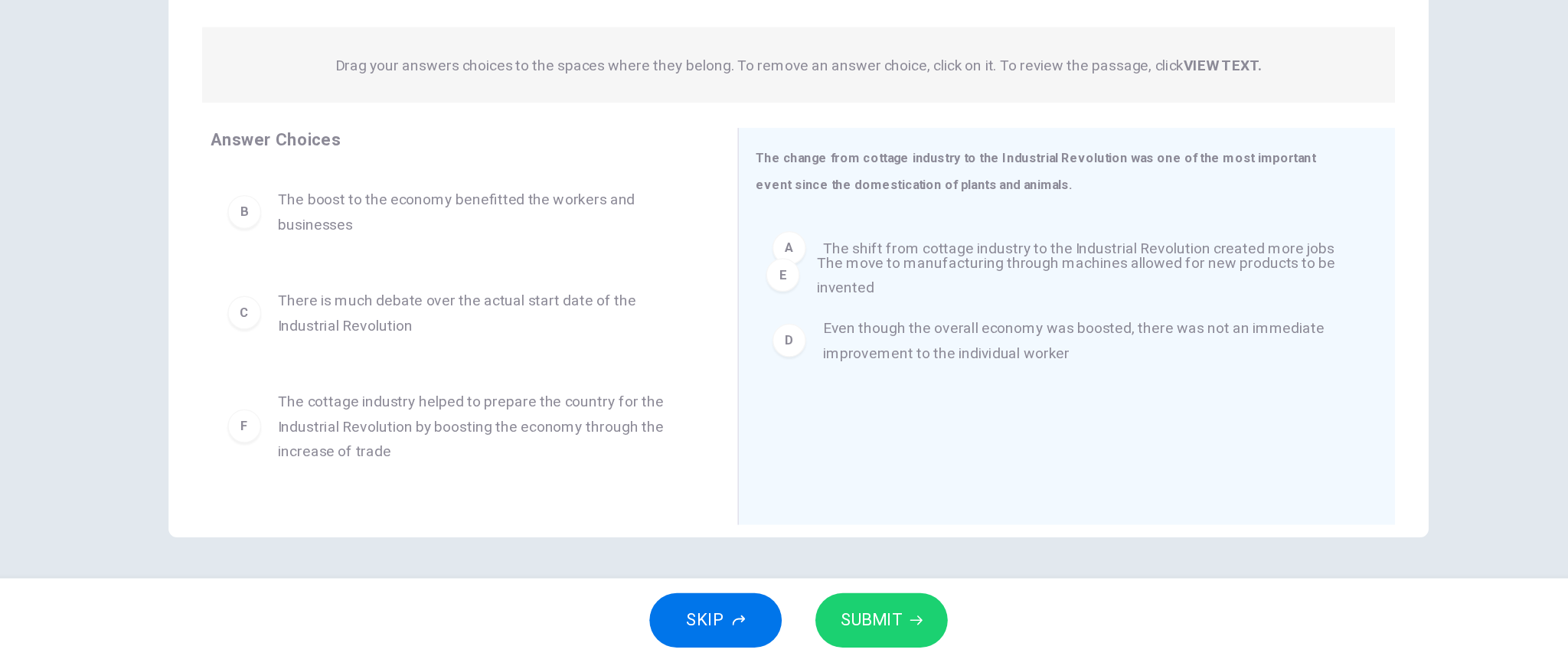 drag, startPoint x: 851, startPoint y: 514, endPoint x: 845, endPoint y: 434, distance: 80.22468 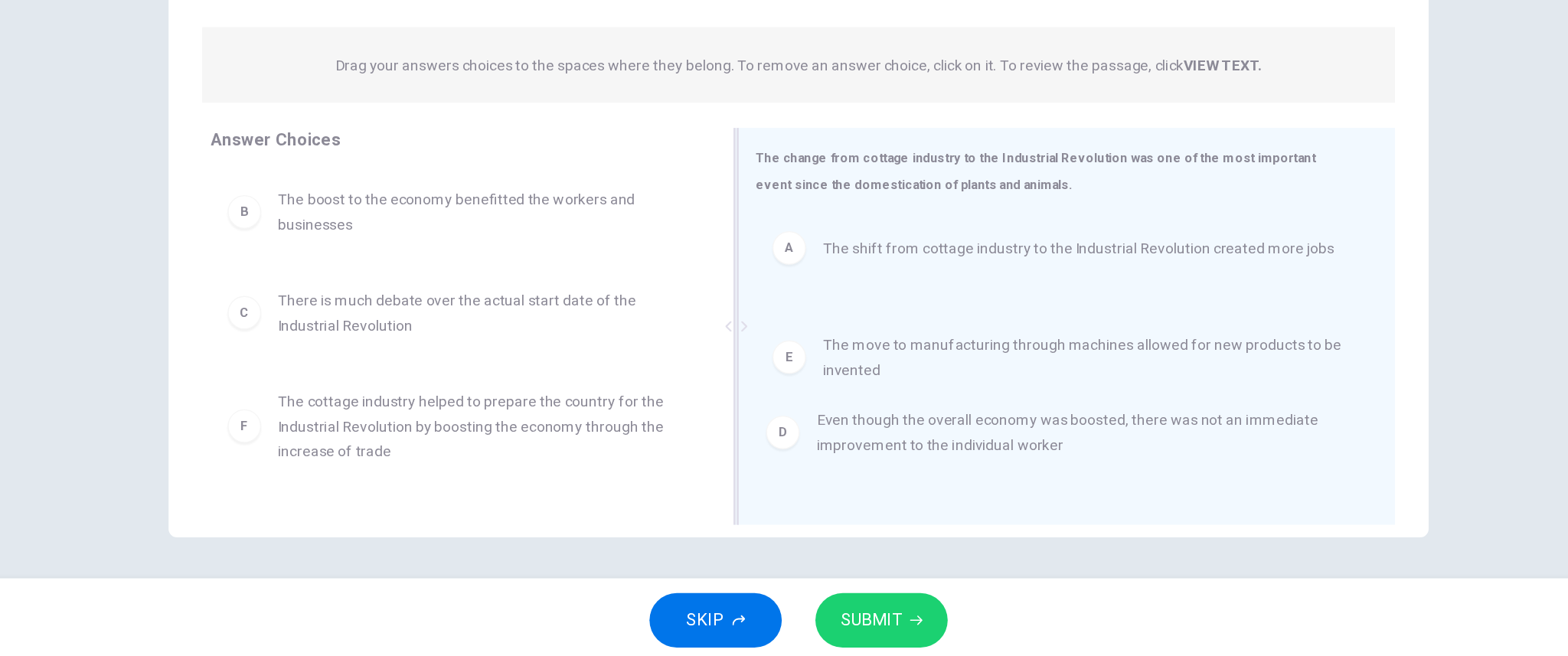 drag, startPoint x: 845, startPoint y: 434, endPoint x: 846, endPoint y: 508, distance: 74.00676 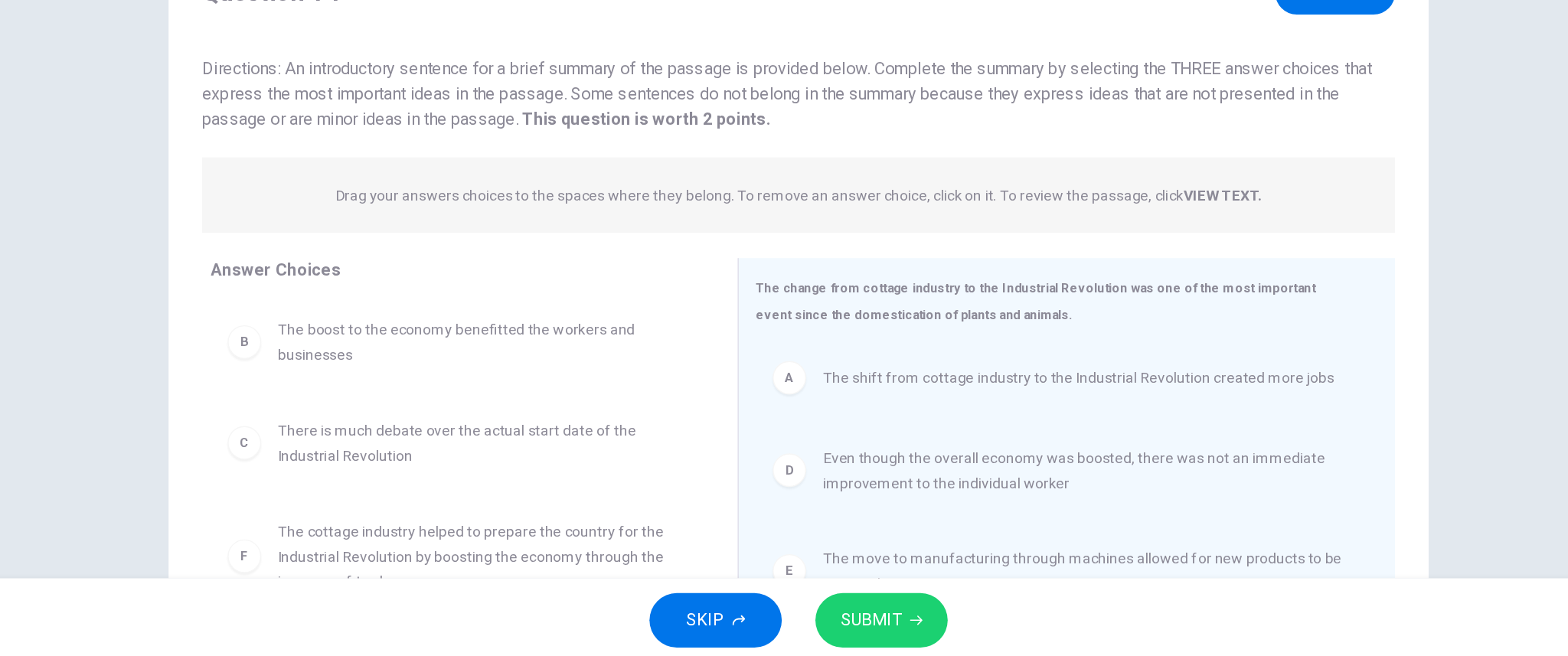 scroll, scrollTop: 96, scrollLeft: 0, axis: vertical 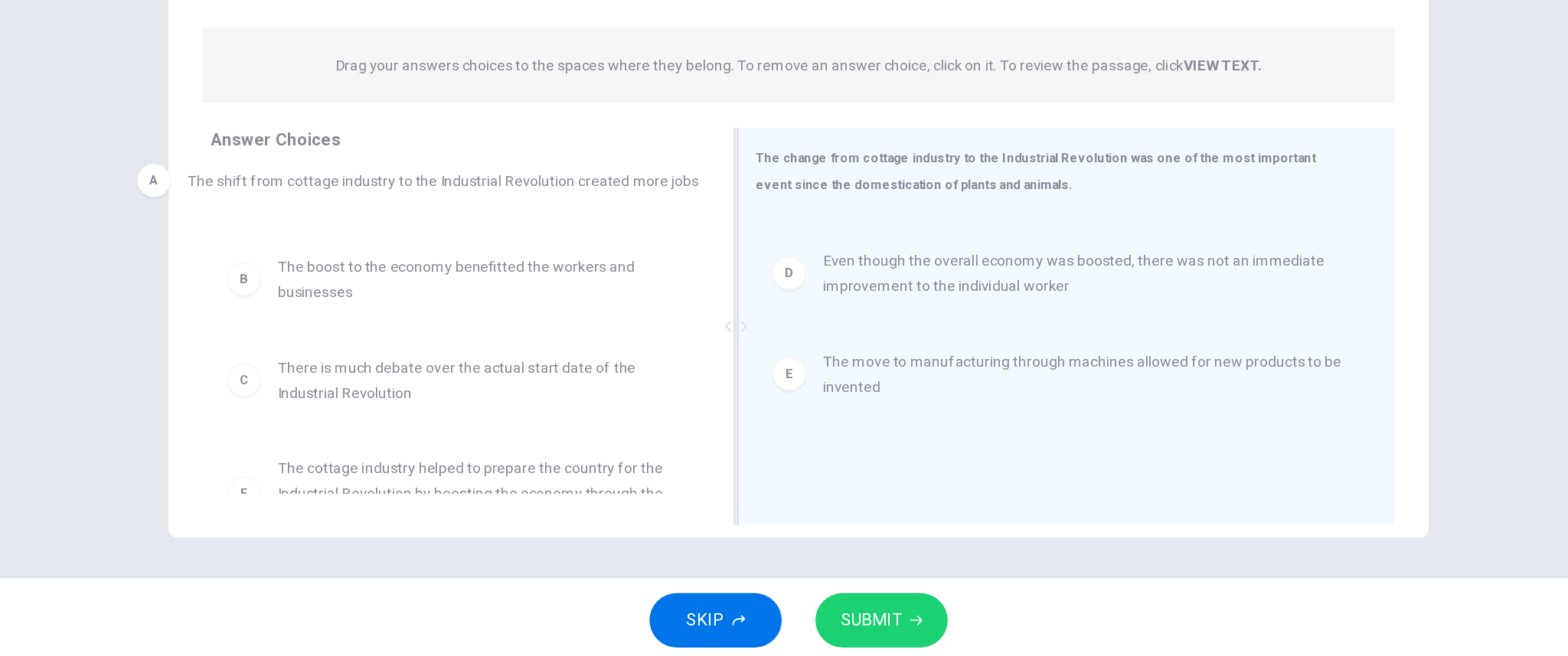 drag, startPoint x: 1051, startPoint y: 360, endPoint x: 578, endPoint y: 315, distance: 475.13577 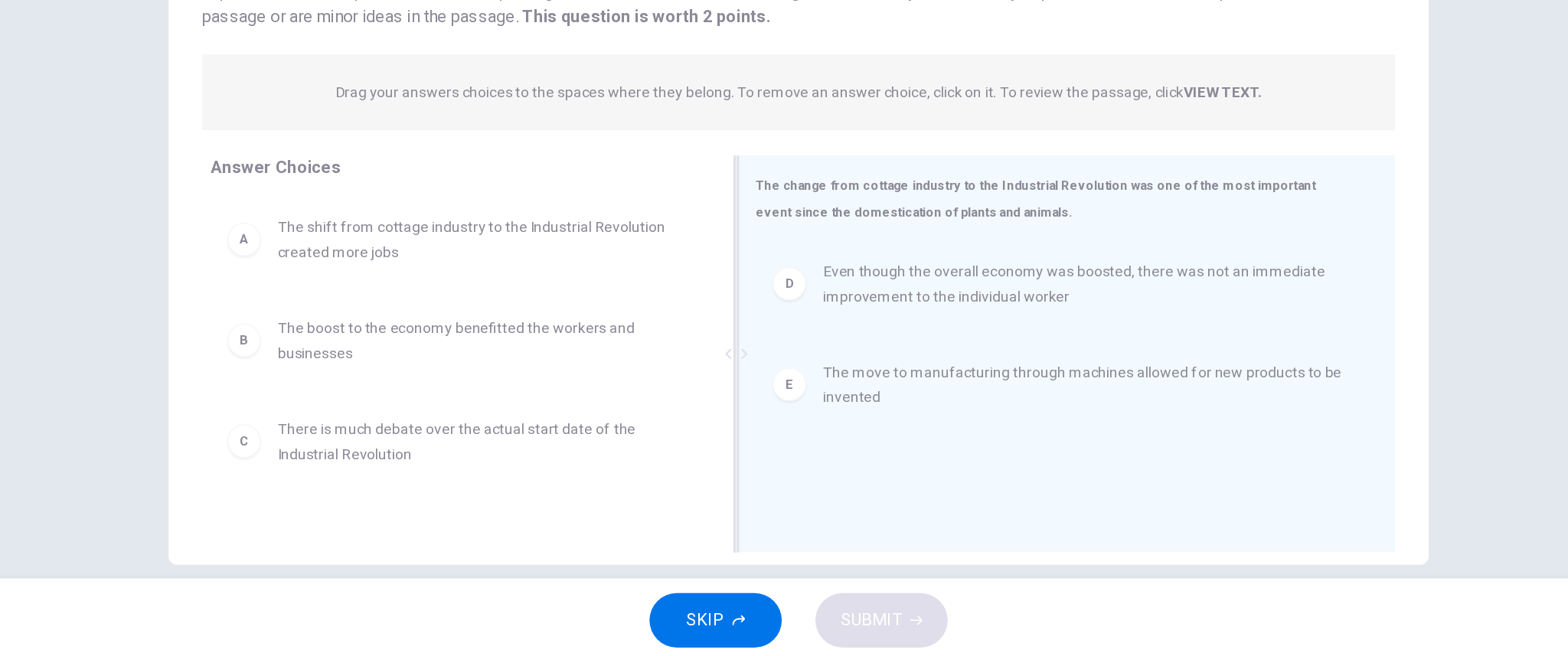 scroll, scrollTop: 80, scrollLeft: 0, axis: vertical 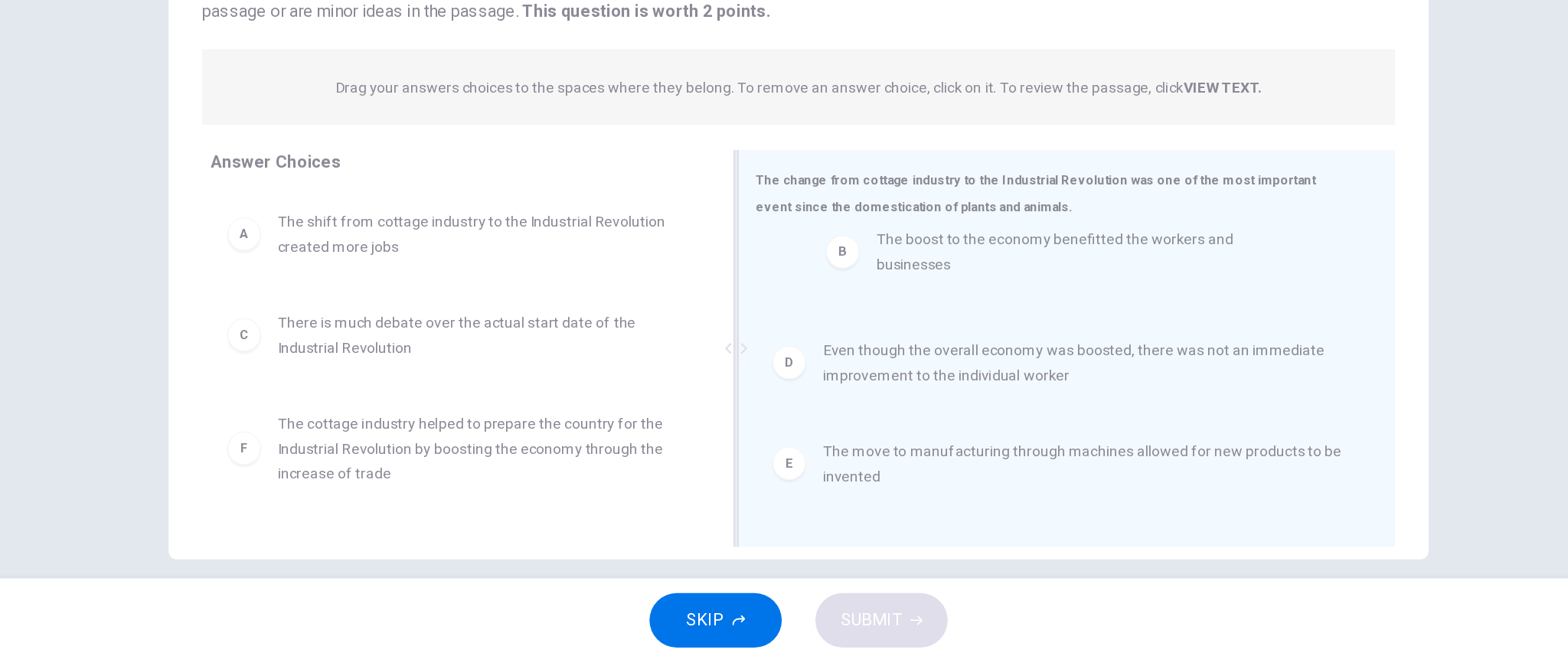 drag, startPoint x: 544, startPoint y: 417, endPoint x: 1002, endPoint y: 357, distance: 461.9134 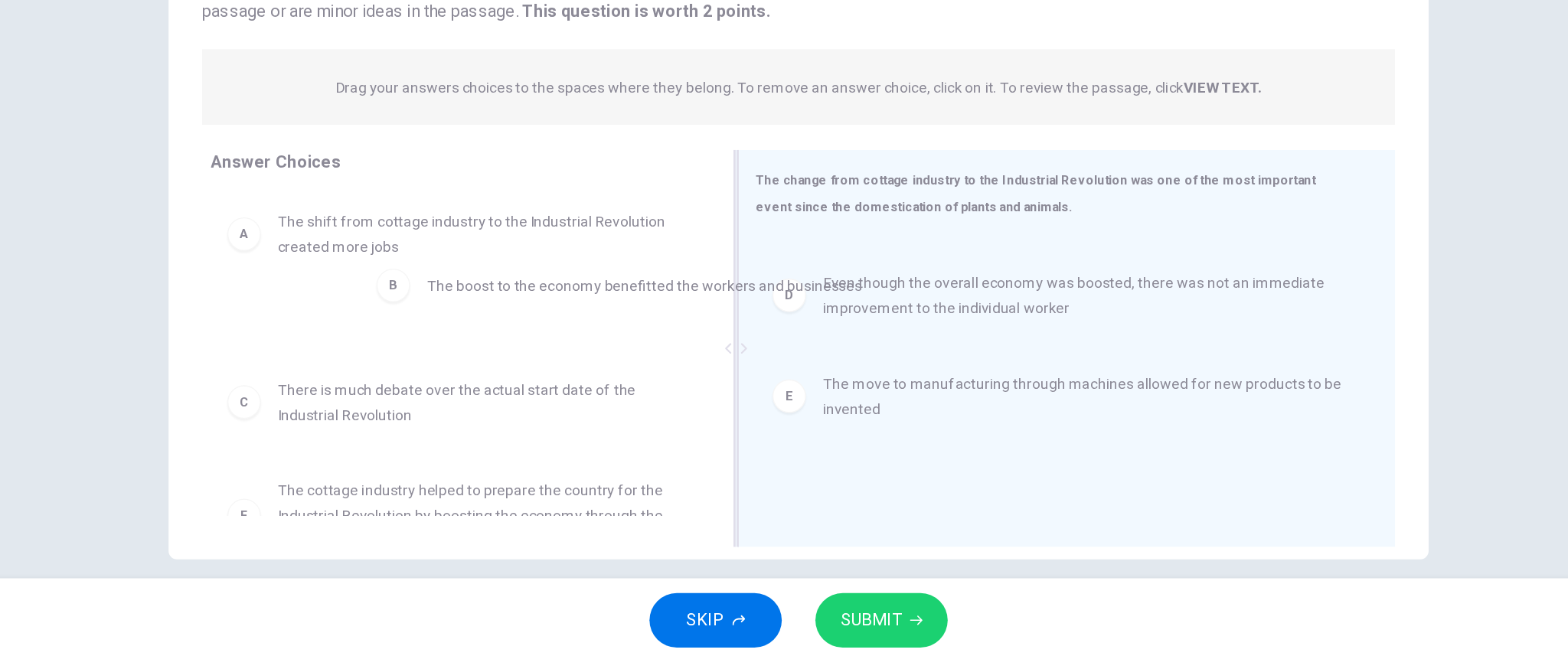 drag, startPoint x: 851, startPoint y: 388, endPoint x: 519, endPoint y: 395, distance: 332.07379 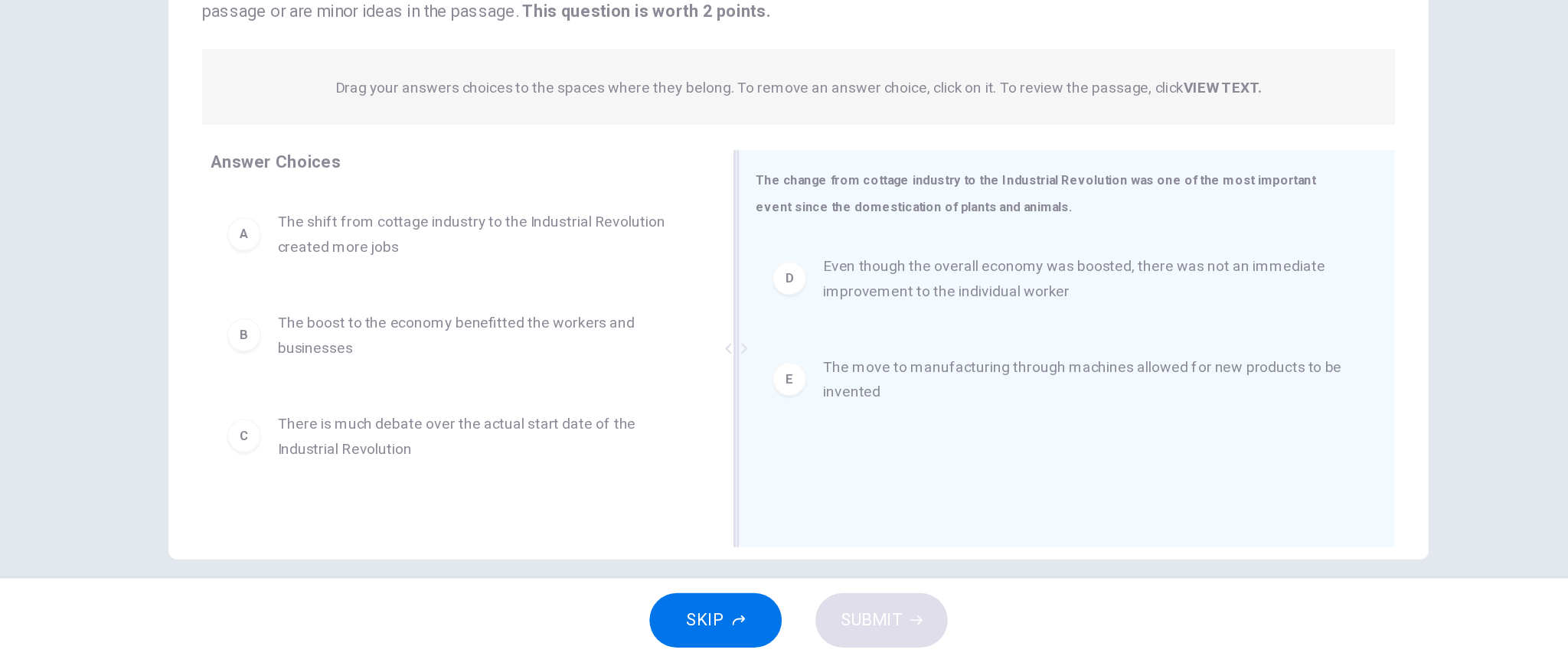 click on "There is much debate over the actual start date of the Industrial Revolution" at bounding box center [554, 491] 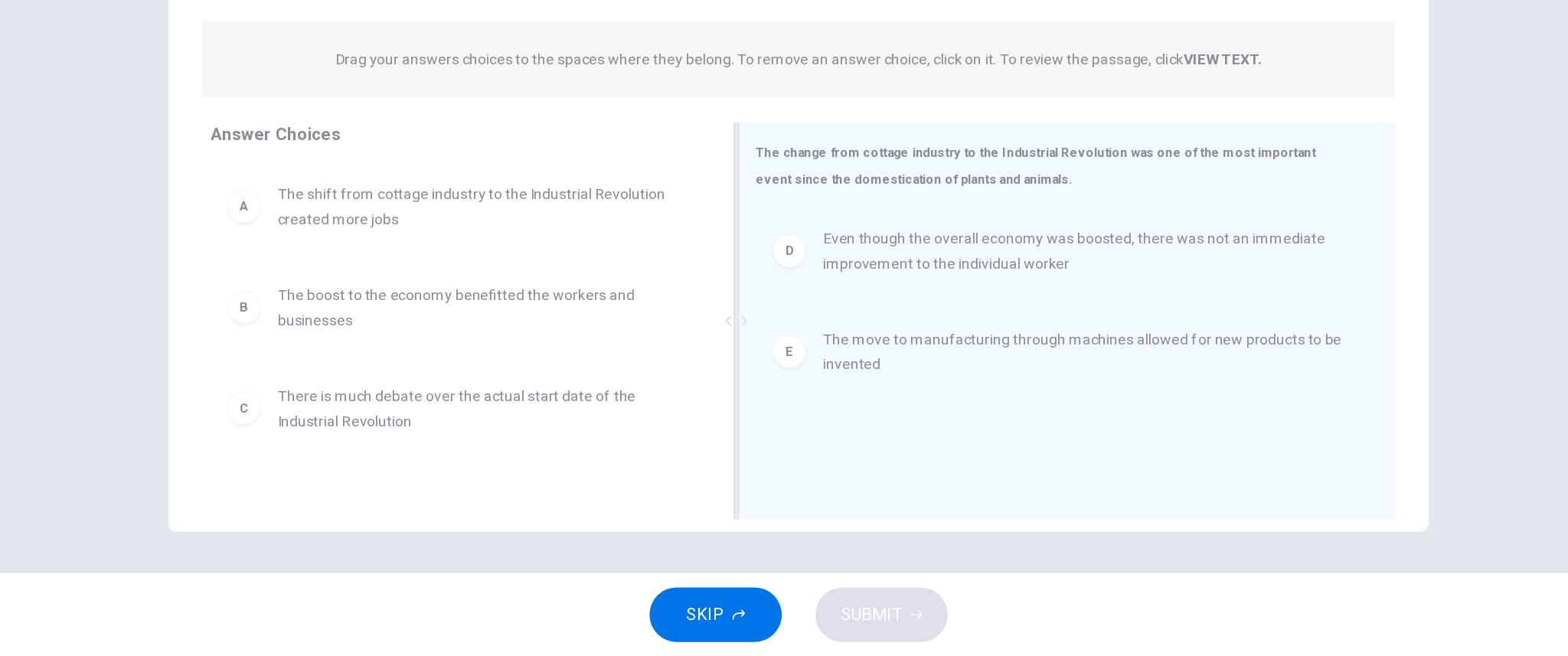 scroll, scrollTop: 64, scrollLeft: 0, axis: vertical 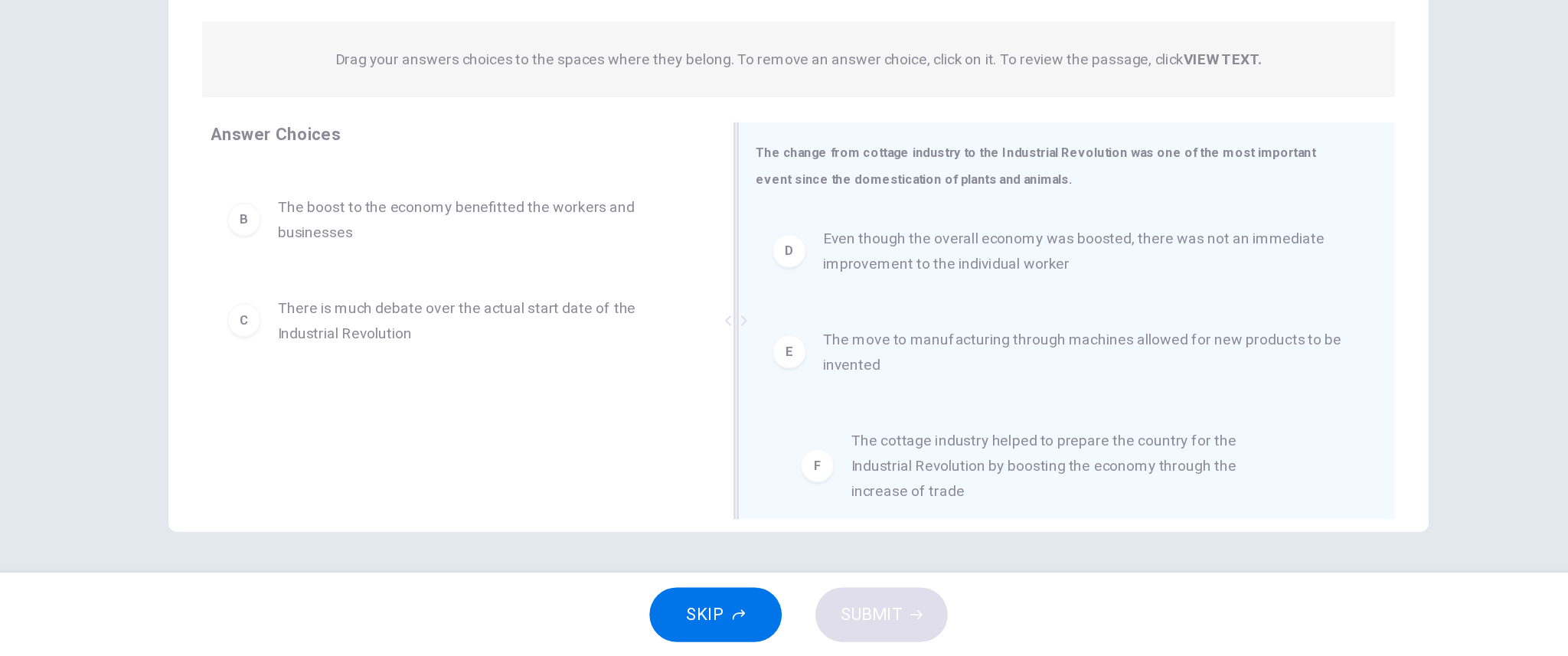 drag, startPoint x: 555, startPoint y: 520, endPoint x: 978, endPoint y: 533, distance: 423.1997 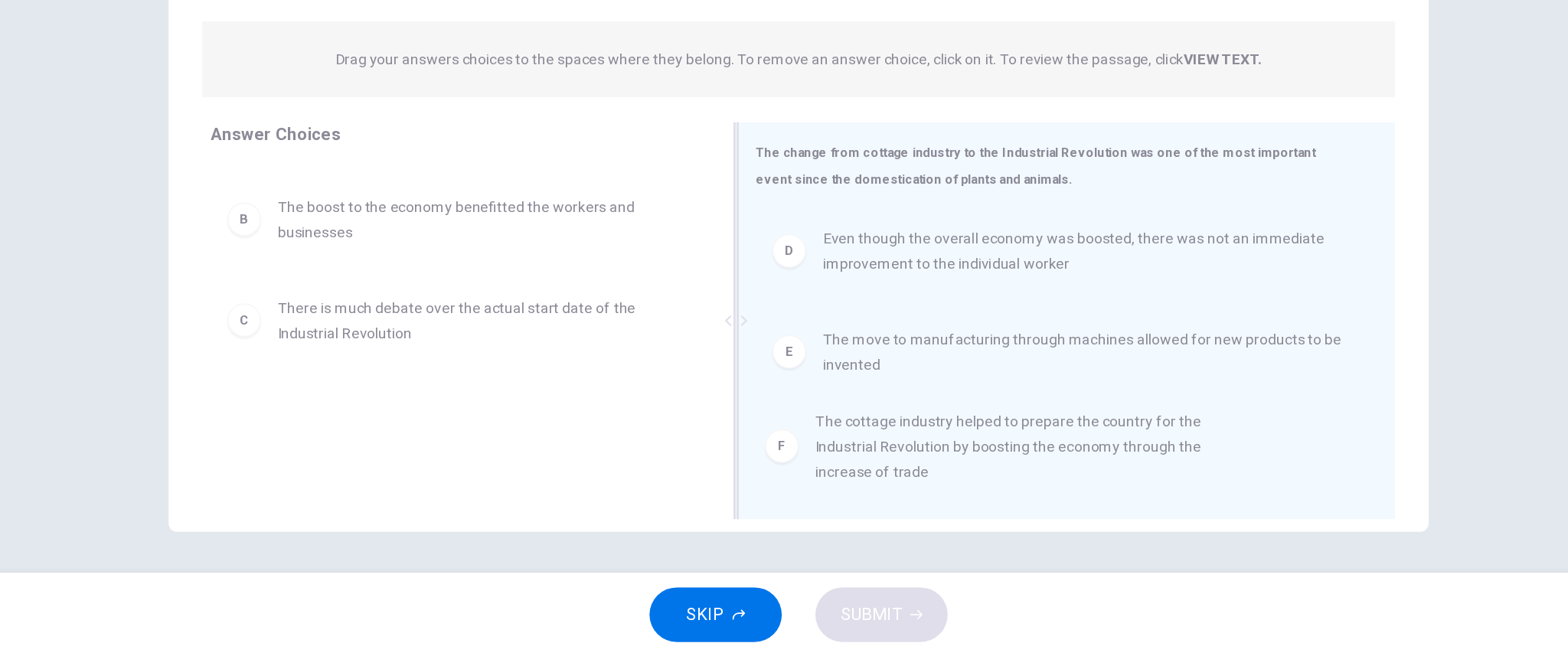 scroll, scrollTop: 0, scrollLeft: 0, axis: both 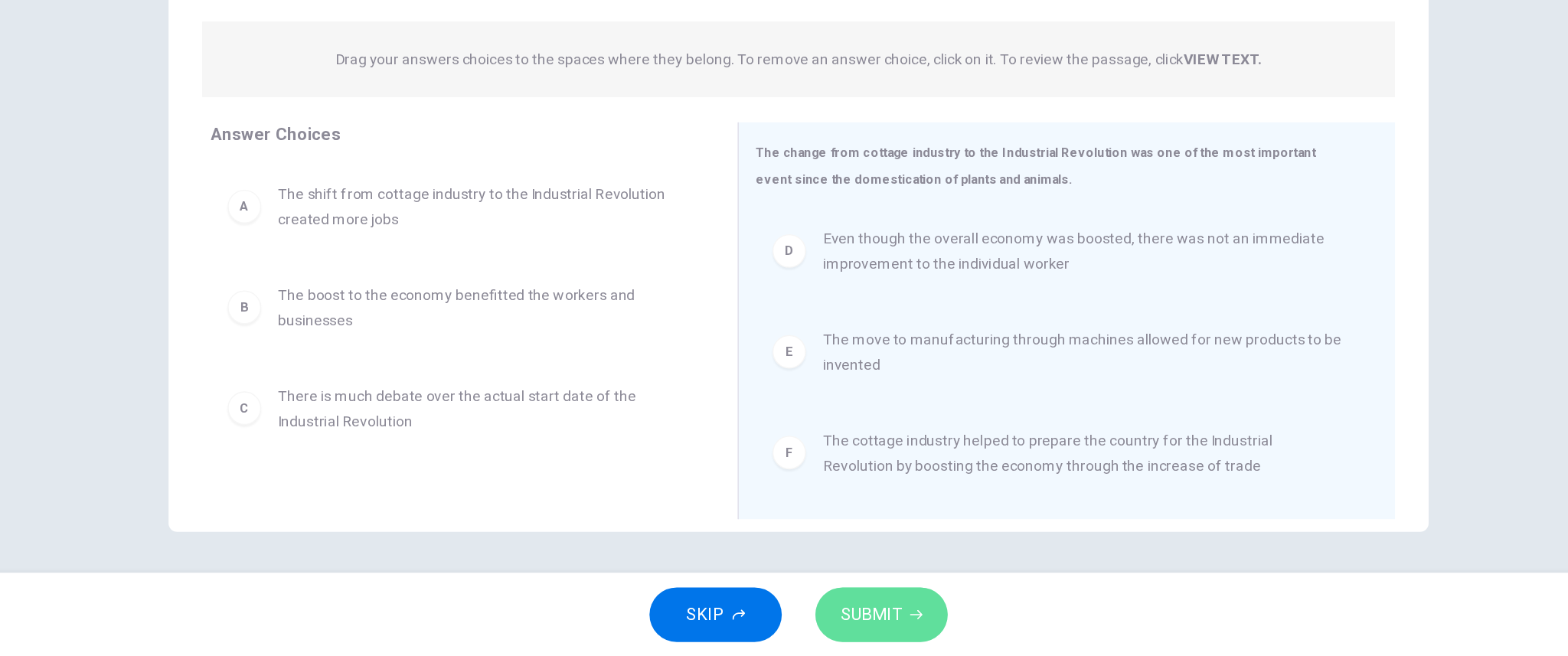 click on "SUBMIT" at bounding box center [837, 625] 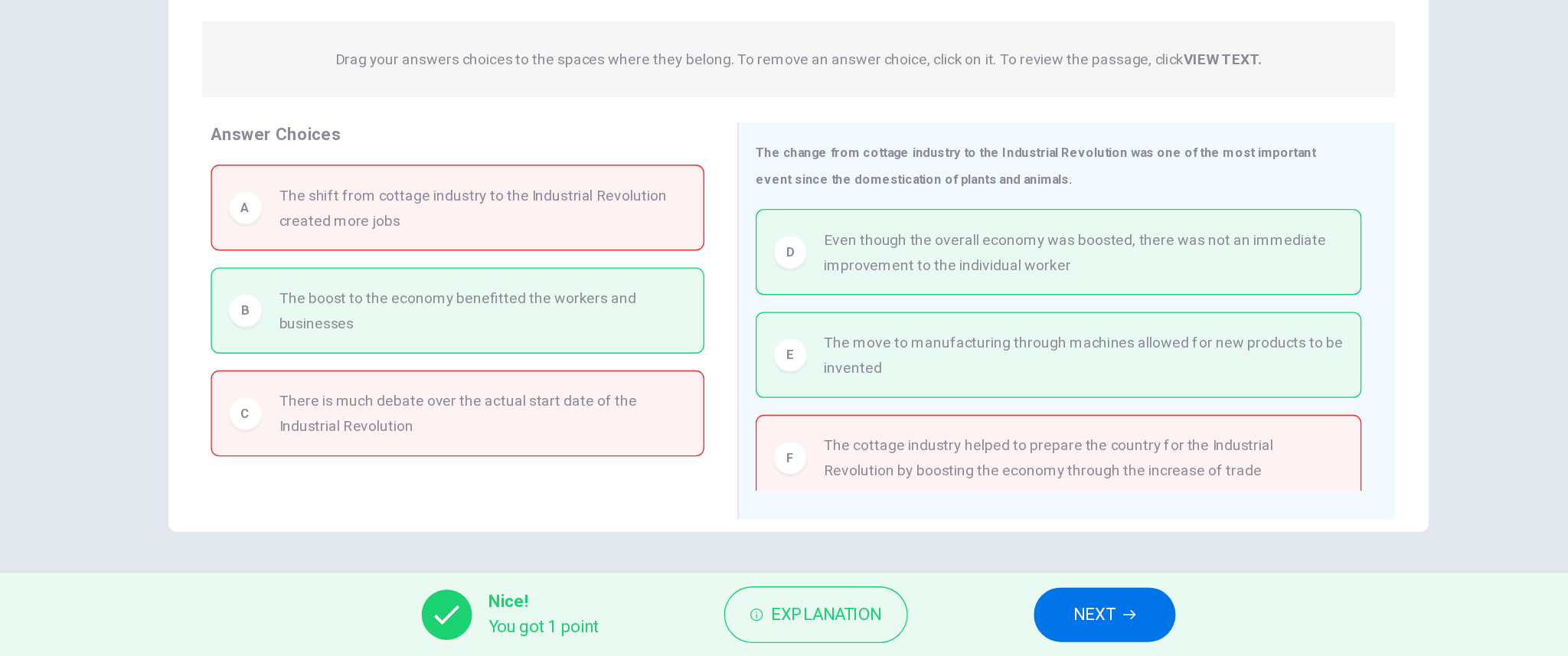 drag, startPoint x: 398, startPoint y: 393, endPoint x: 460, endPoint y: 415, distance: 65.787537 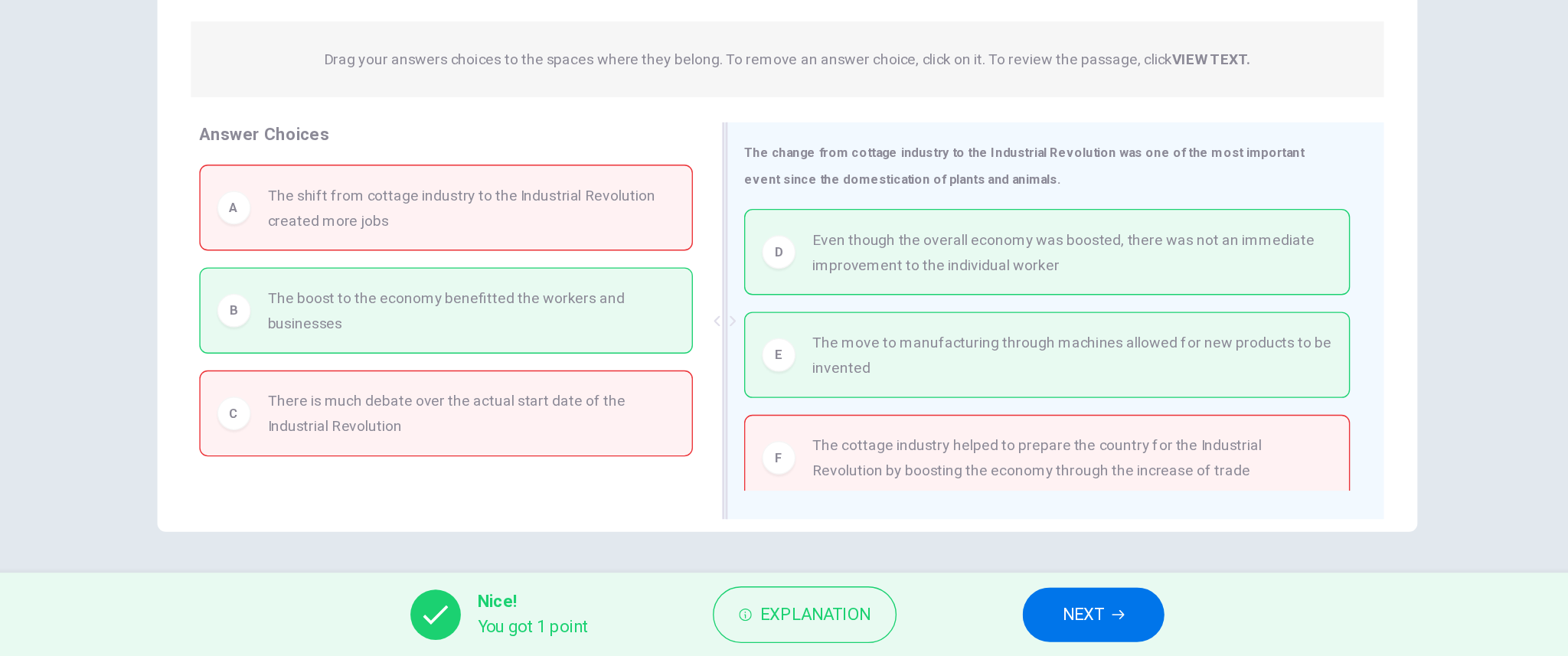scroll, scrollTop: 8, scrollLeft: 0, axis: vertical 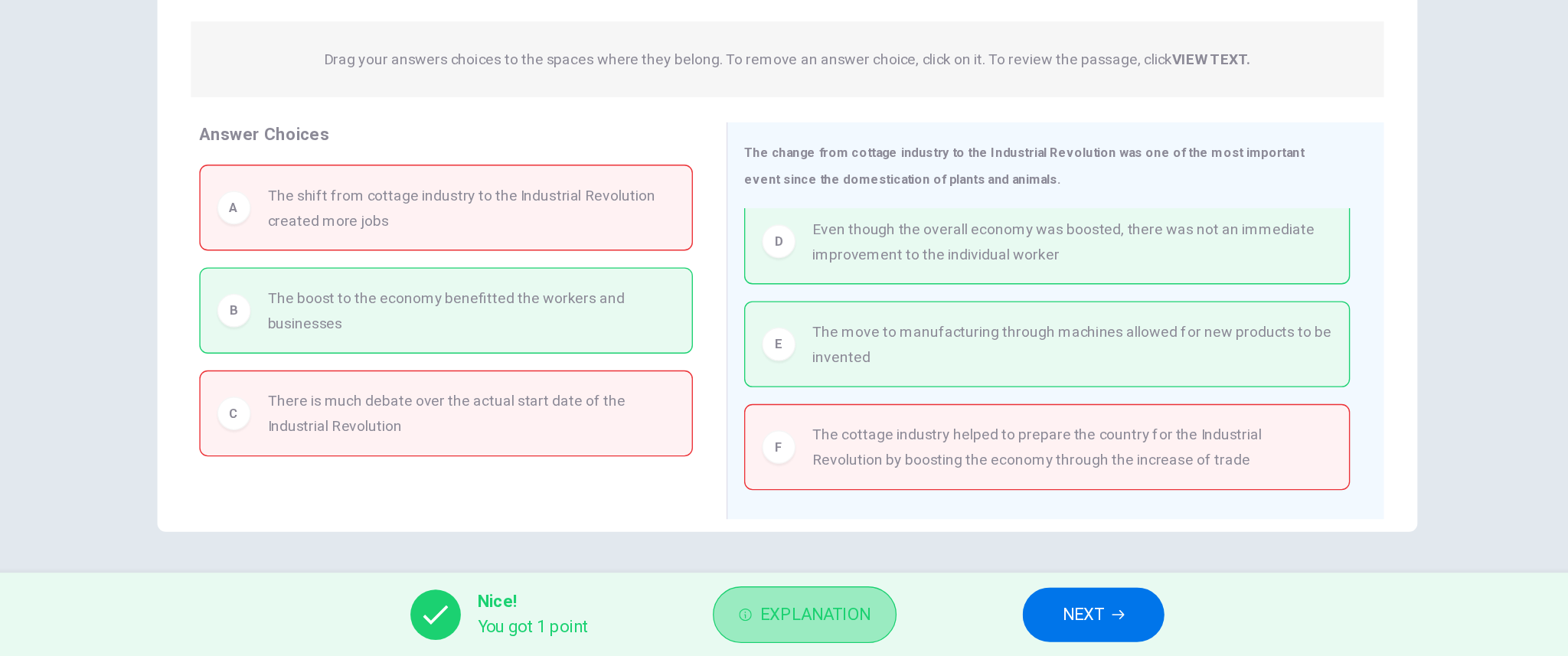 click on "Explanation" at bounding box center (804, 625) 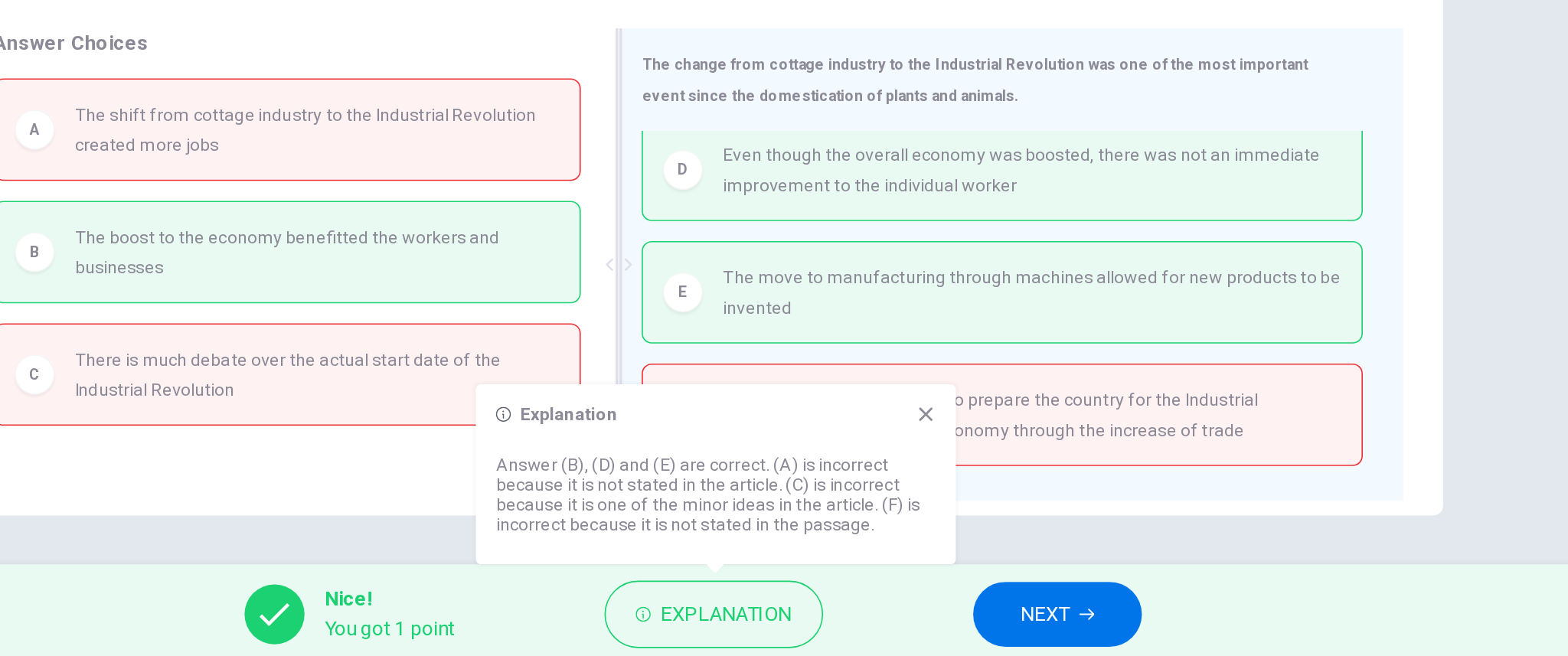 click on "The change from cottage industry to the Industrial Revolution was one of the most important event since the domestication of plants and animals. D Even though the overall economy was boosted, there was not an immediate improvement to the individual worker E The move to manufacturing through machines allowed for new products to be invented F The cottage industry helped to prepare the country for the Industrial Revolution by boosting the economy through the increase of trade" at bounding box center (979, 411) 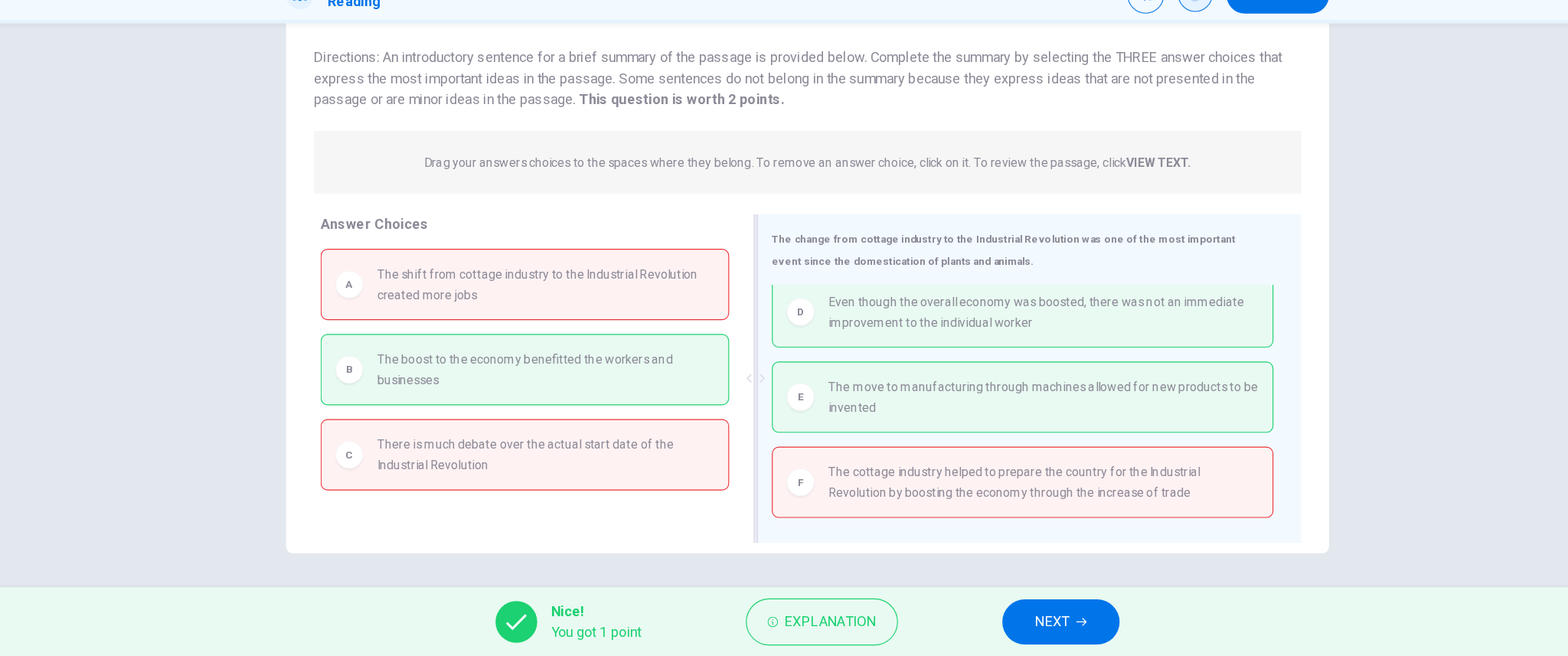 scroll, scrollTop: 0, scrollLeft: 0, axis: both 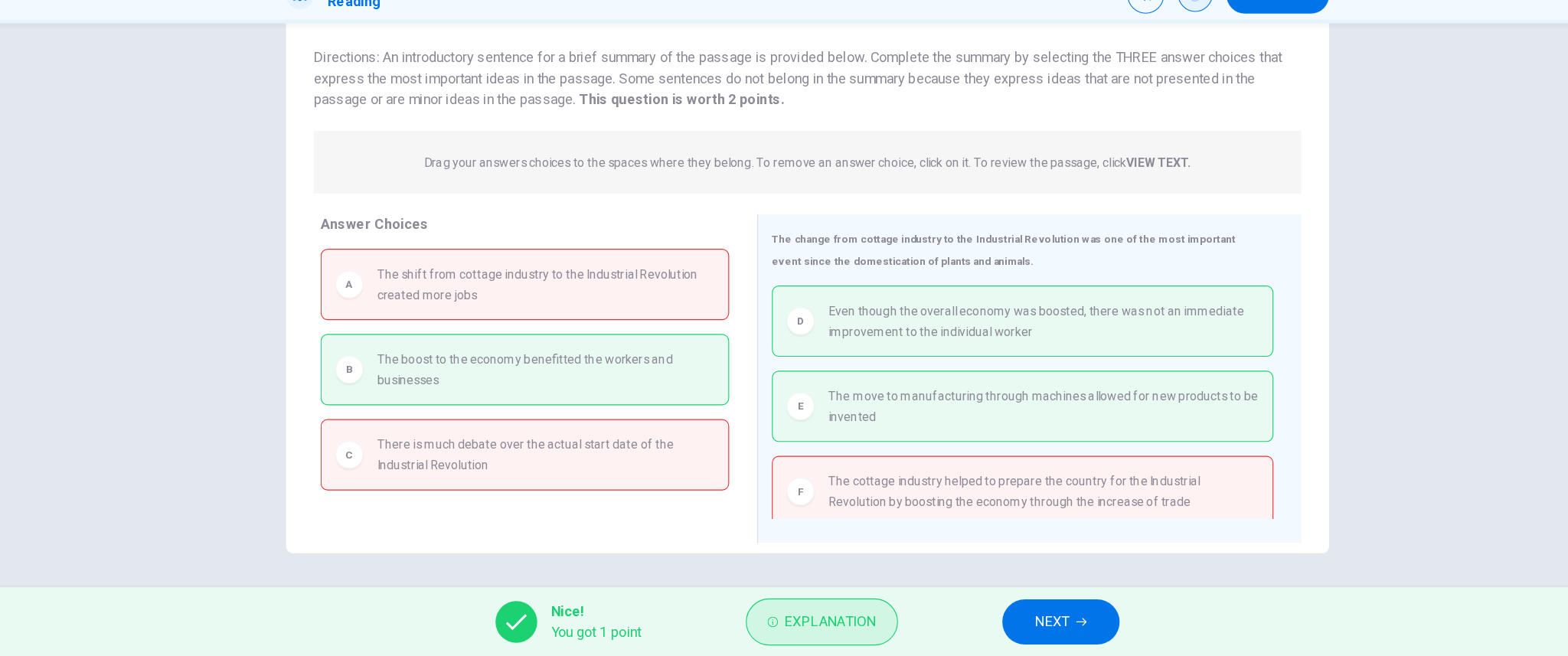 click on "Explanation" at bounding box center (796, 625) 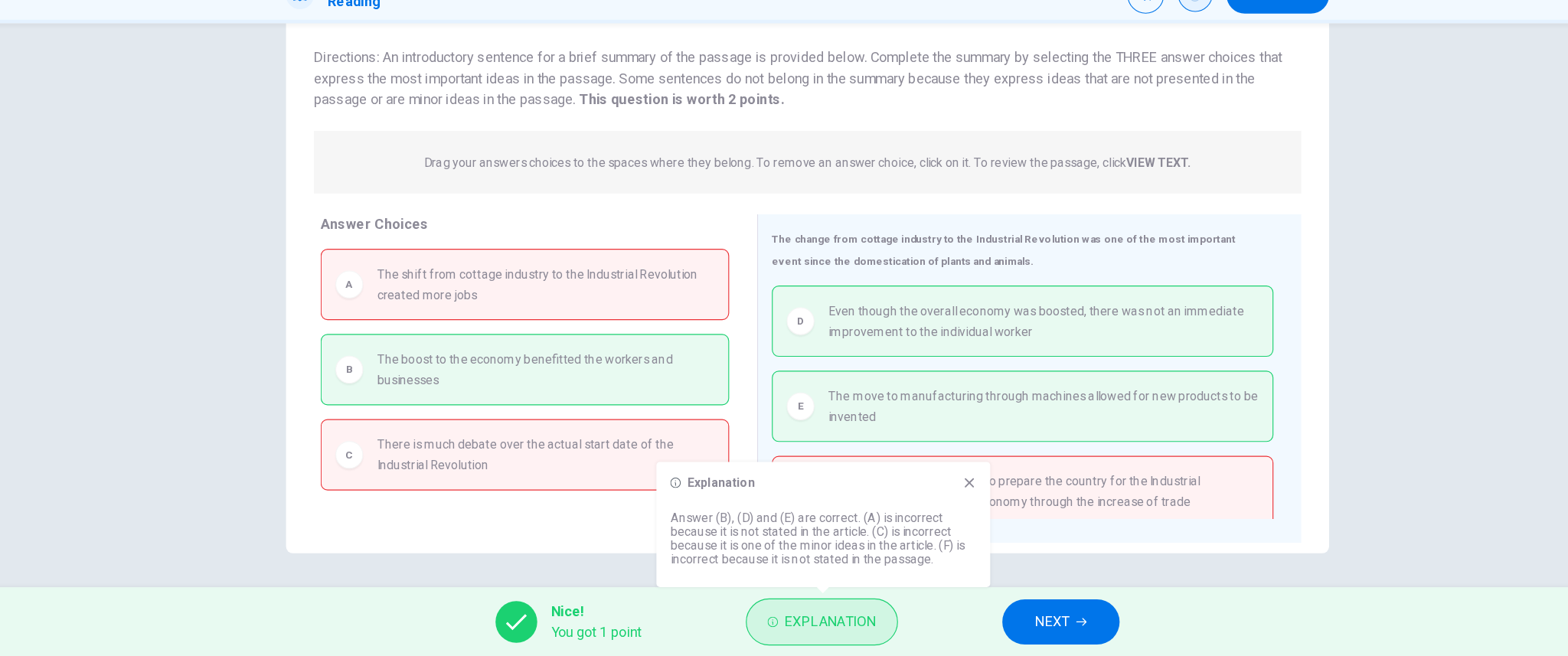click on "Explanation Answer (B), (D) and (E) are correct. (A) is incorrect because it is not stated in the article. (C) is incorrect because it is one of the minor ideas in the article. (F) is incorrect because it is not stated in the passage." at bounding box center (798, 545) 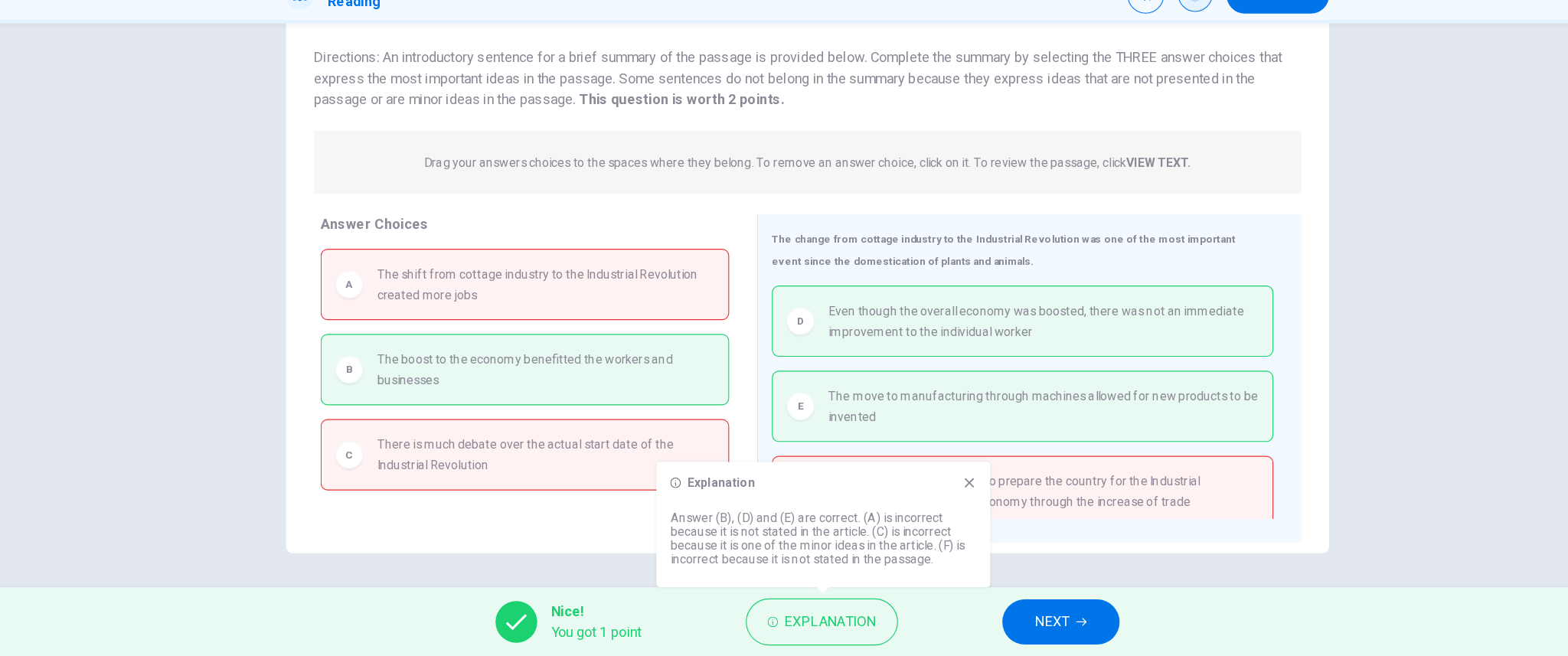 click 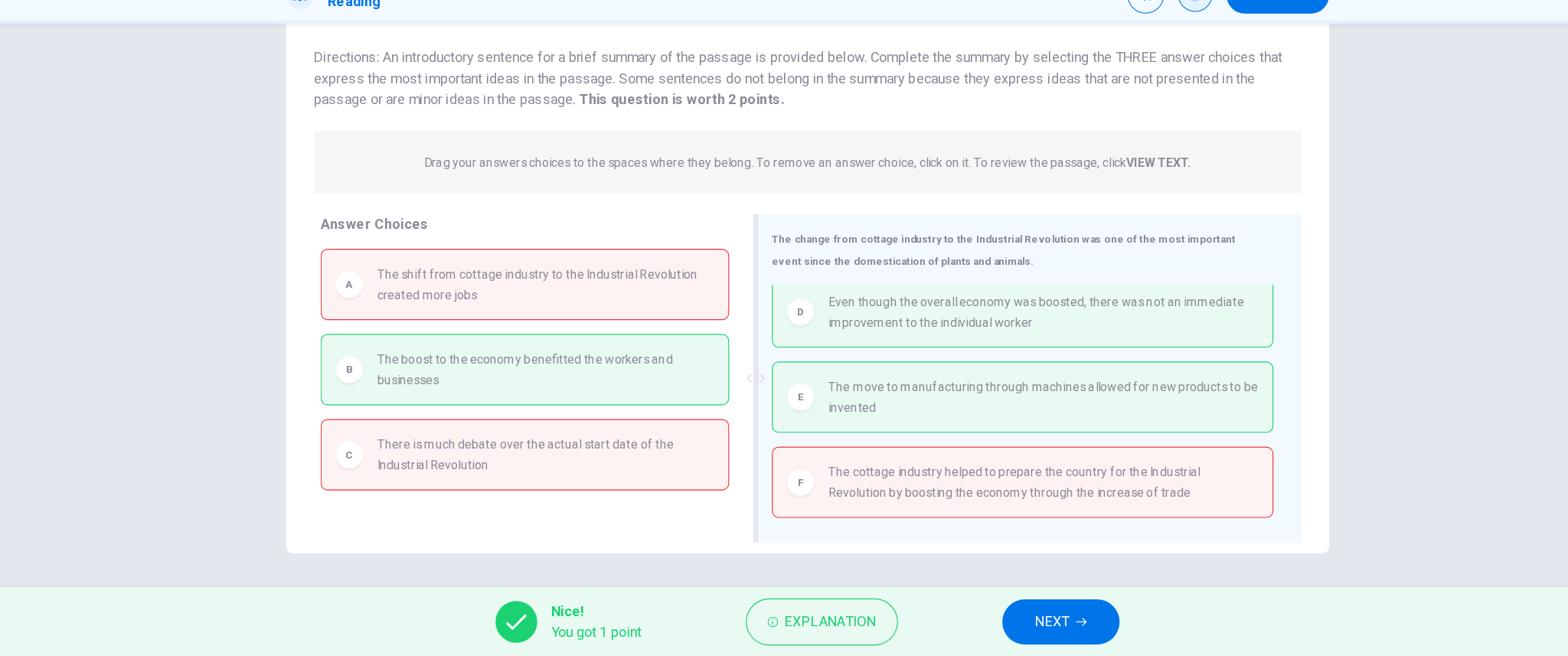 scroll, scrollTop: 7, scrollLeft: 0, axis: vertical 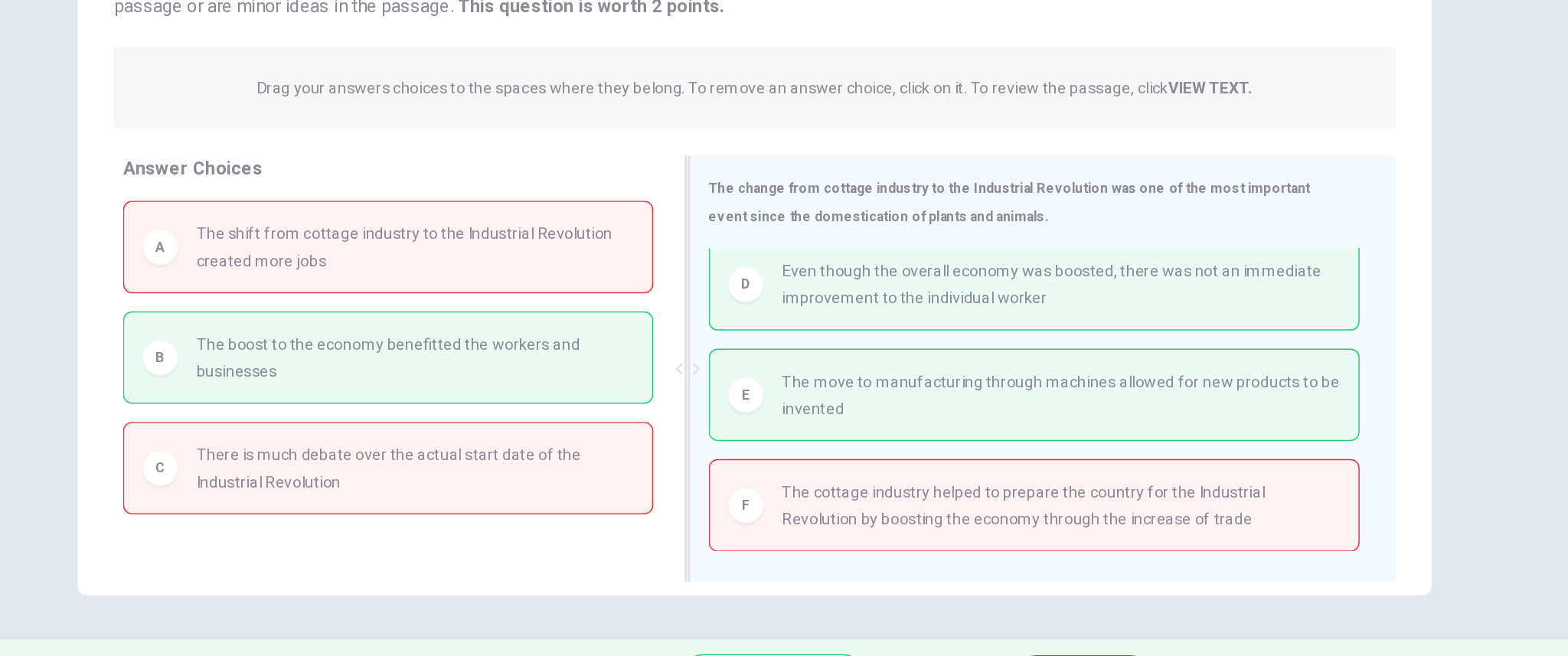 drag, startPoint x: 1115, startPoint y: 509, endPoint x: 1086, endPoint y: 510, distance: 29.01724 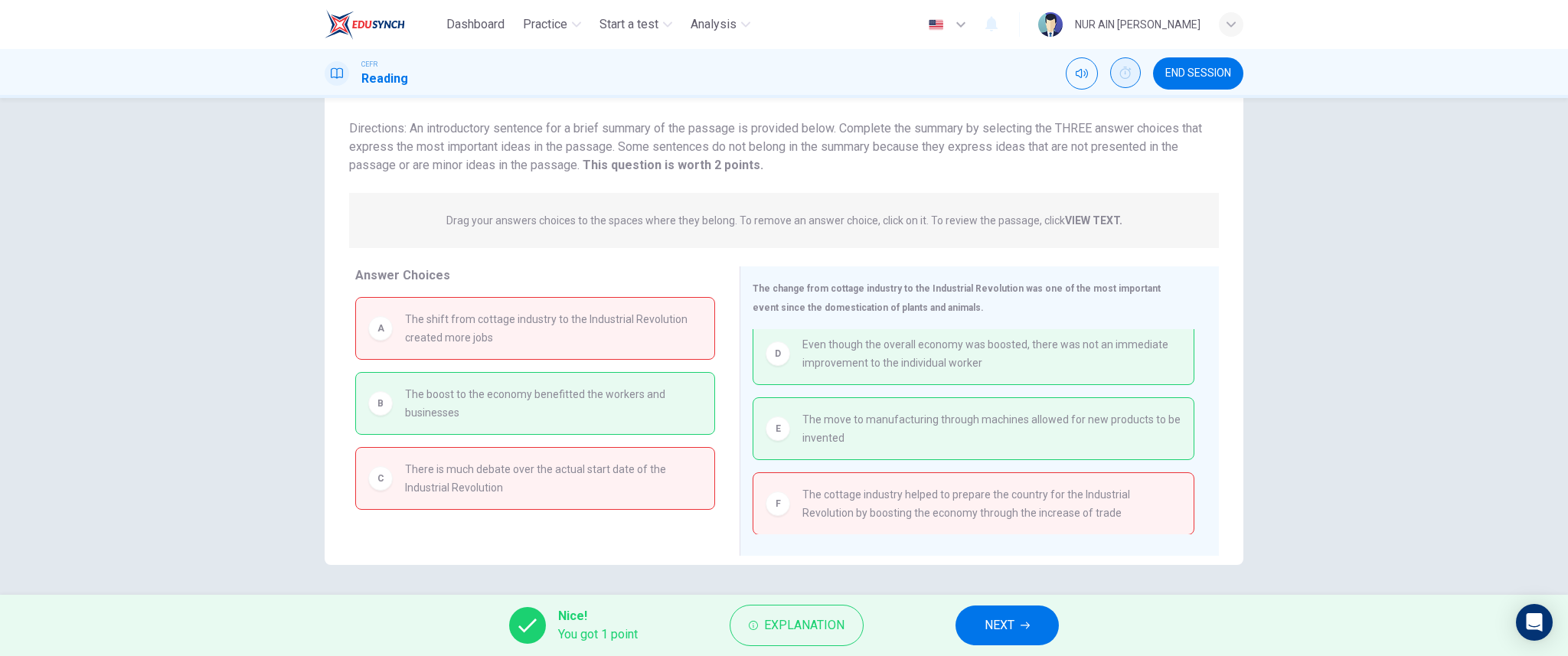 click on "NEXT" at bounding box center [1007, 625] 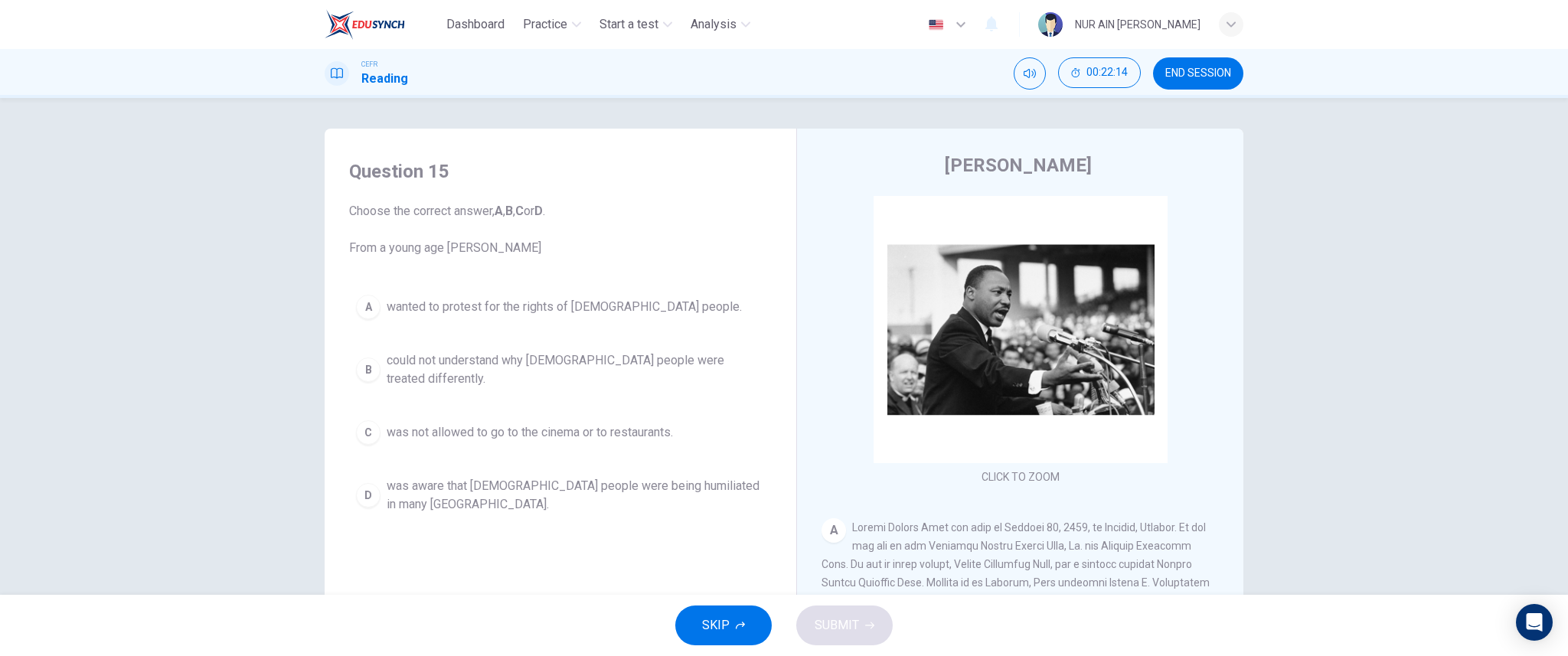 scroll, scrollTop: 1, scrollLeft: 0, axis: vertical 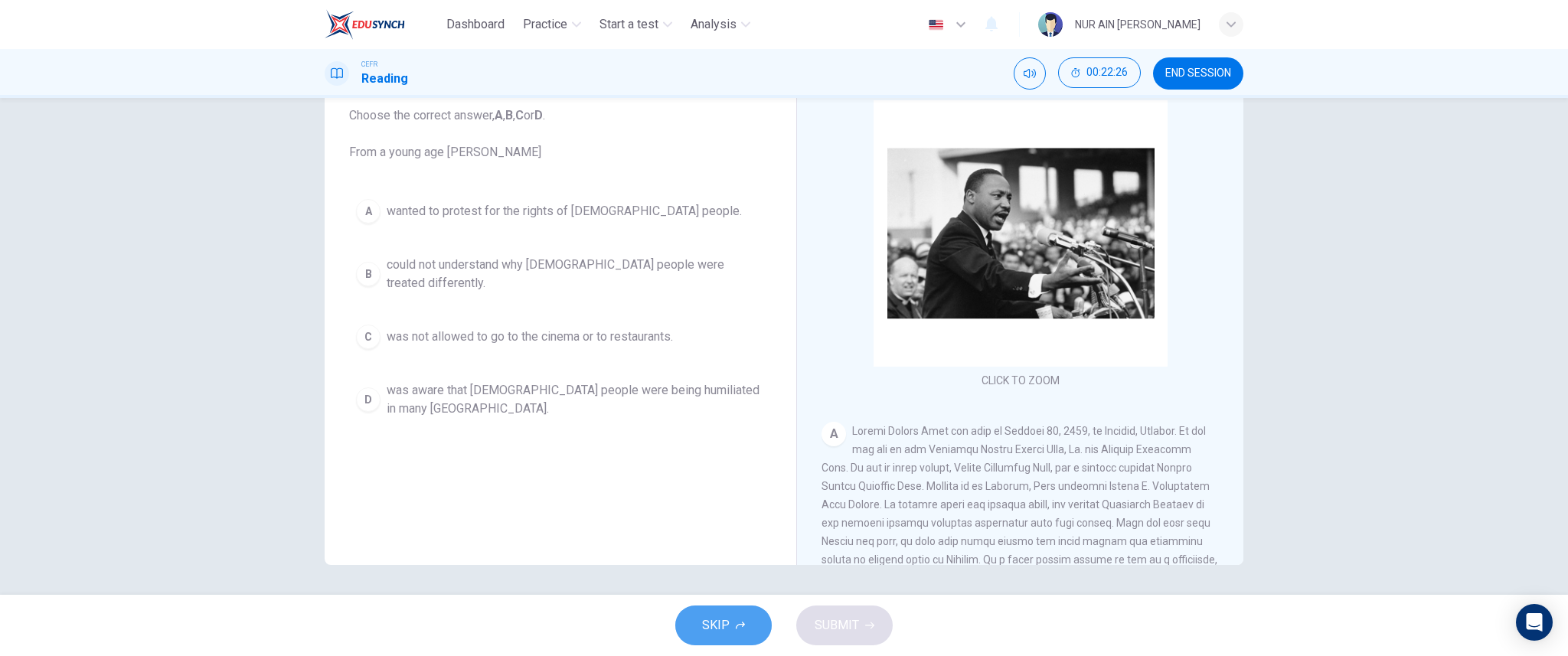 click on "SKIP" at bounding box center (724, 625) 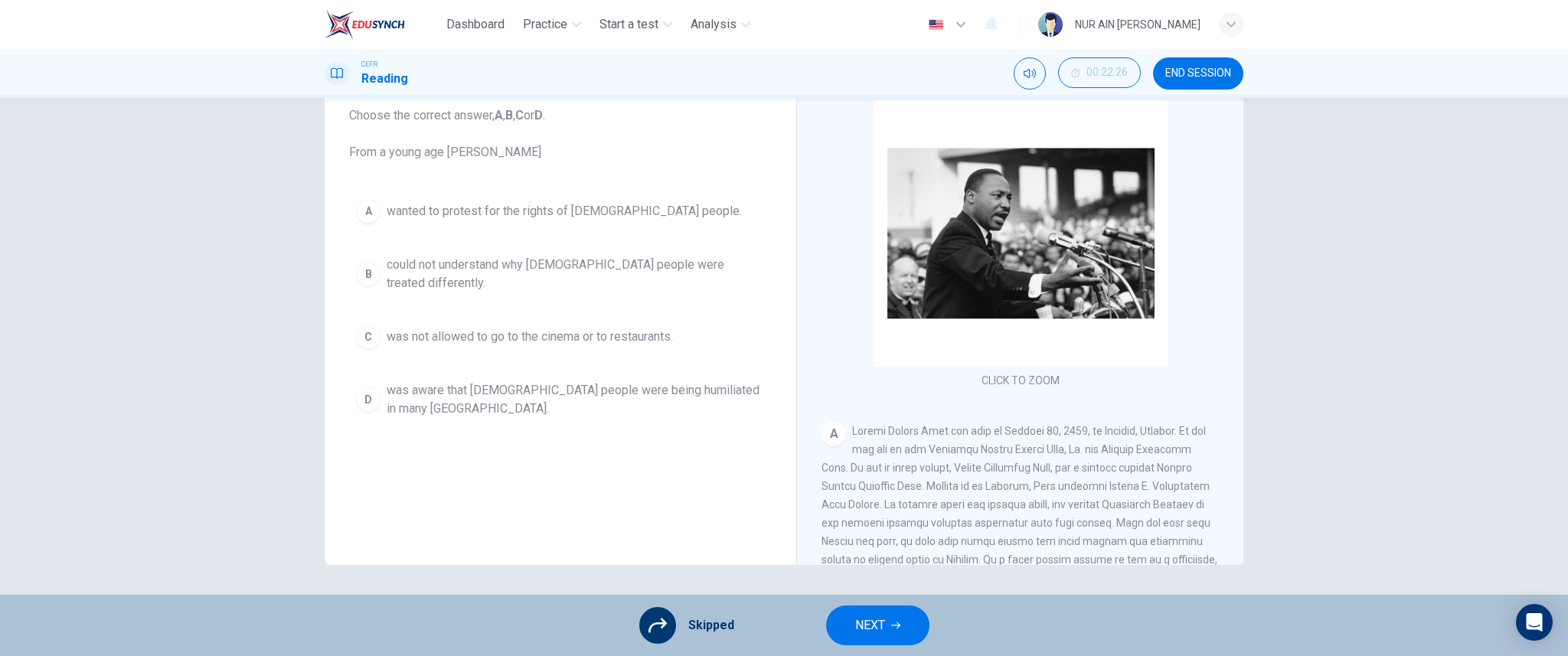 click on "END SESSION" at bounding box center (1198, 73) 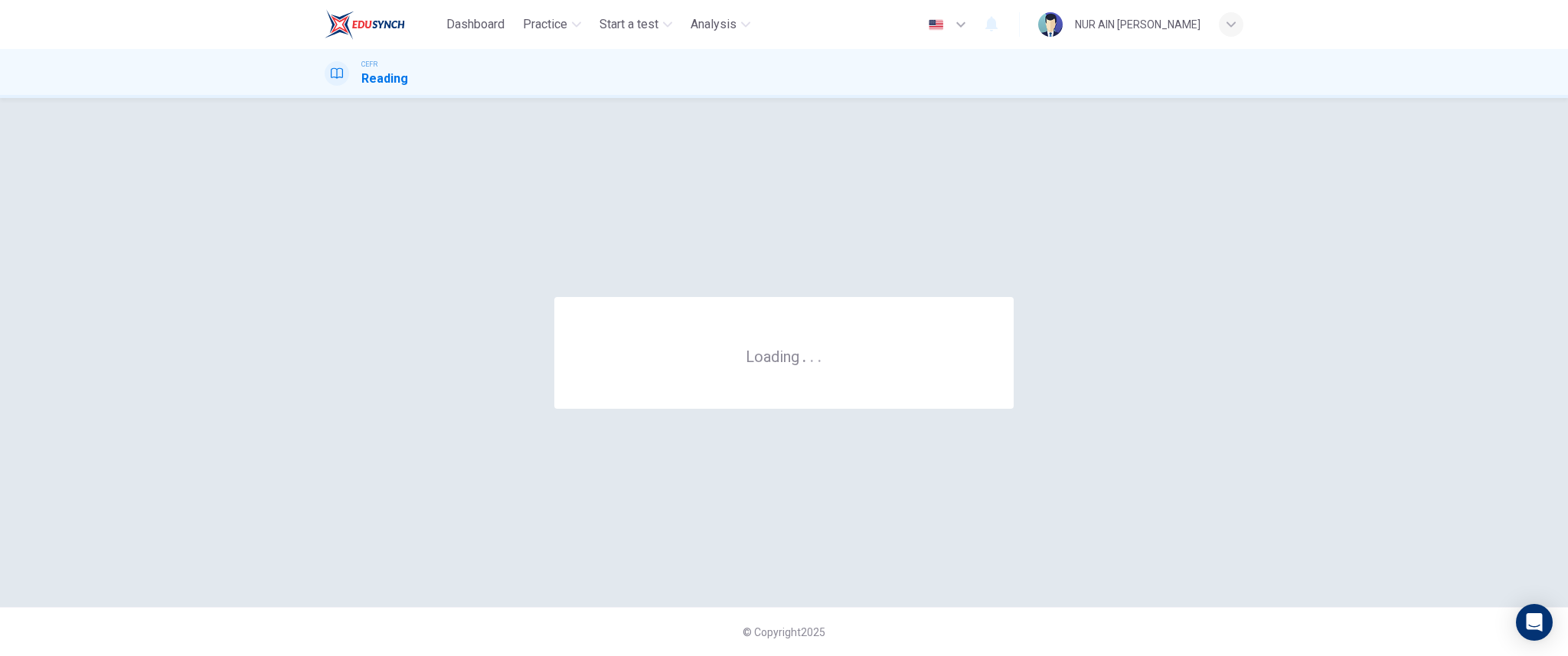 scroll, scrollTop: 0, scrollLeft: 0, axis: both 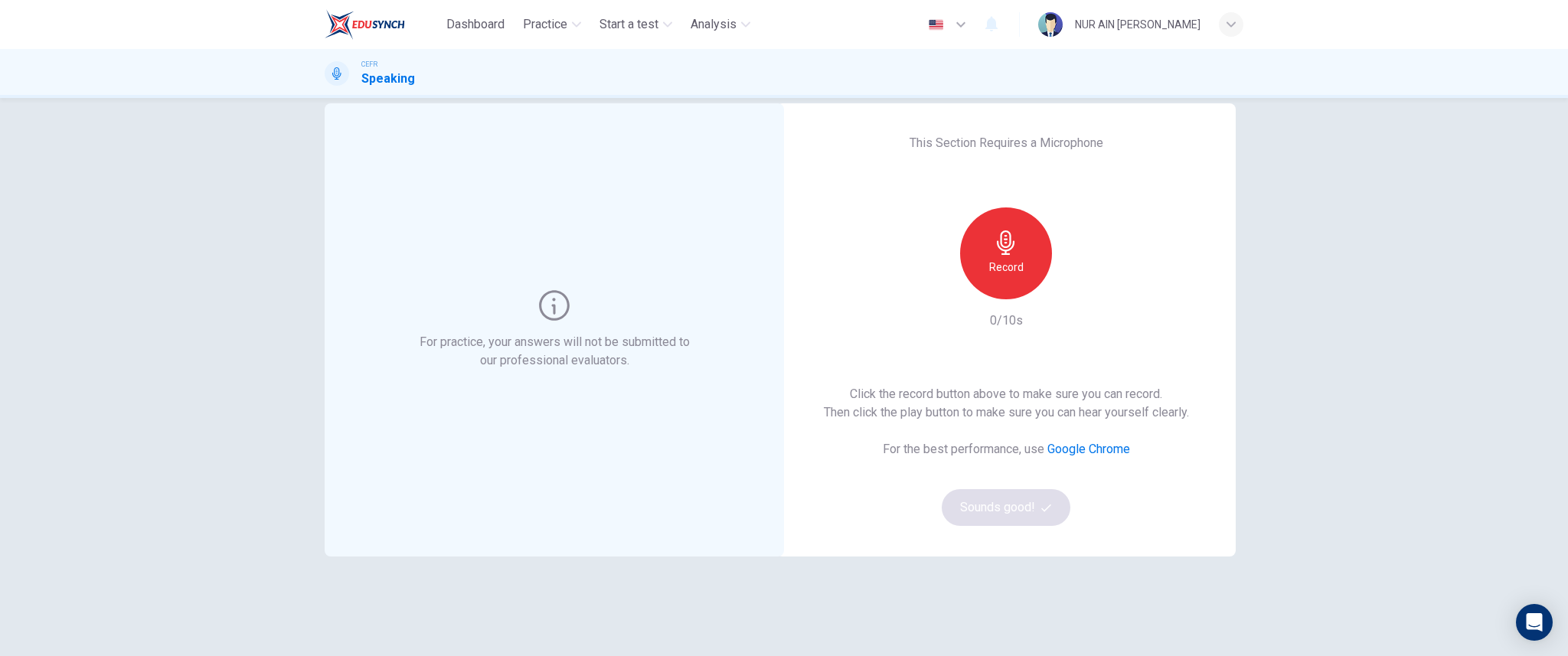 click on "Record" at bounding box center (1006, 267) 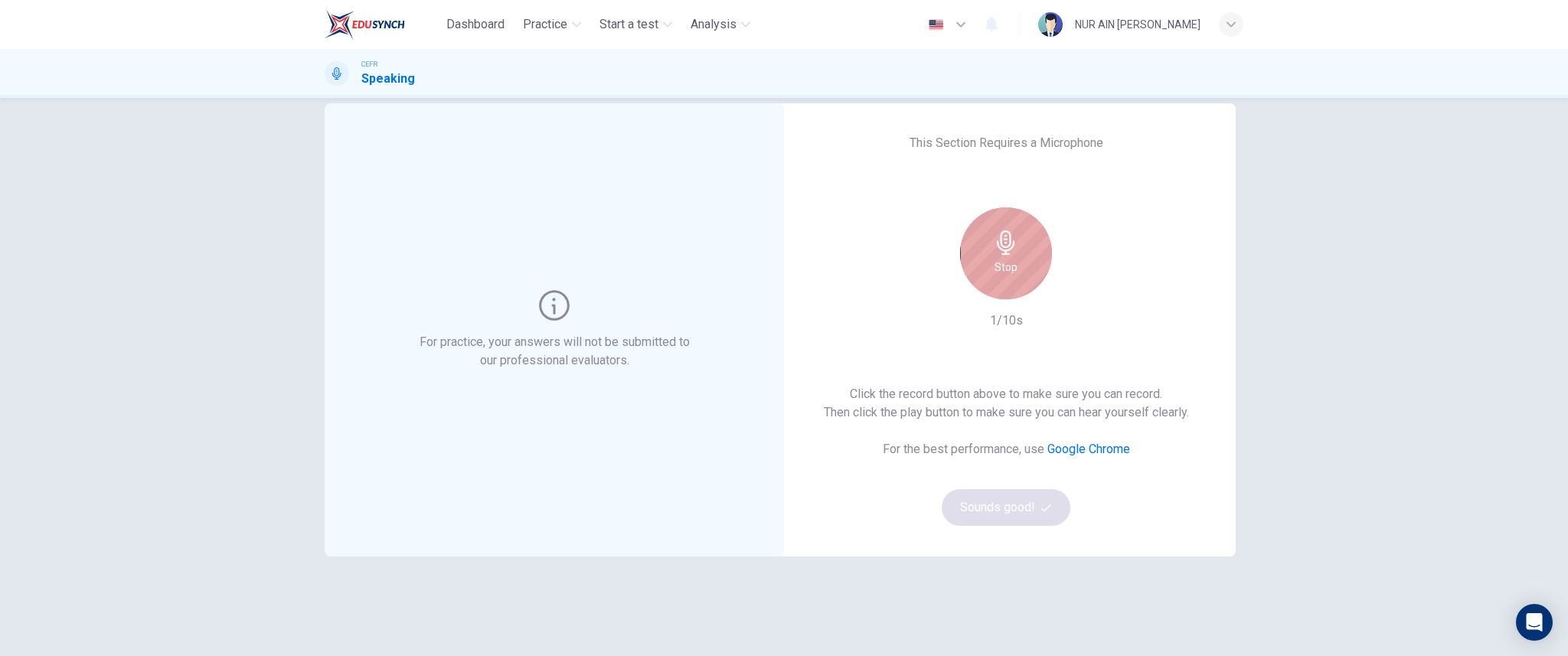 click on "Stop" at bounding box center (1006, 267) 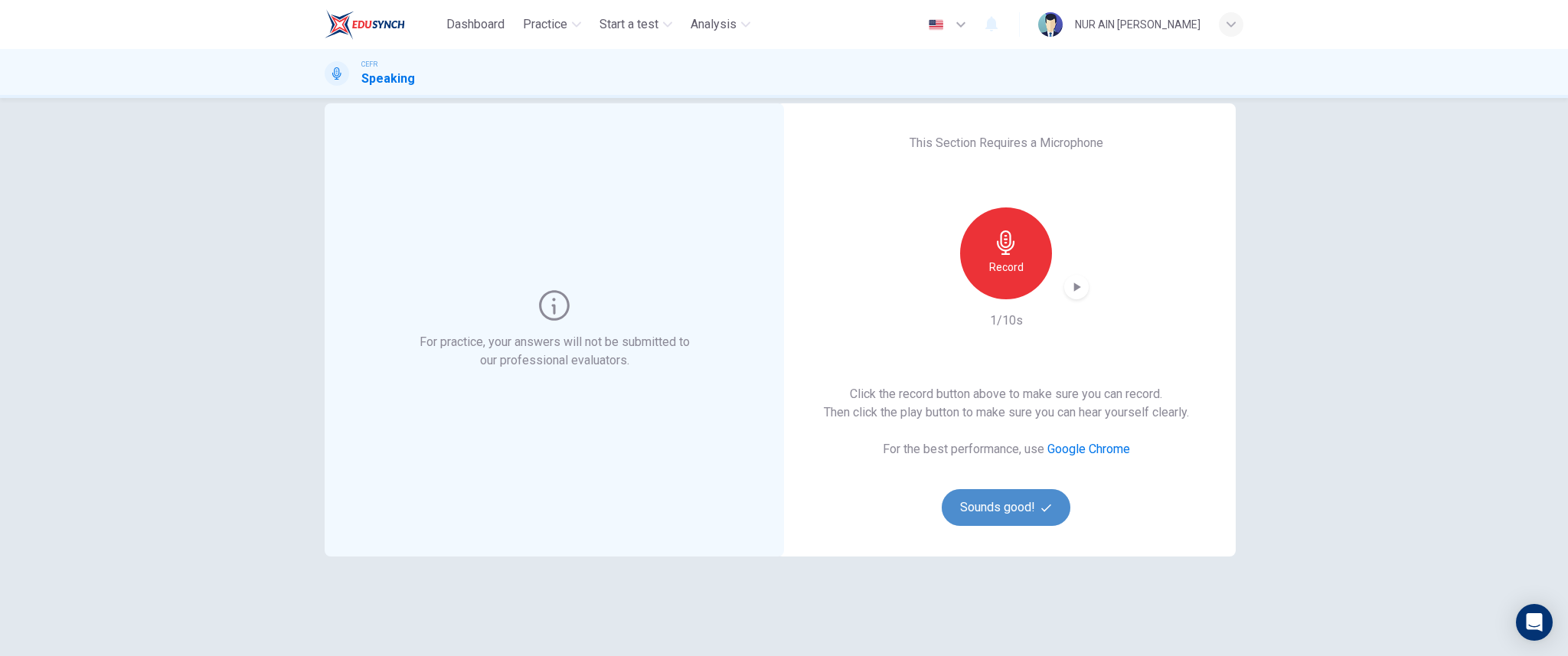 click on "Sounds good!" at bounding box center (1006, 508) 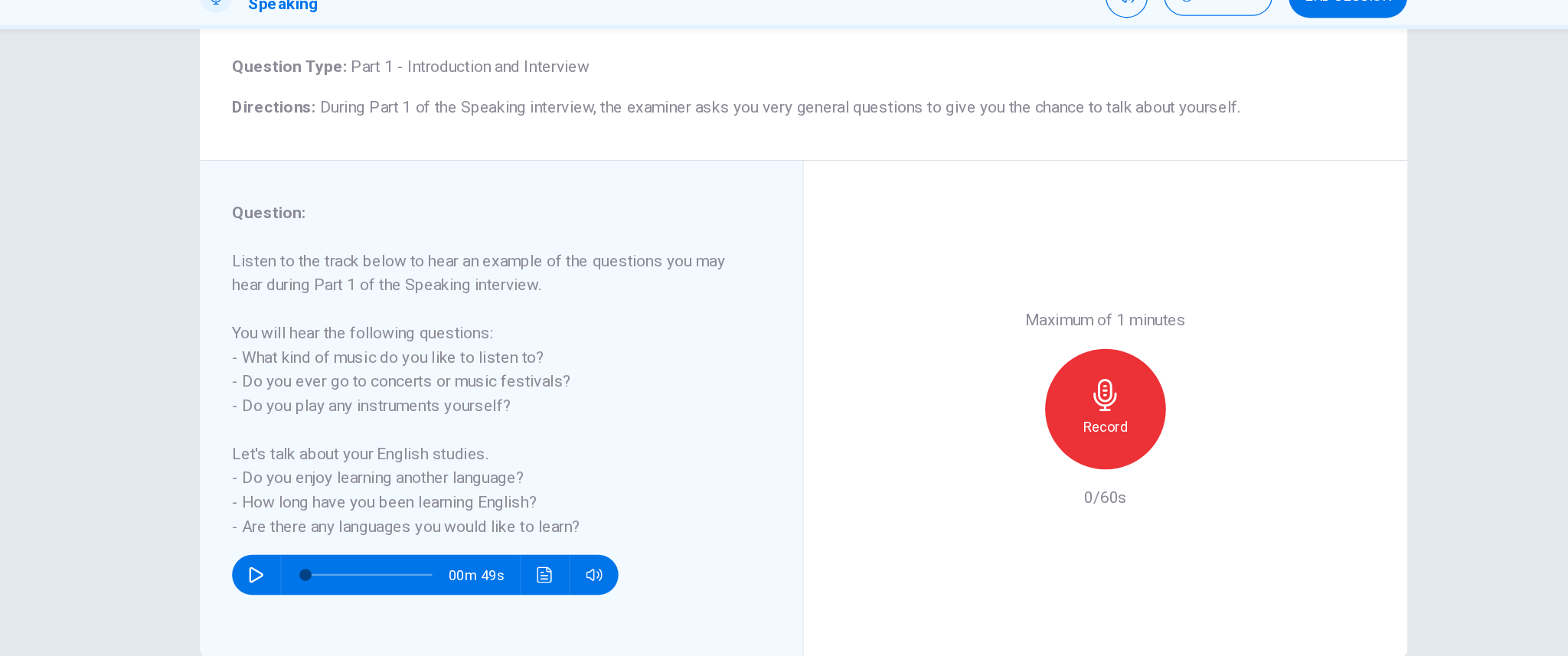 scroll, scrollTop: 96, scrollLeft: 0, axis: vertical 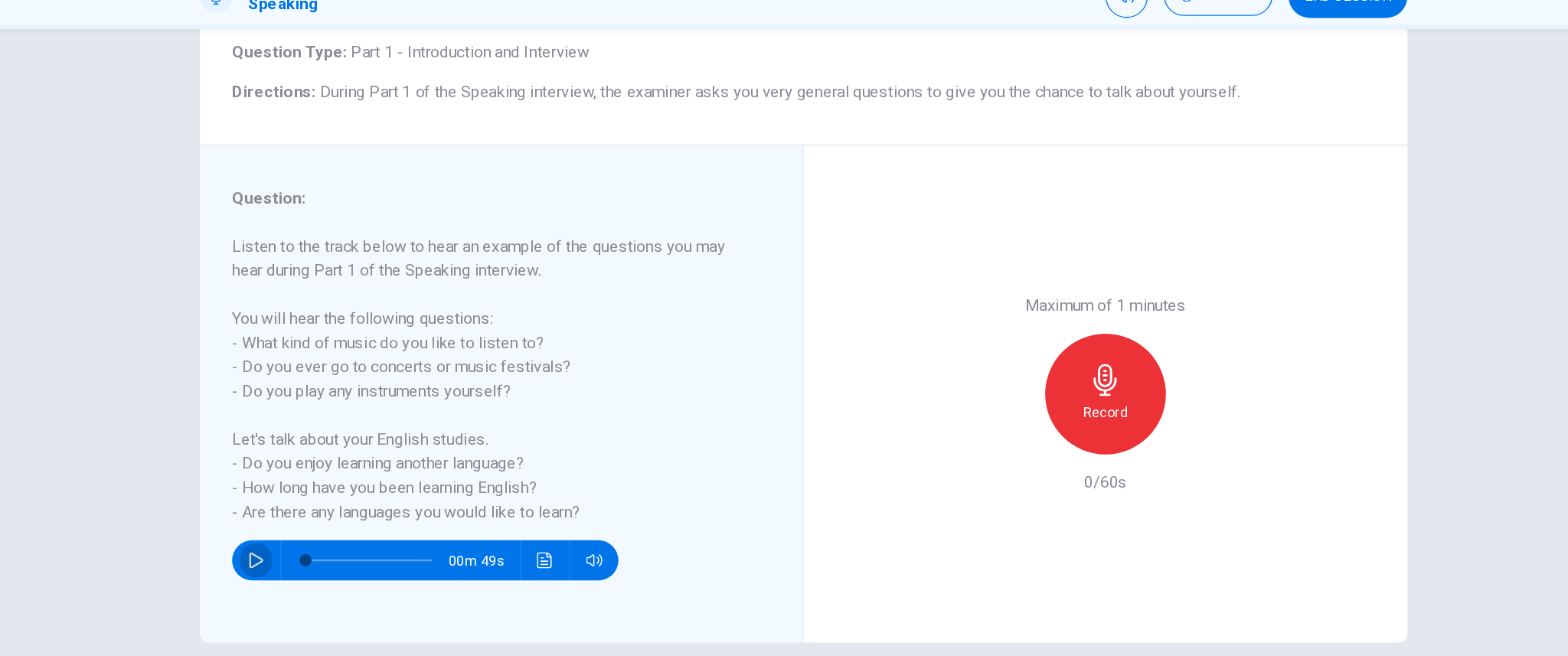 click 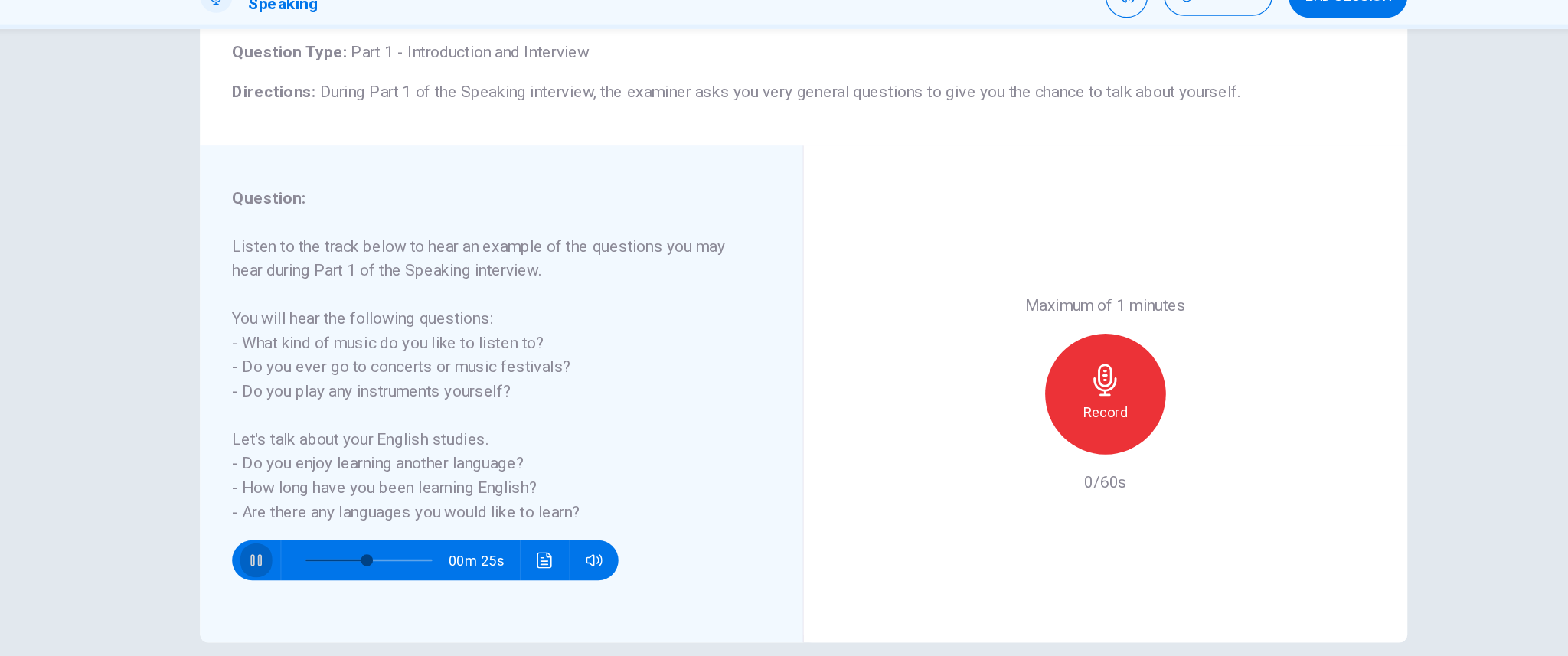 click 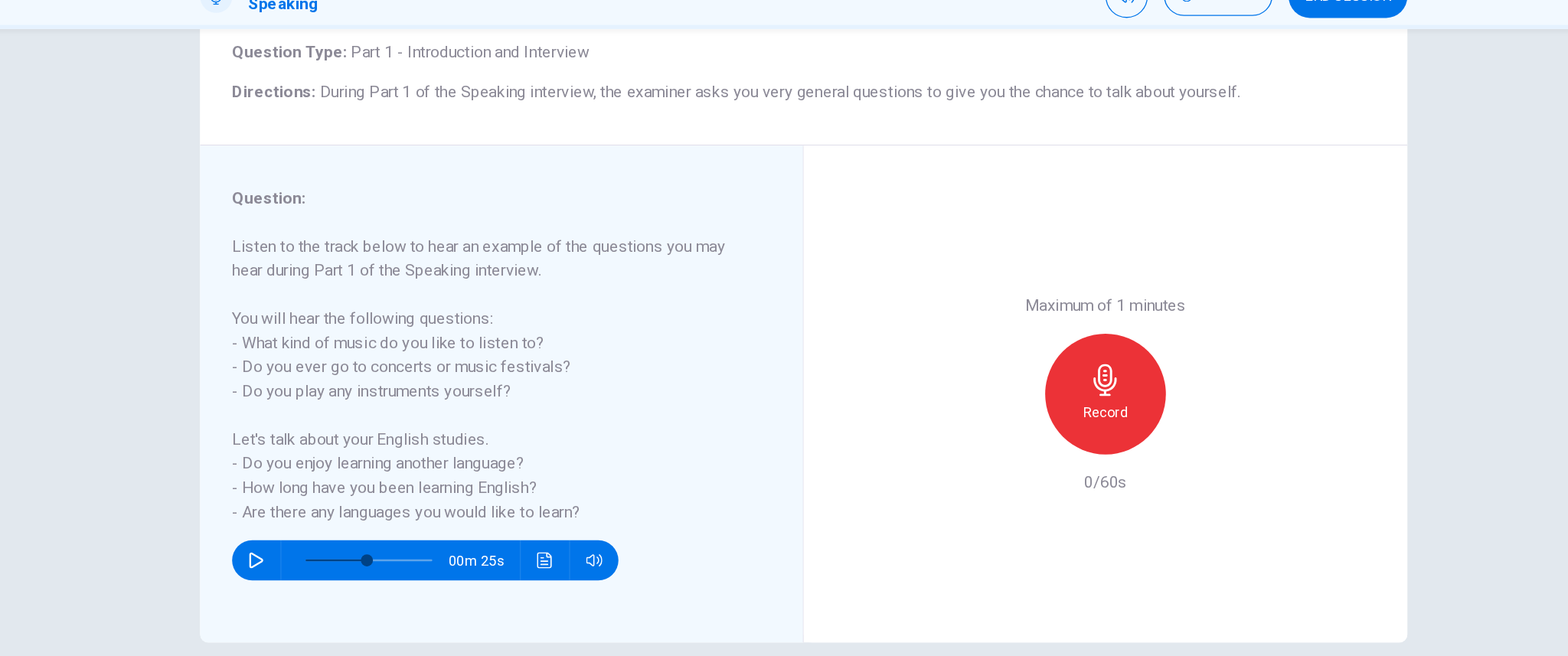 click 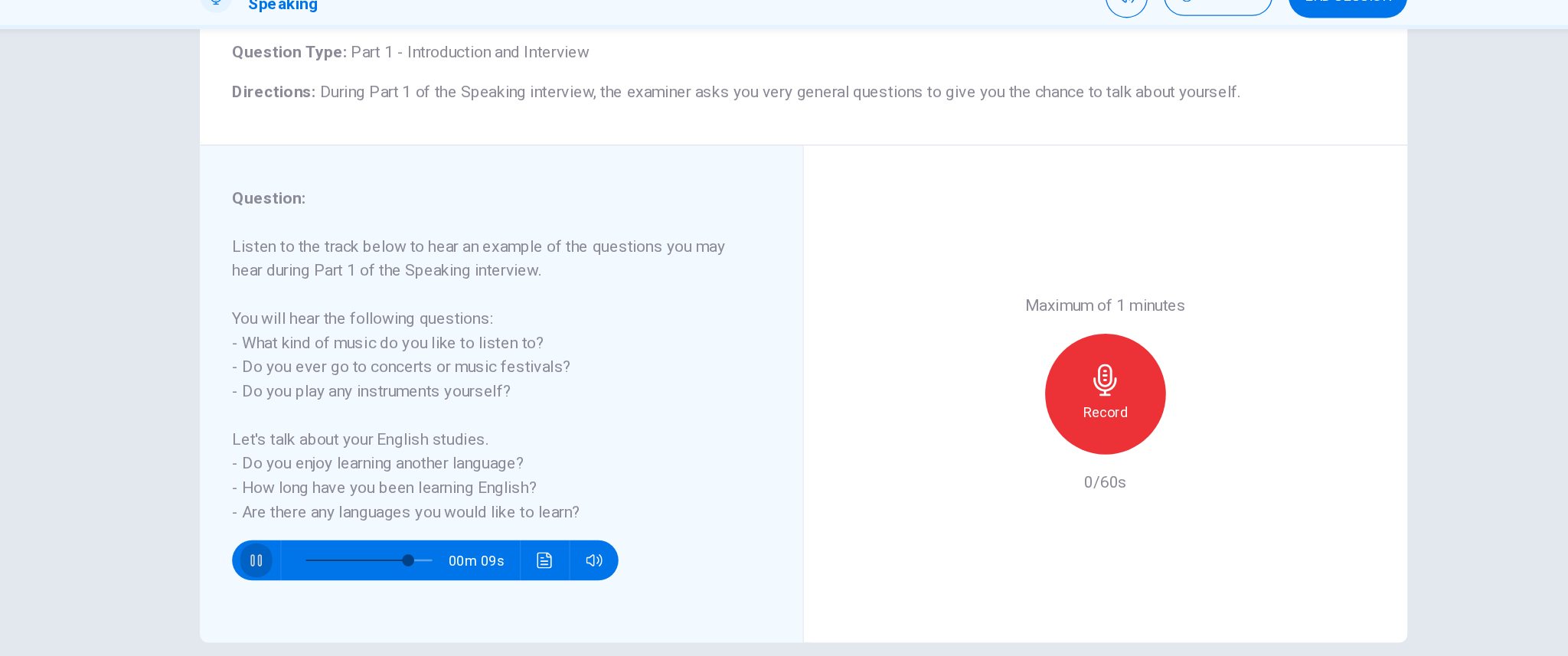 click 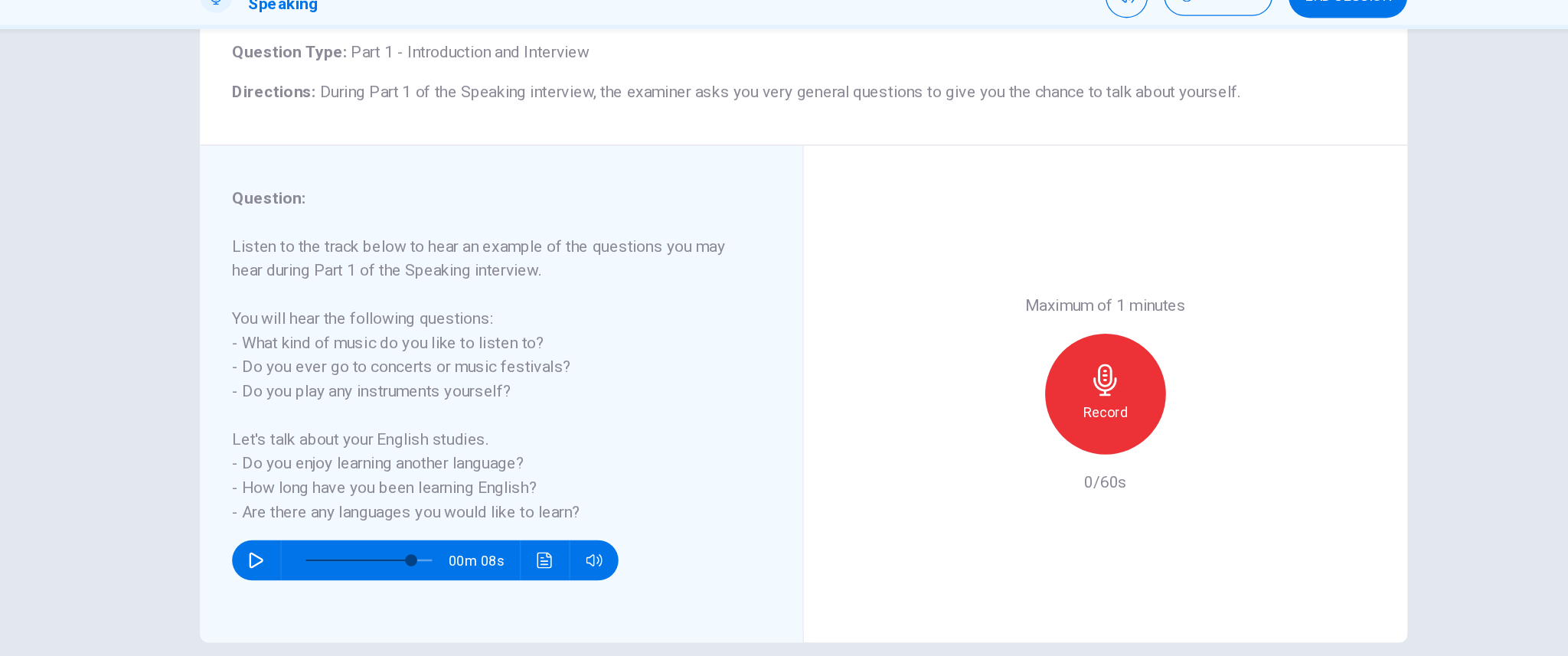click 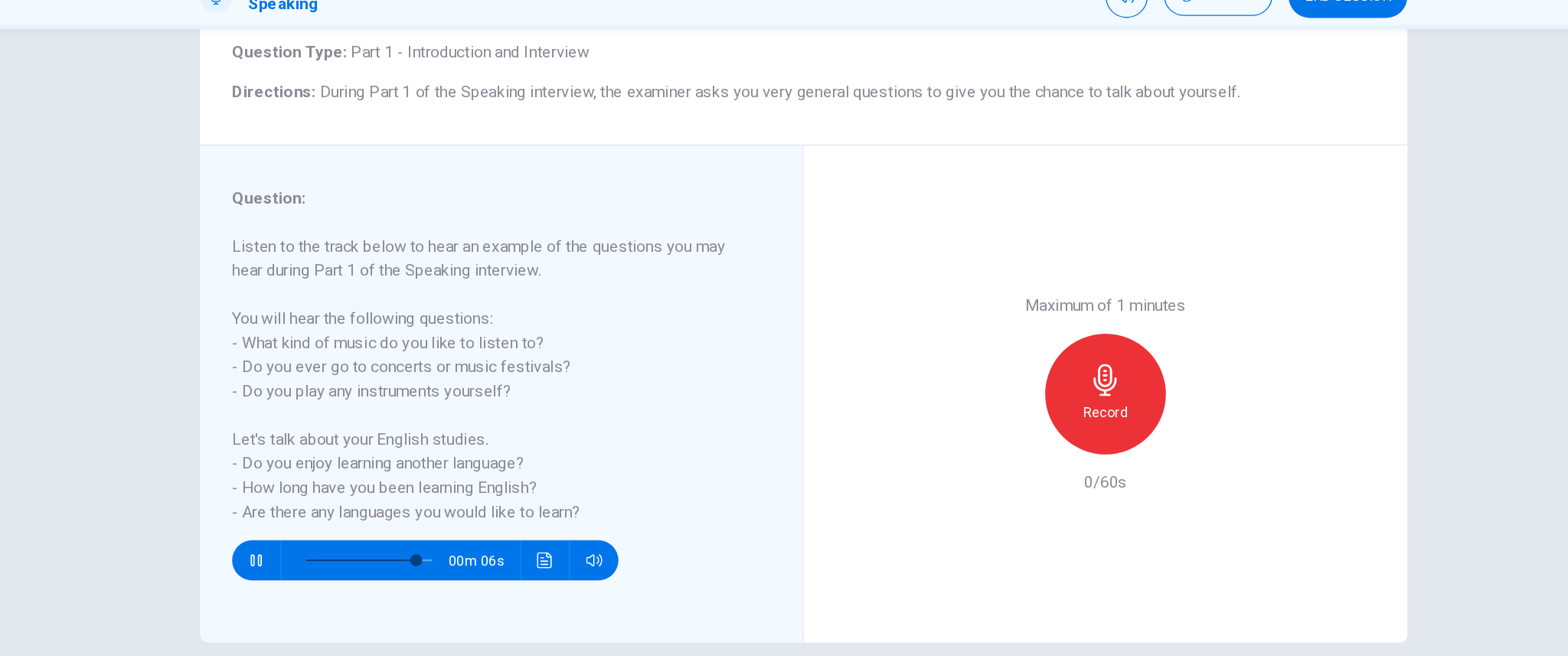 click at bounding box center [368, 502] 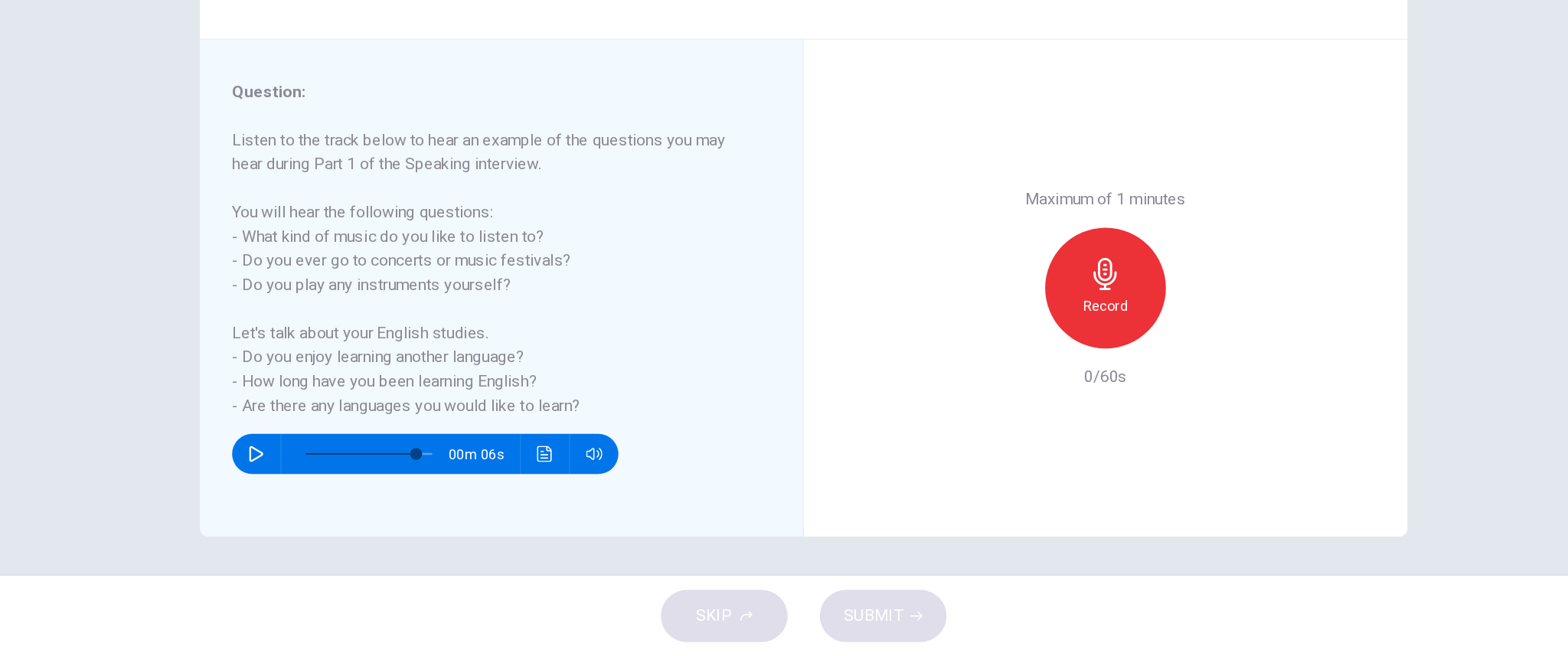 scroll, scrollTop: 0, scrollLeft: 0, axis: both 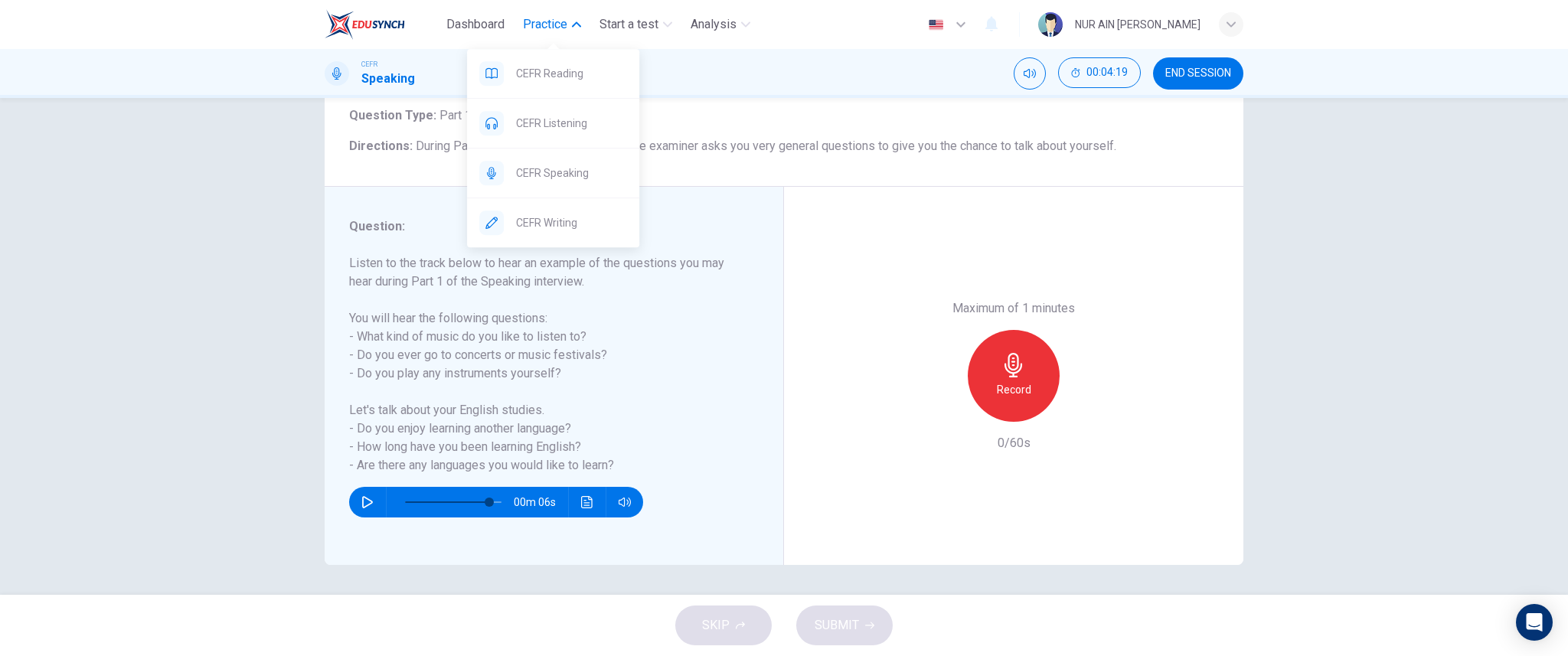 click on "Practice" at bounding box center (545, 24) 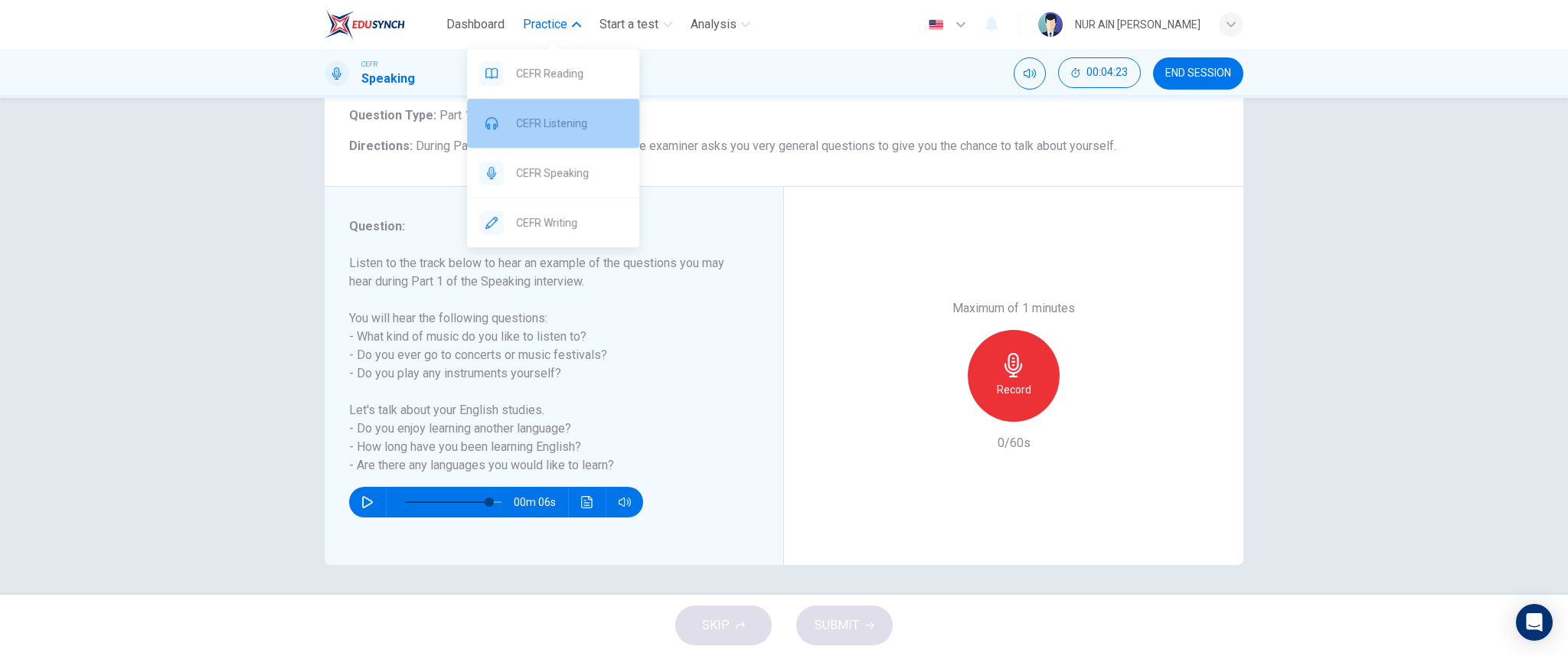 click on "CEFR Listening" at bounding box center (553, 123) 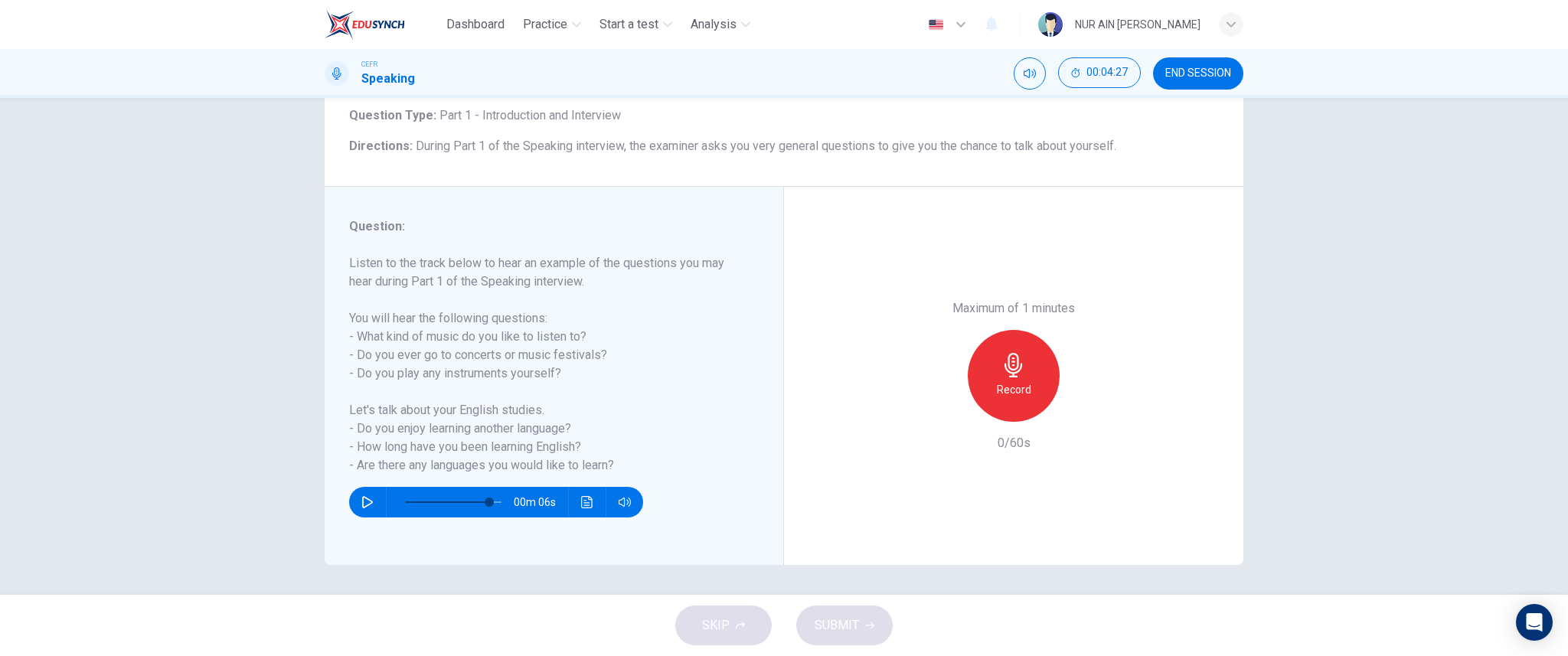 click on "END SESSION" at bounding box center (1198, 73) 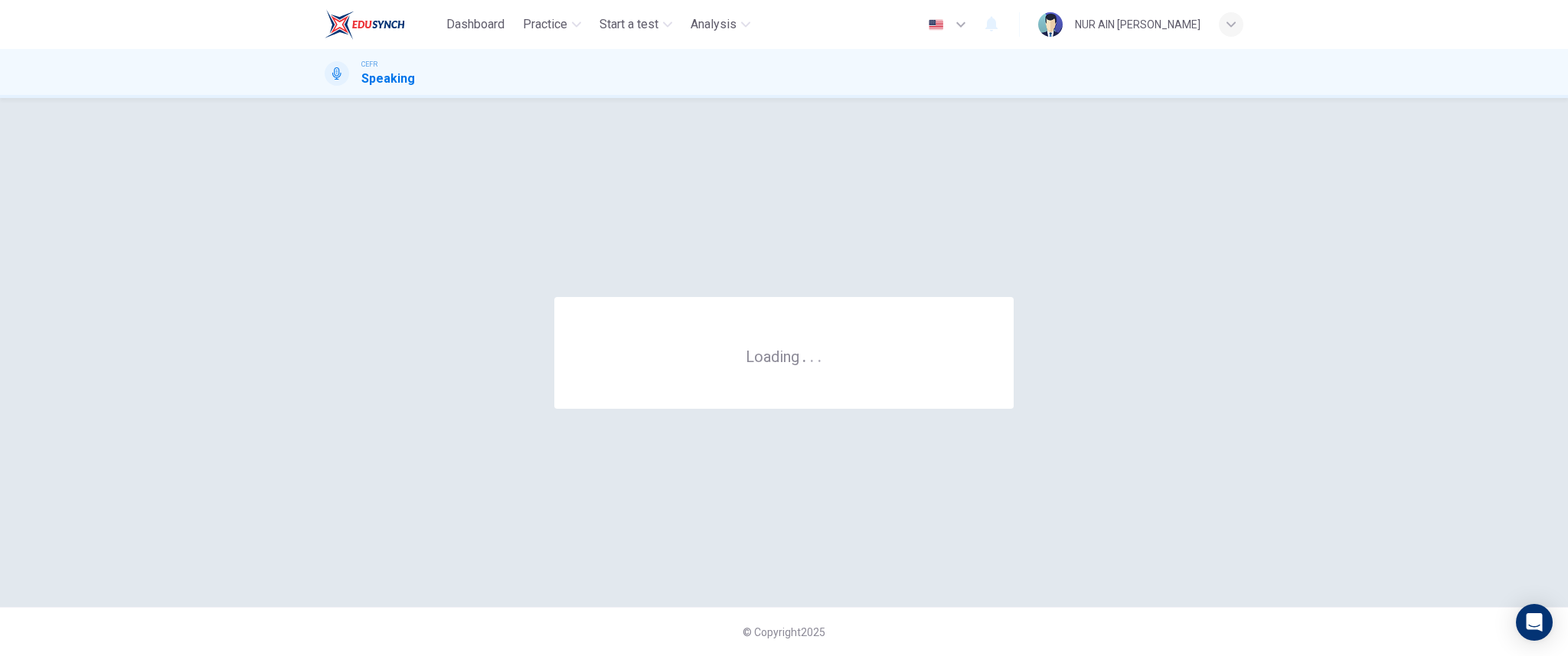 scroll, scrollTop: 0, scrollLeft: 0, axis: both 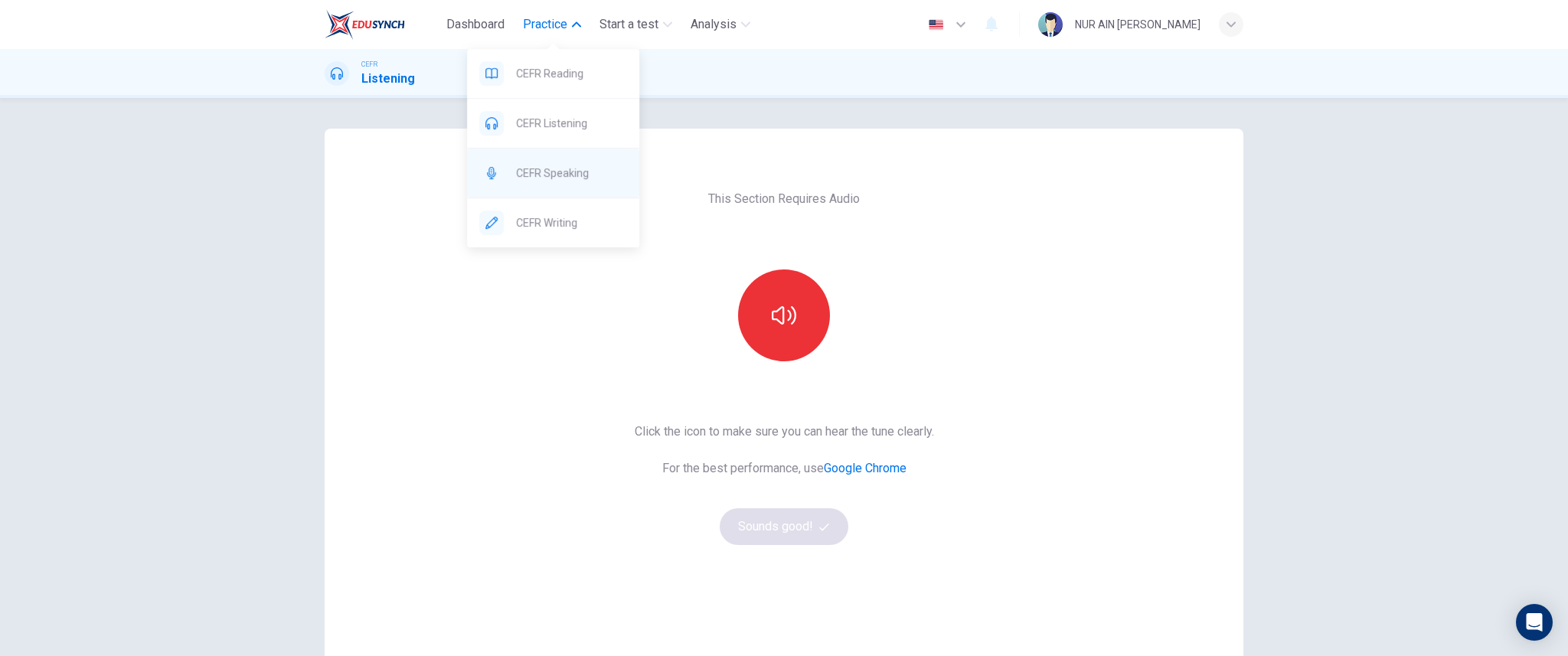 click on "CEFR Speaking" at bounding box center [553, 173] 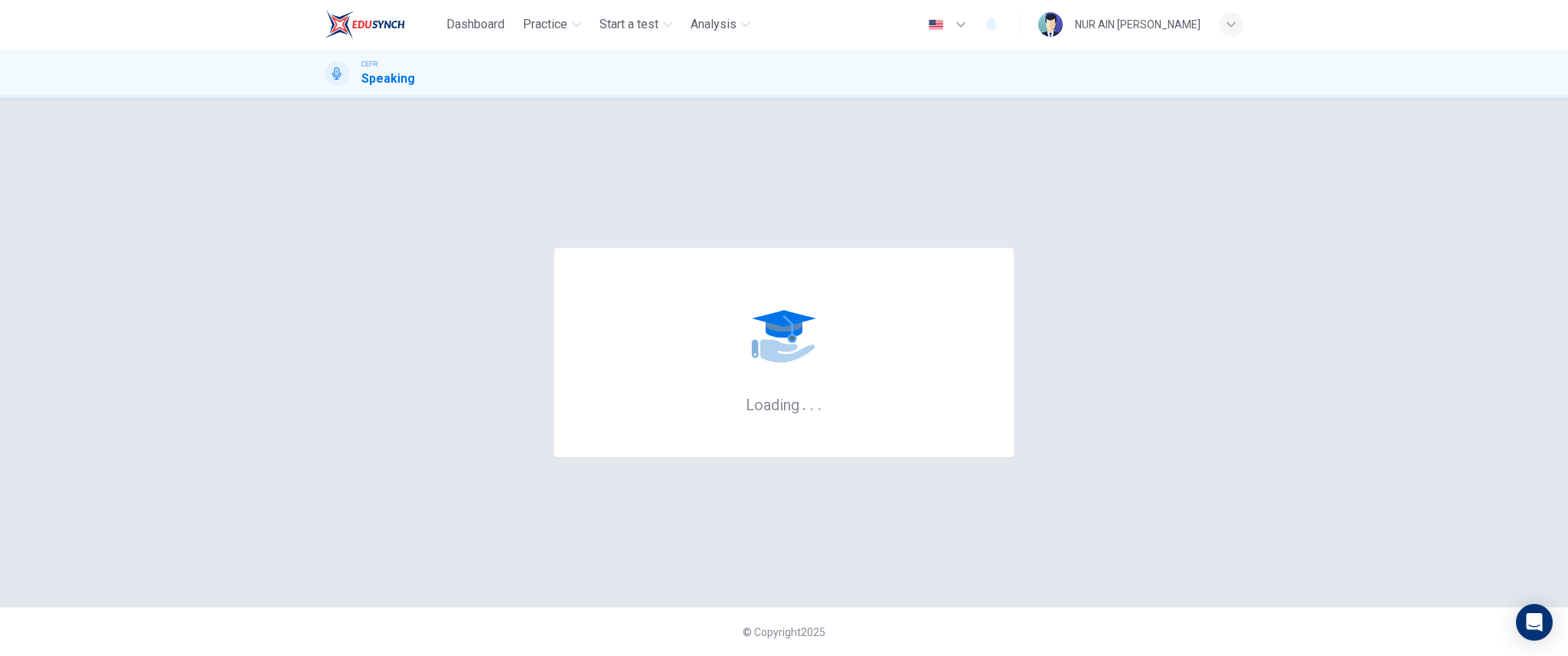 scroll, scrollTop: 0, scrollLeft: 0, axis: both 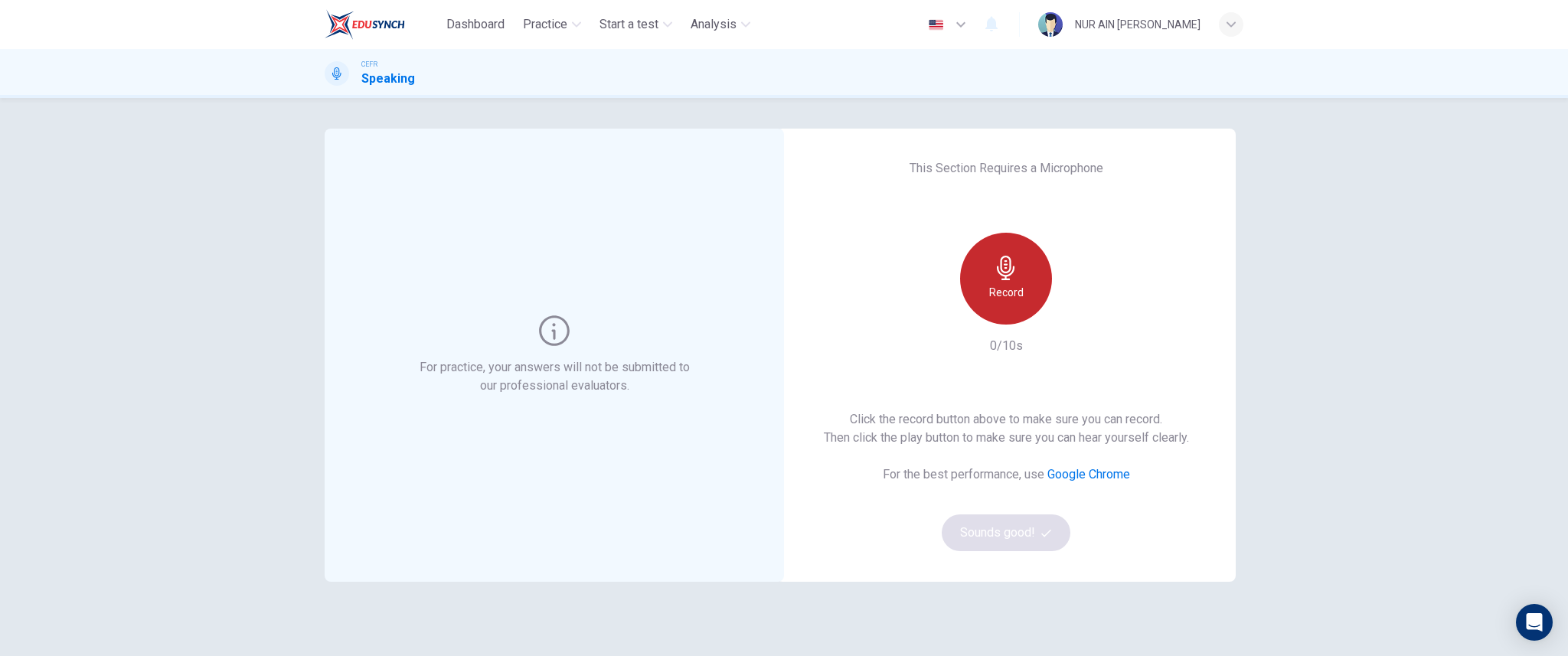click 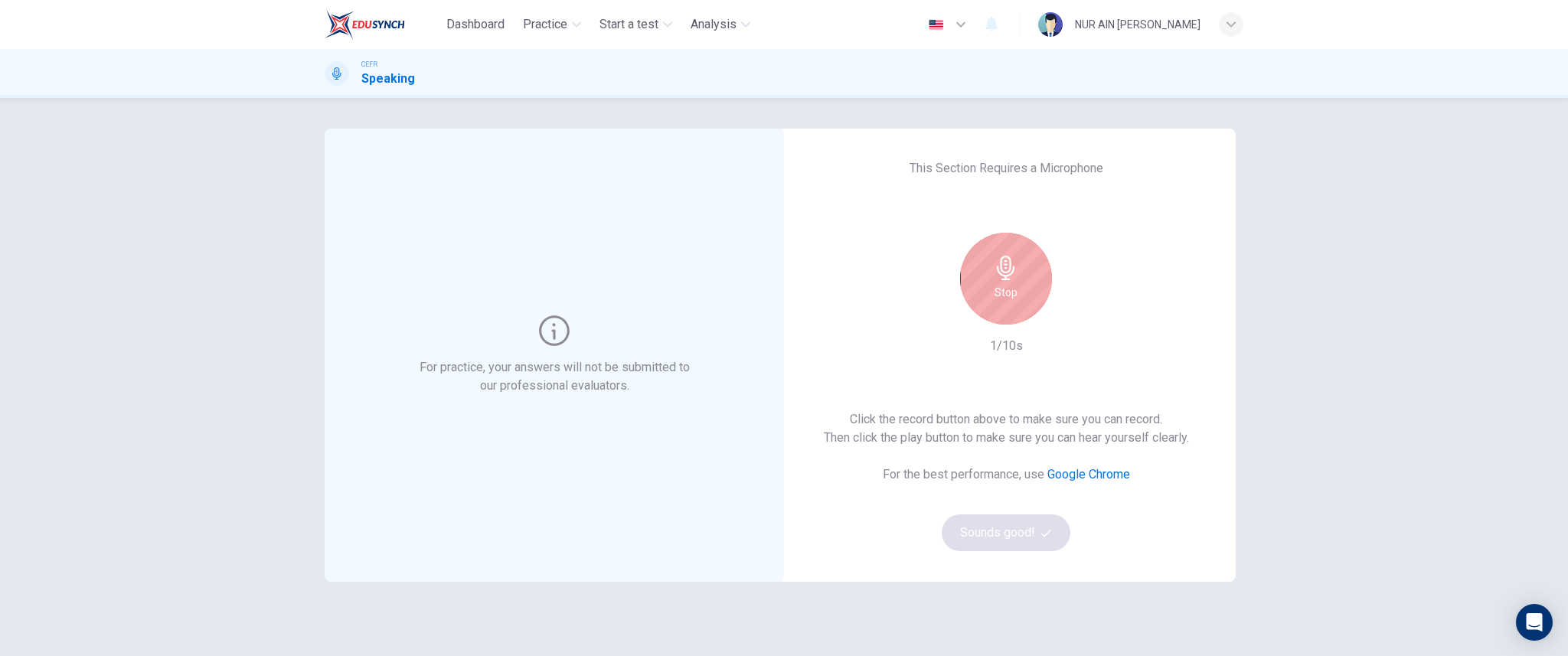 click 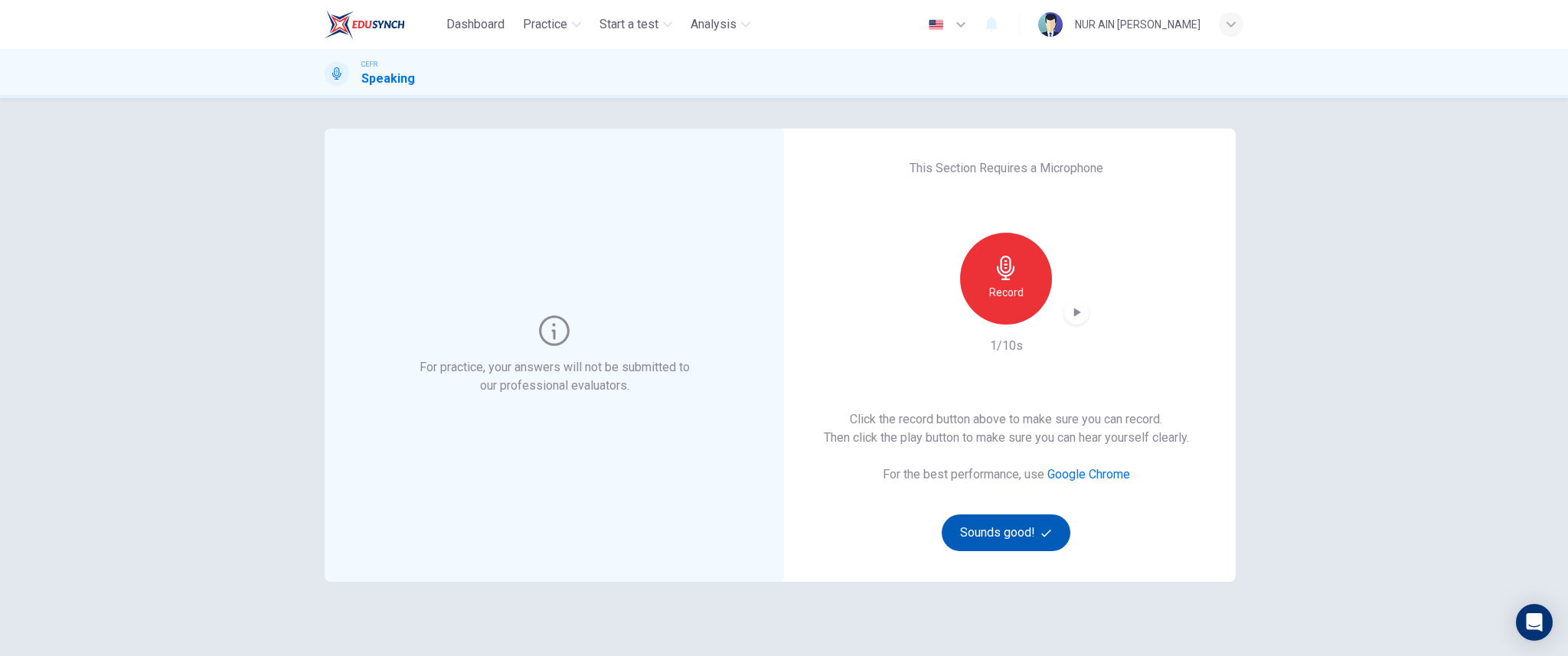 click on "Sounds good!" at bounding box center (1006, 533) 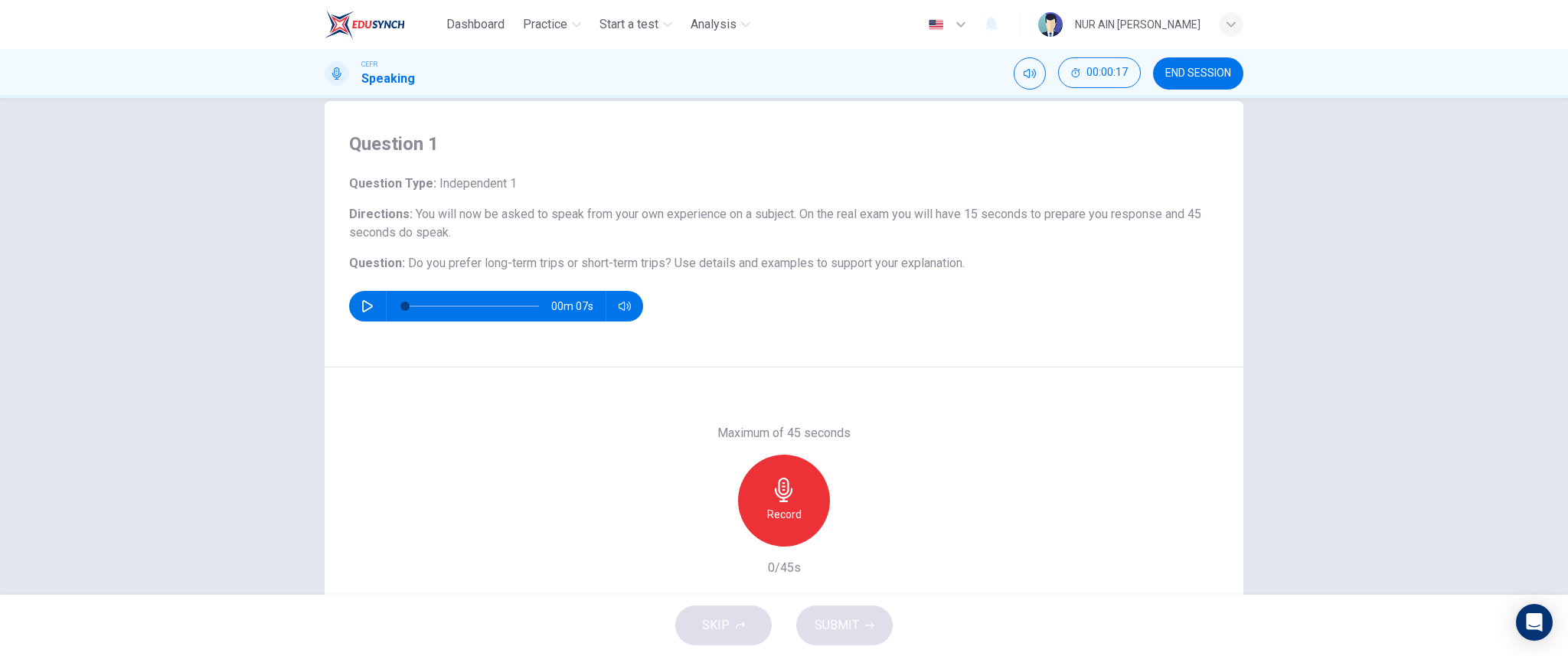 scroll, scrollTop: 28, scrollLeft: 0, axis: vertical 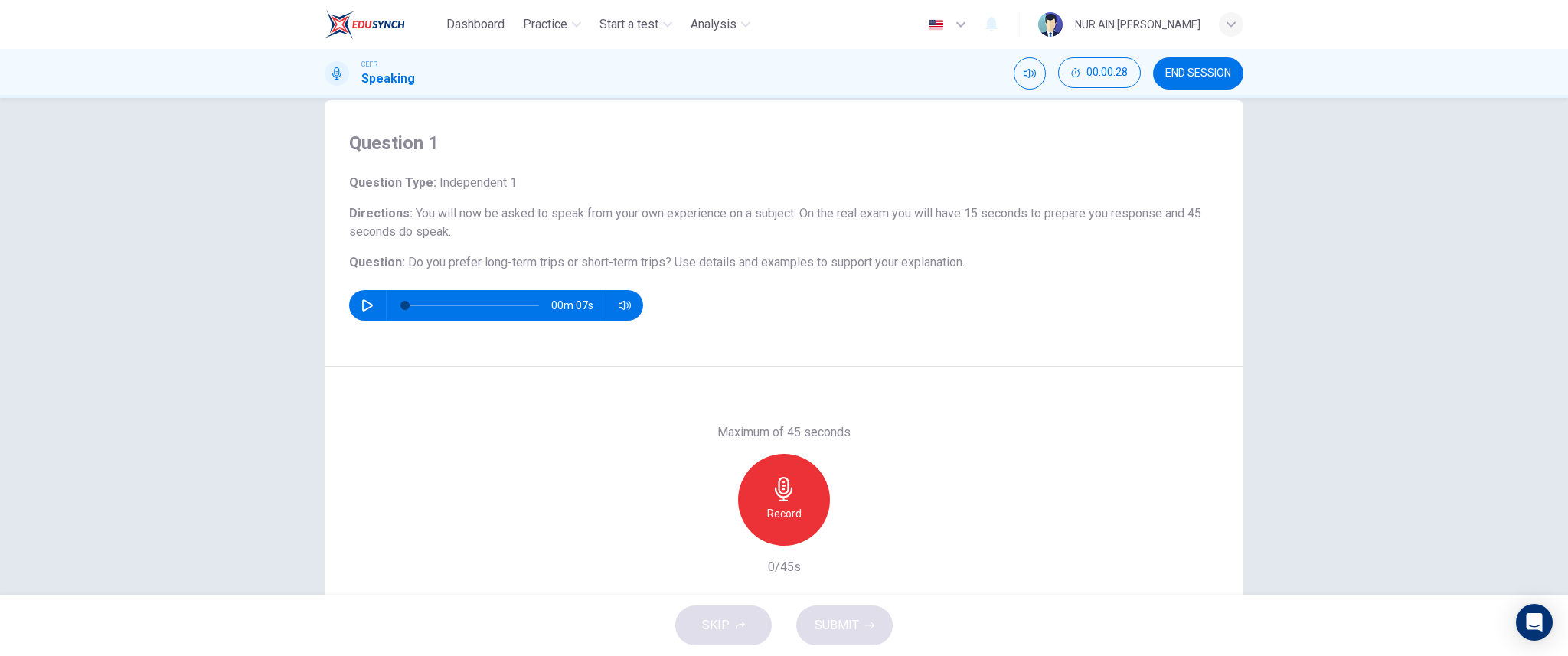 click 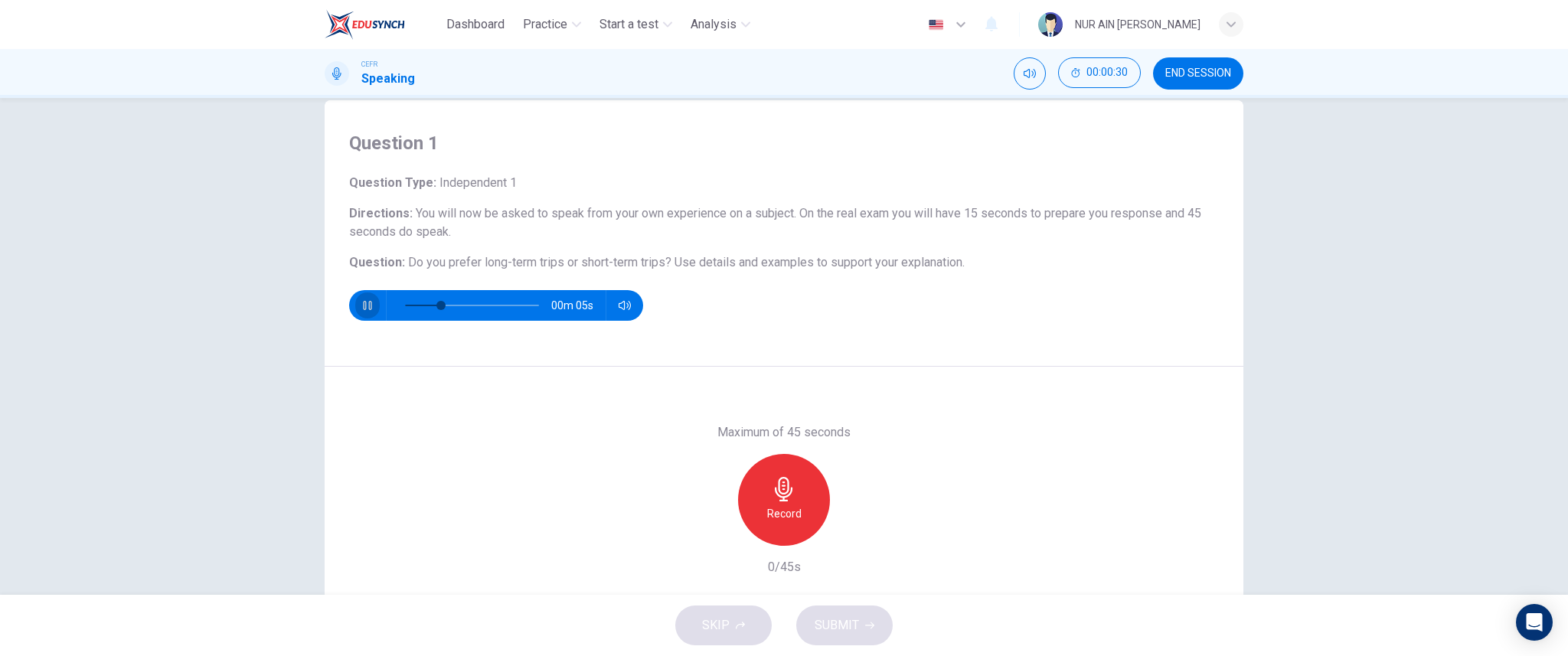 click 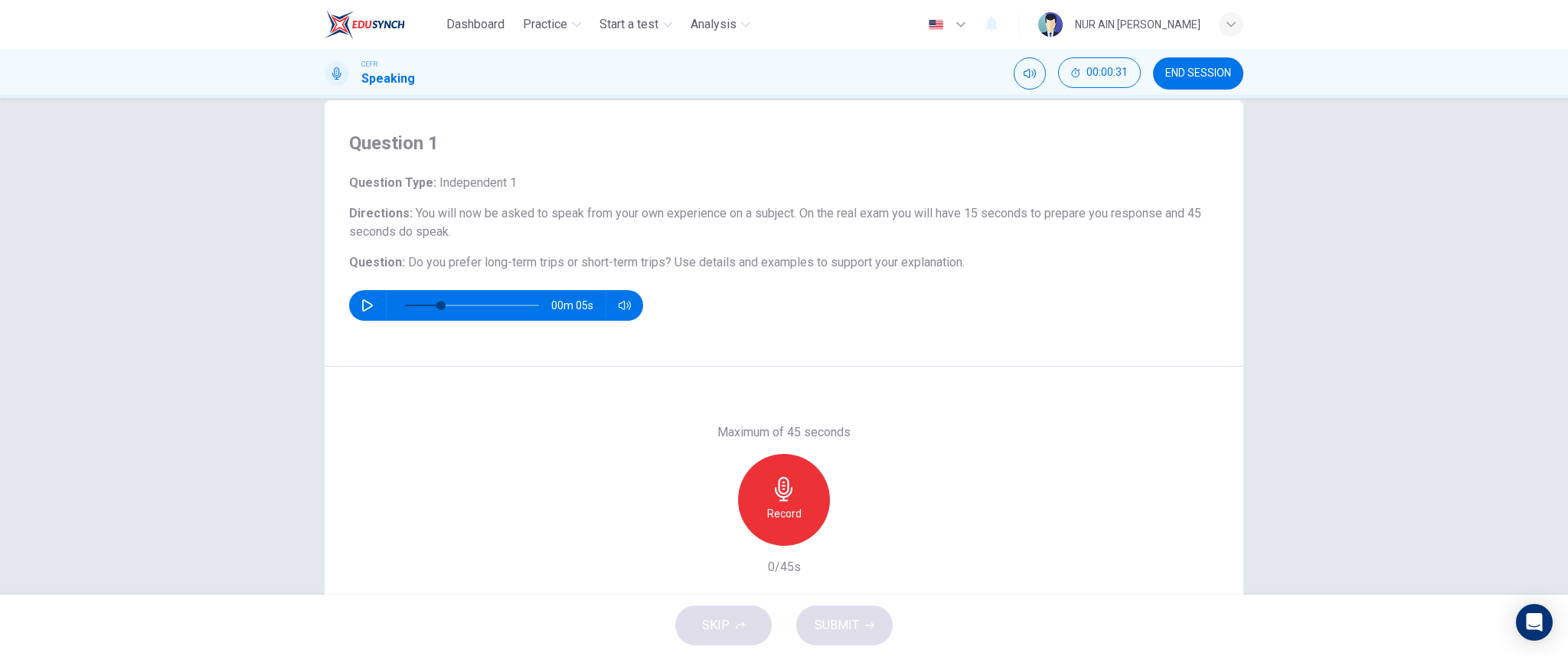 click on "SKIP SUBMIT" at bounding box center [784, 625] 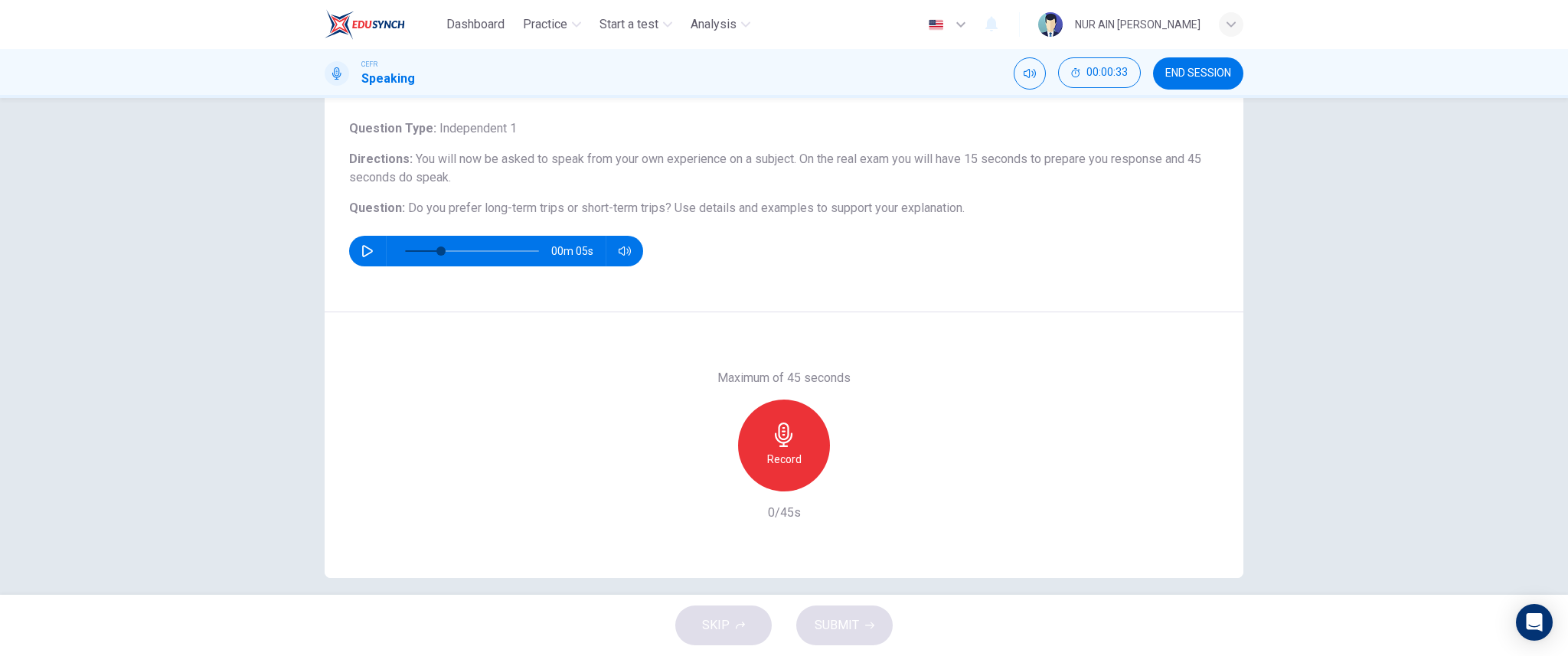scroll, scrollTop: 96, scrollLeft: 0, axis: vertical 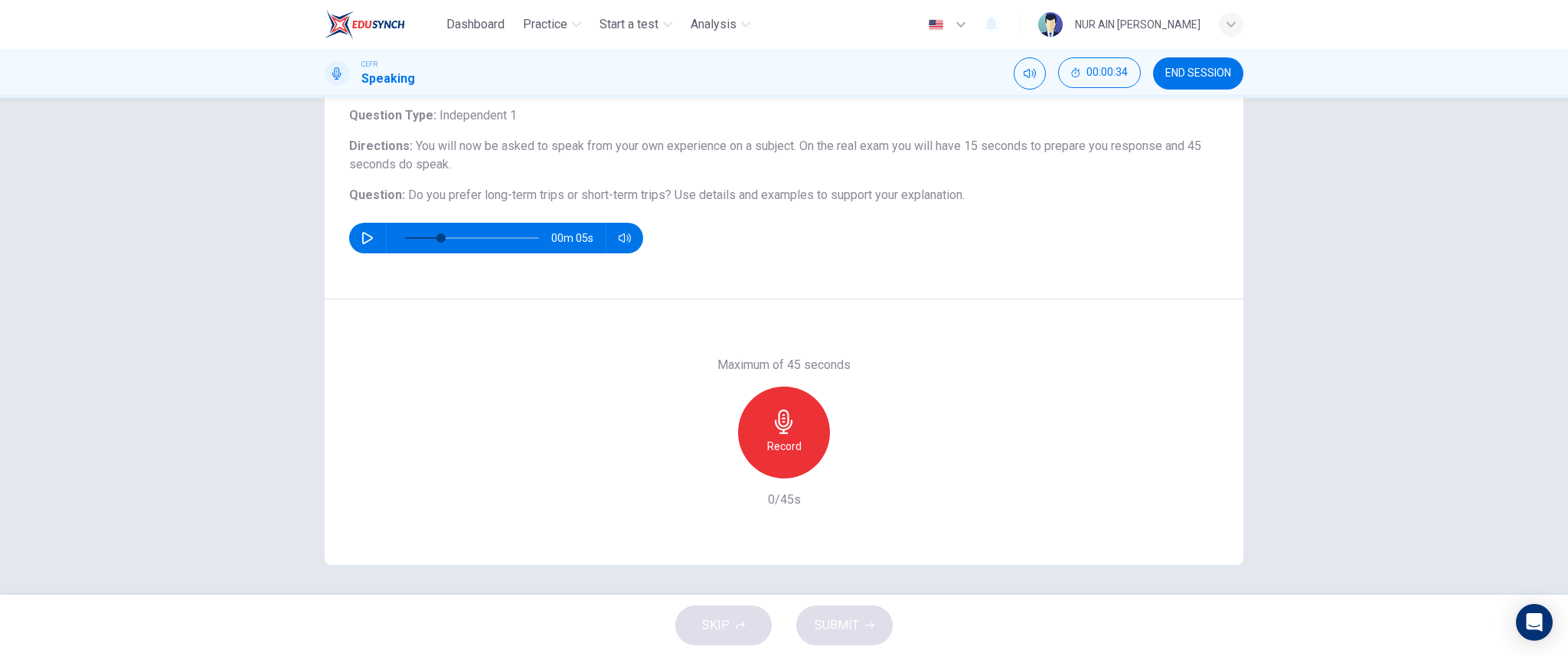 click on "Record" at bounding box center [784, 446] 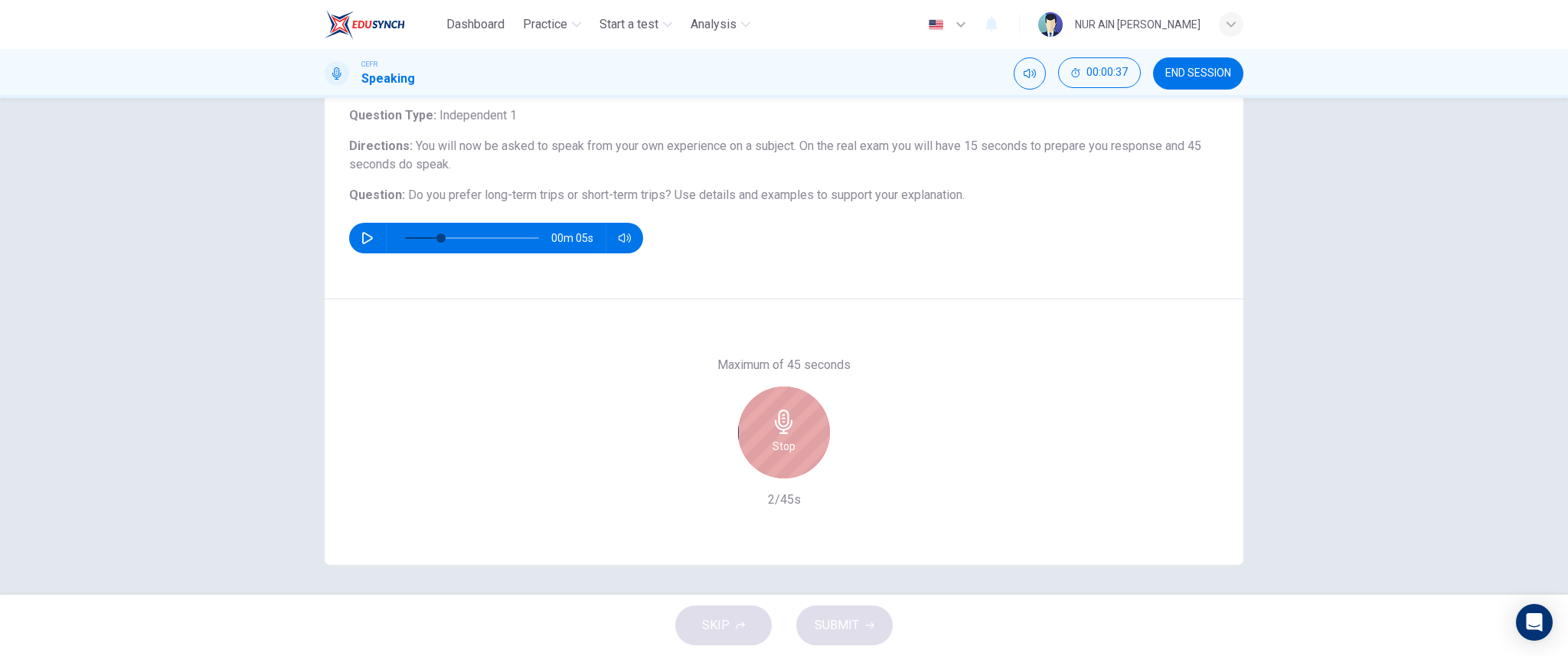 click 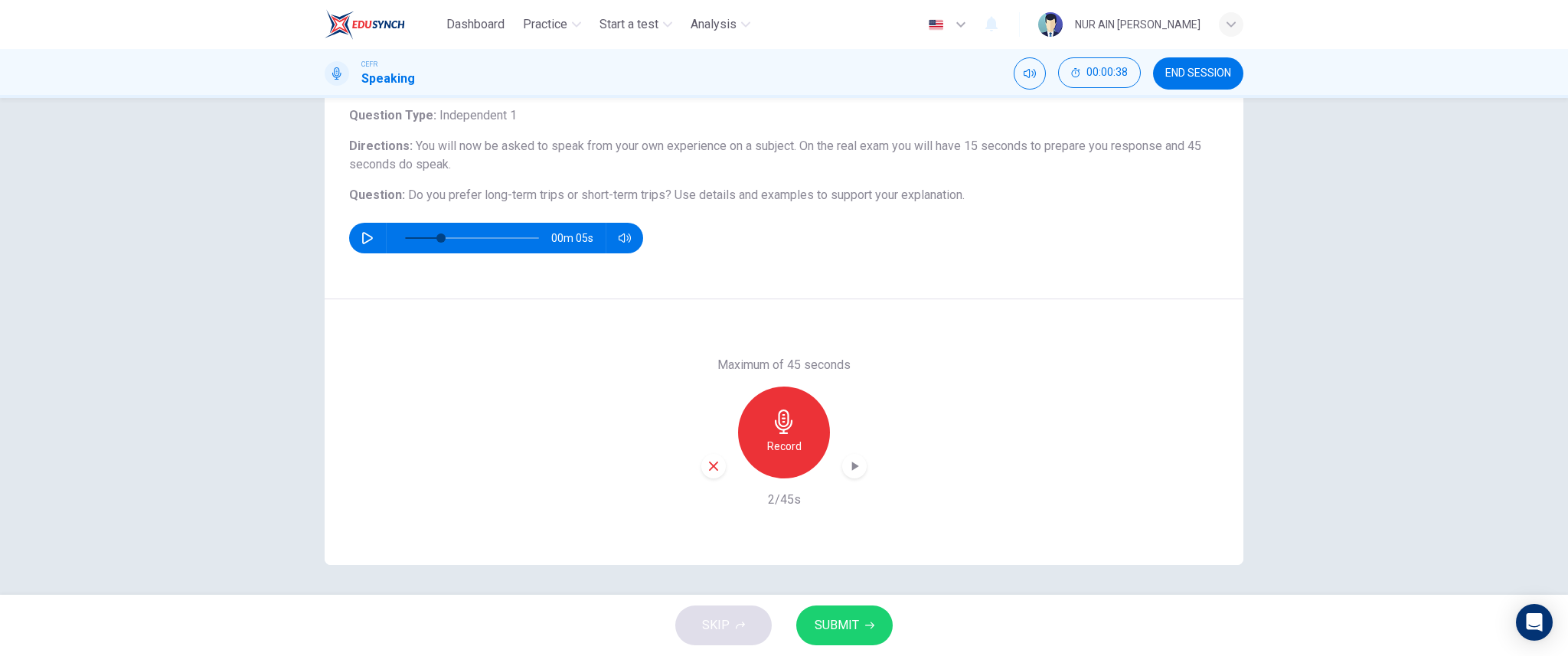 click 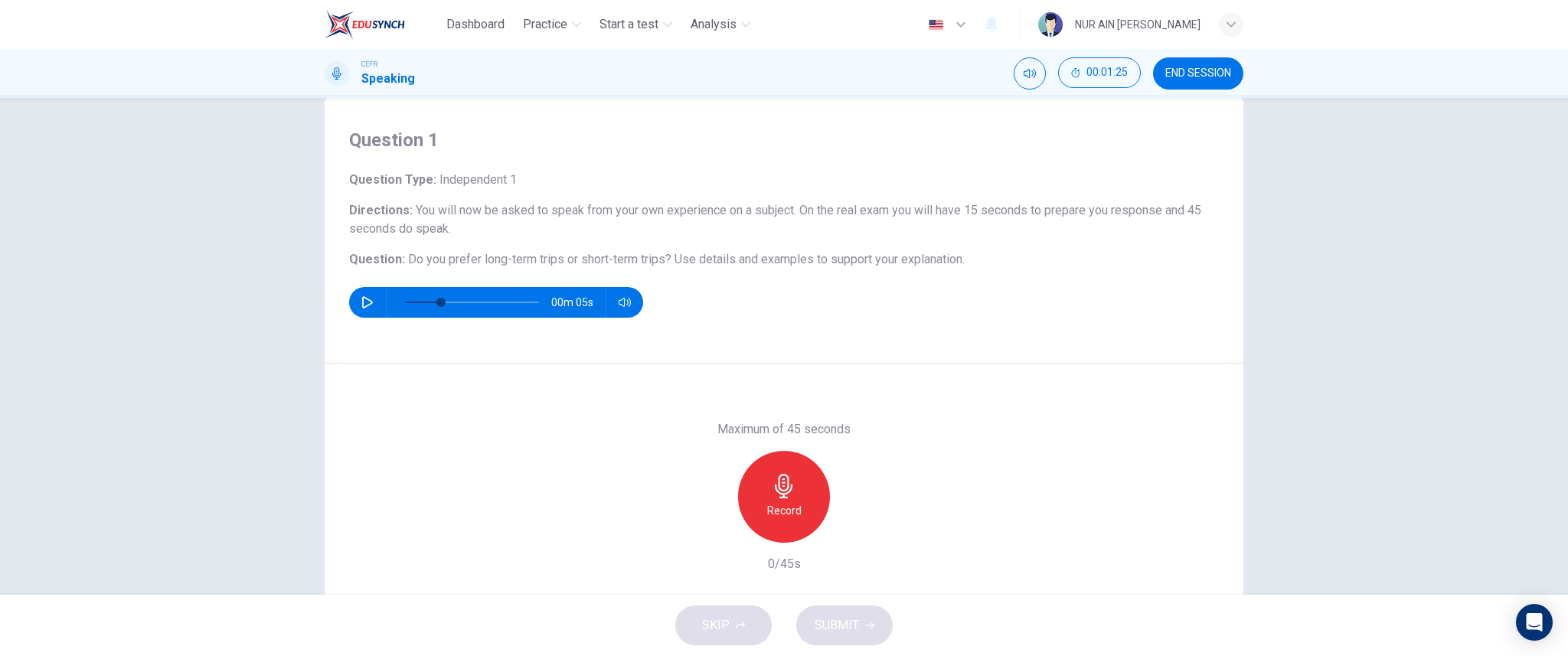 scroll, scrollTop: 34, scrollLeft: 0, axis: vertical 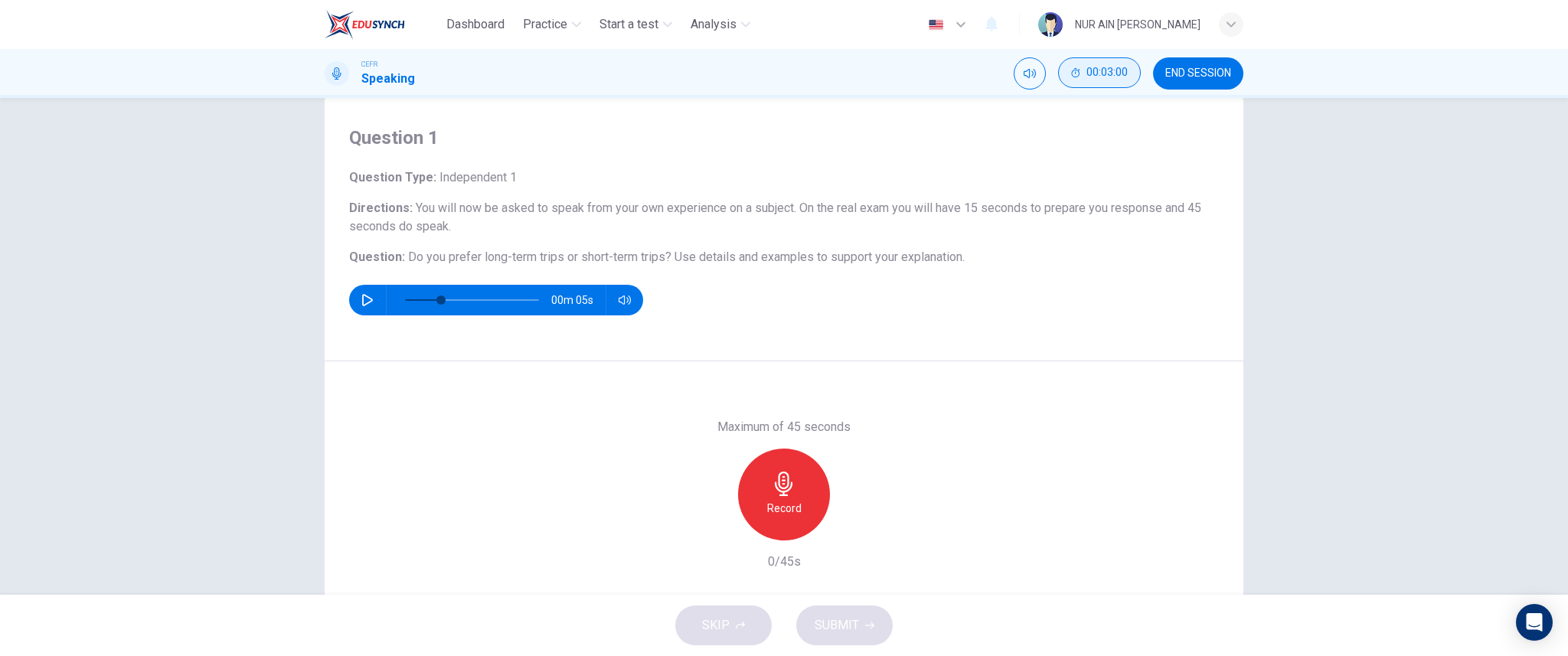 click on "00:03:00" at bounding box center [1107, 73] 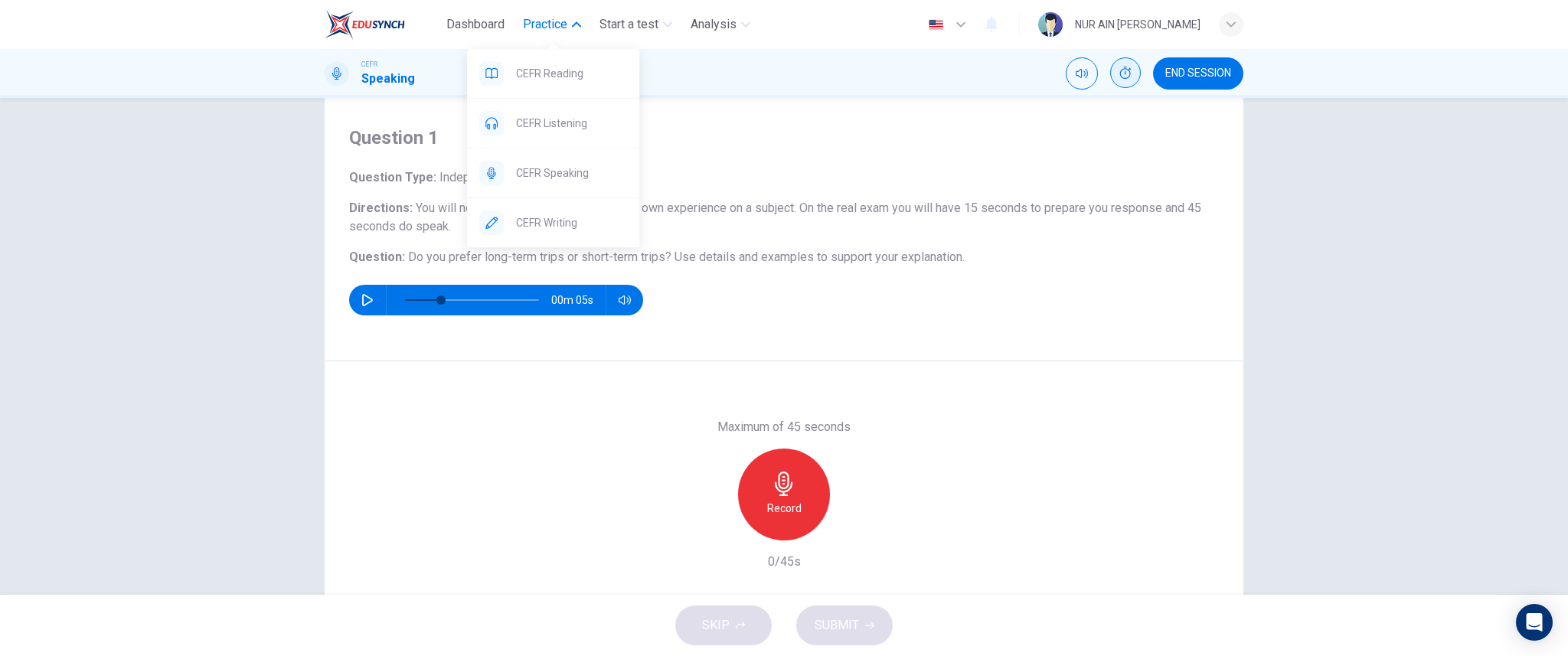 click on "Practice" at bounding box center [545, 24] 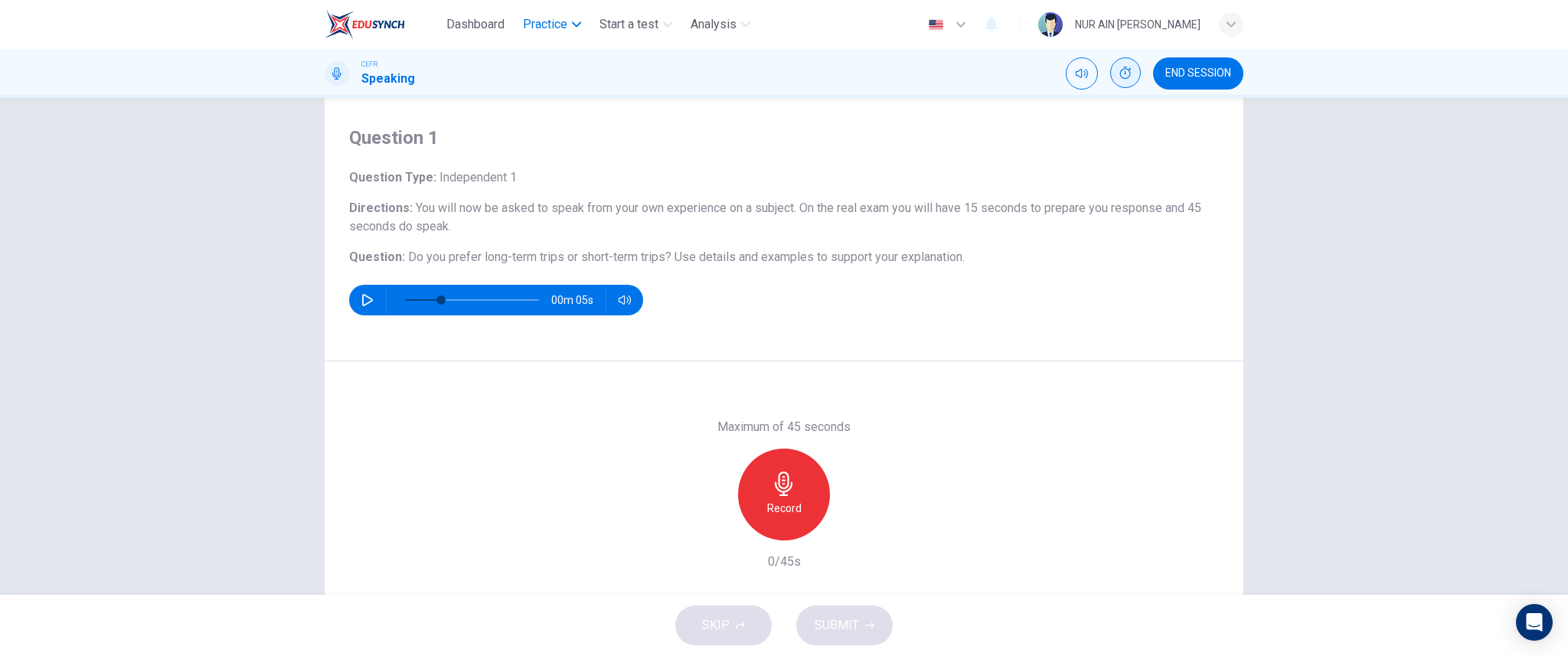 click on "Practice" at bounding box center [545, 24] 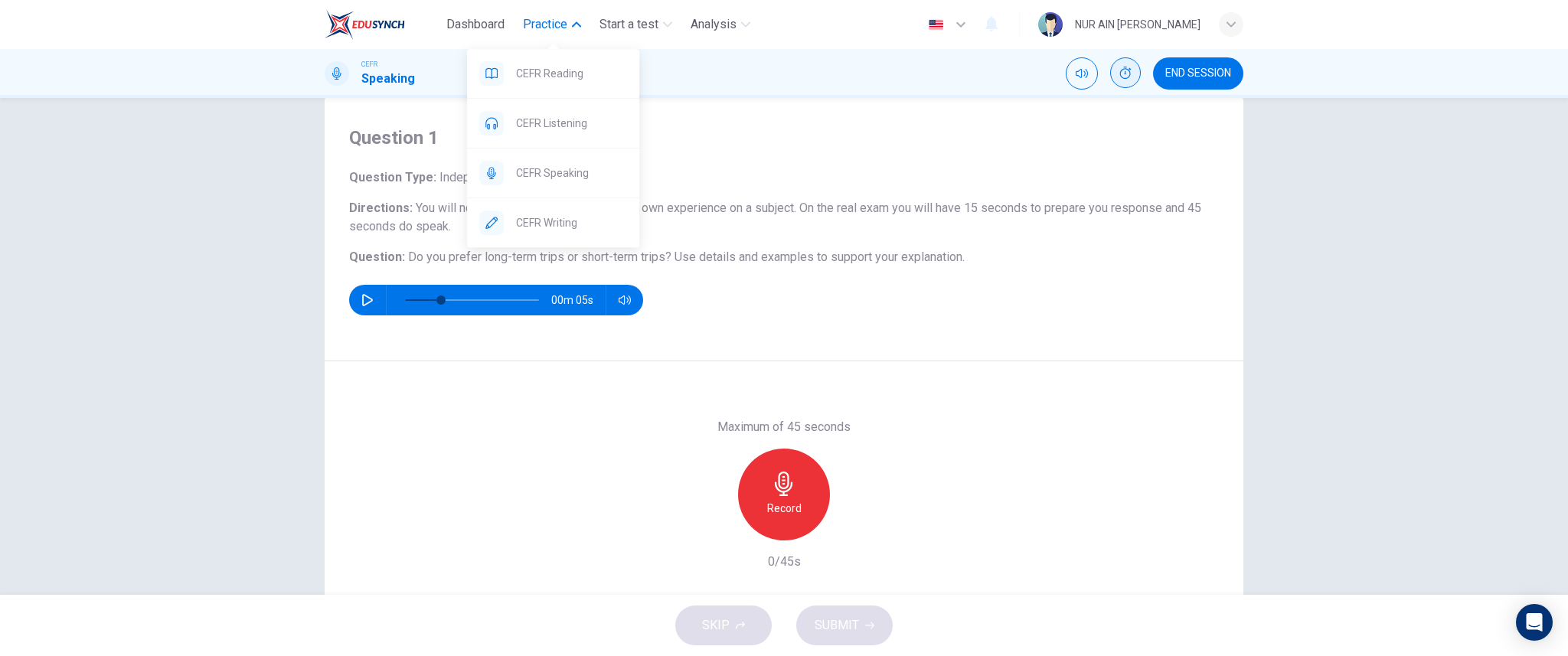 click on "Practice" at bounding box center (545, 24) 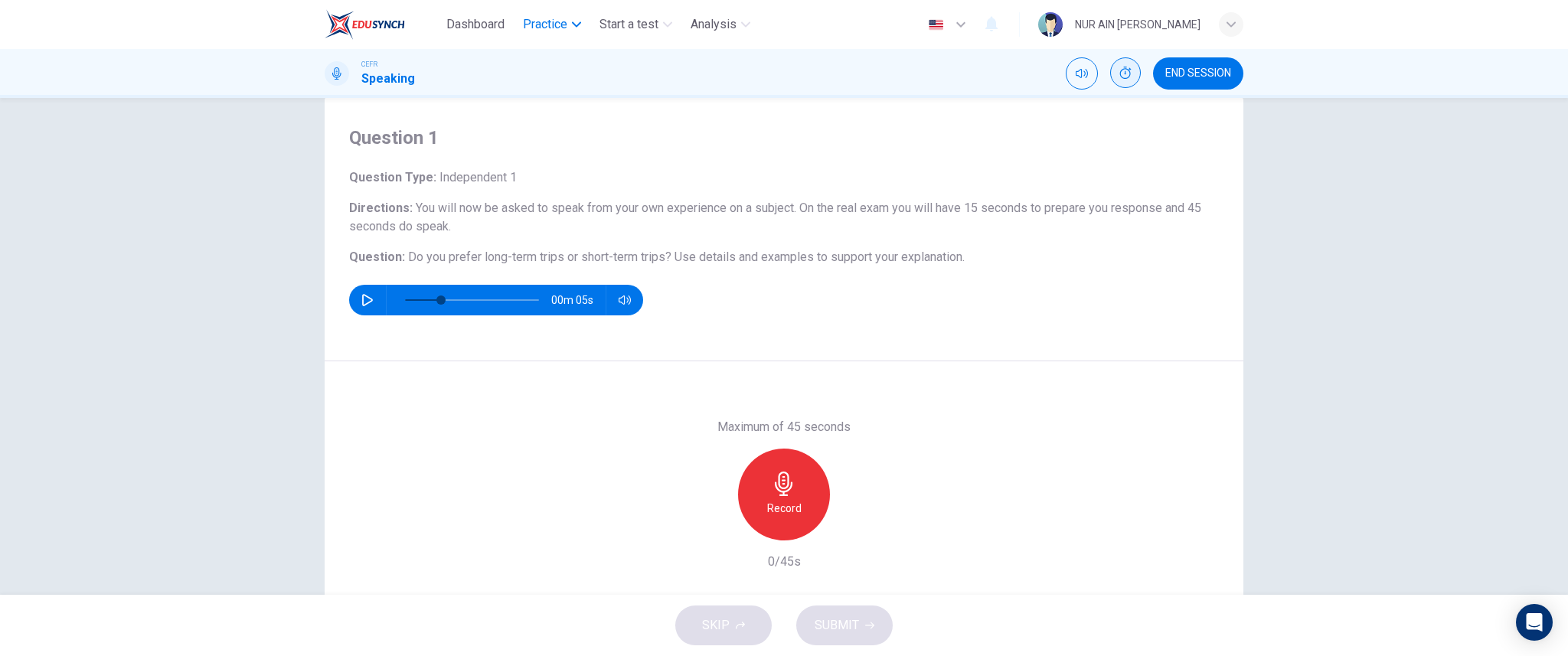 click on "Practice" at bounding box center (545, 24) 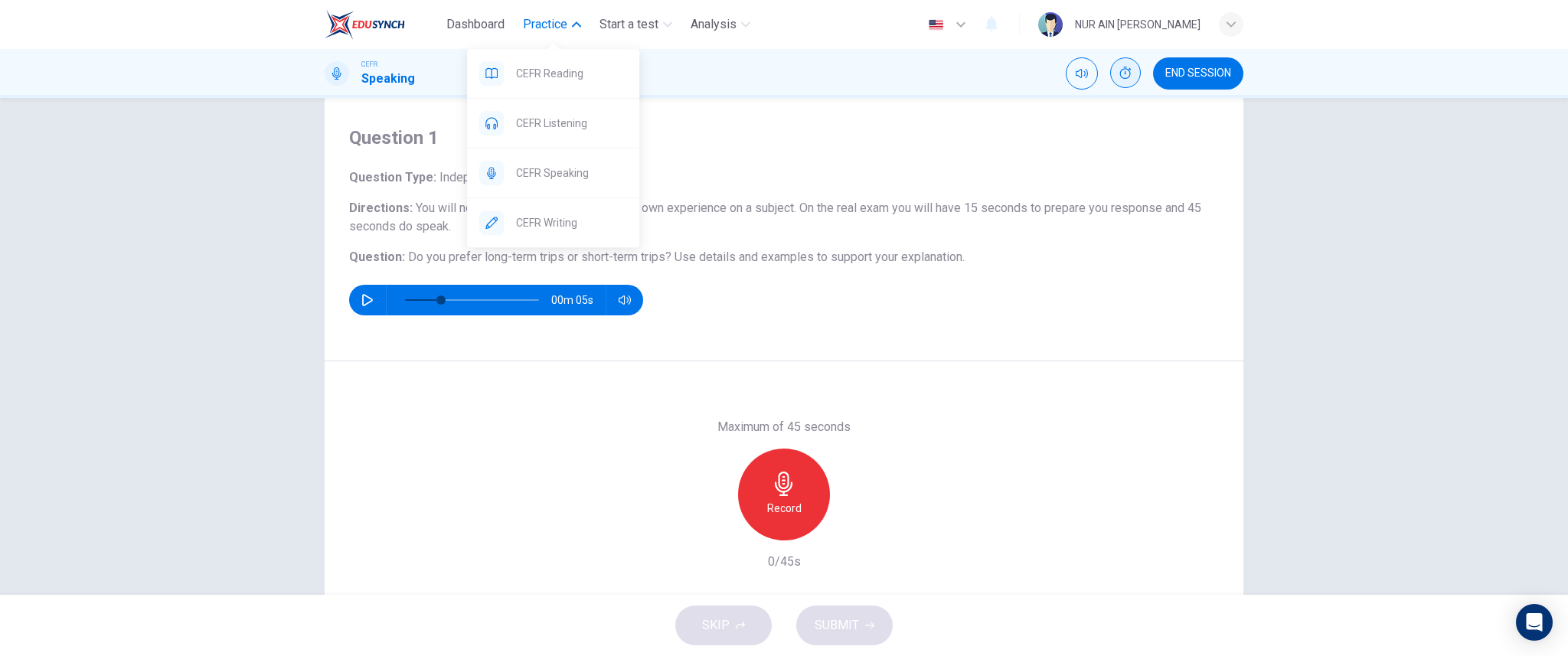 click on "Practice" at bounding box center (545, 24) 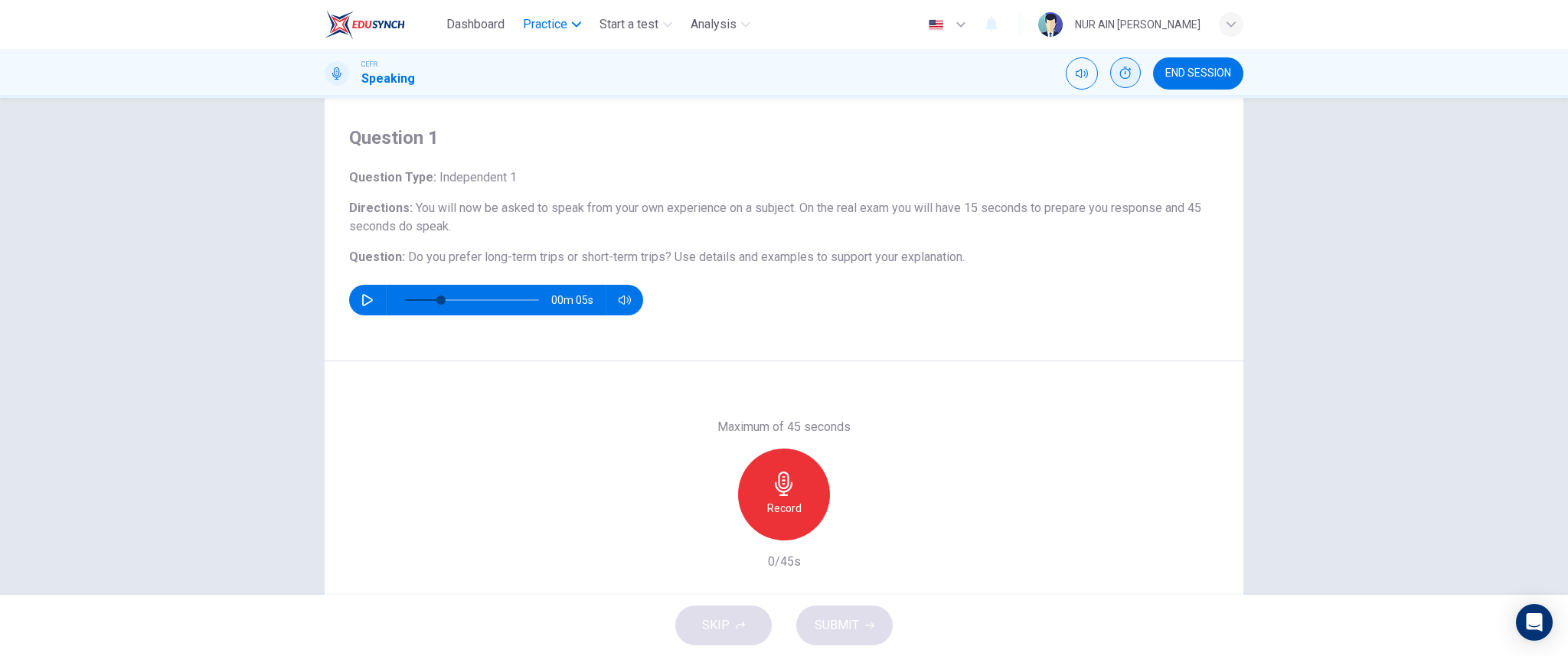 click on "Practice" at bounding box center (545, 24) 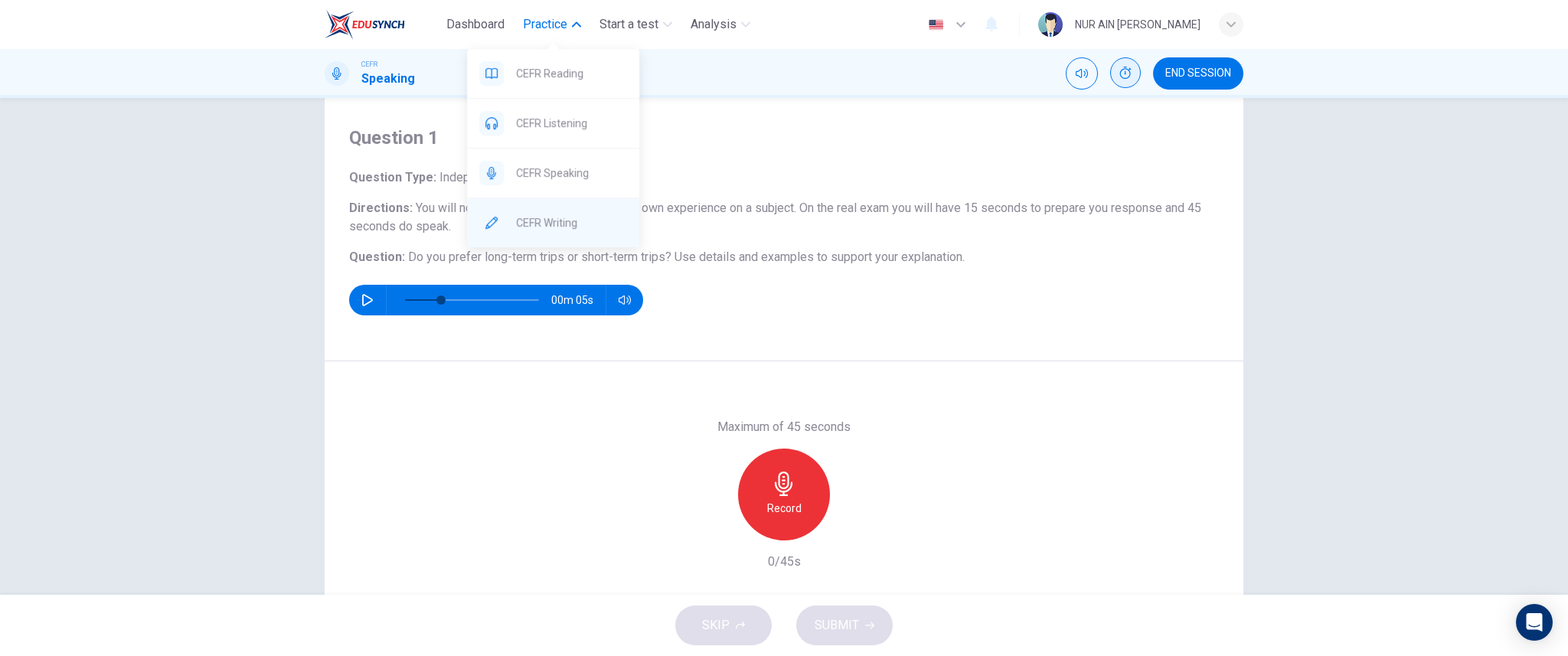 click on "CEFR Writing" at bounding box center [571, 223] 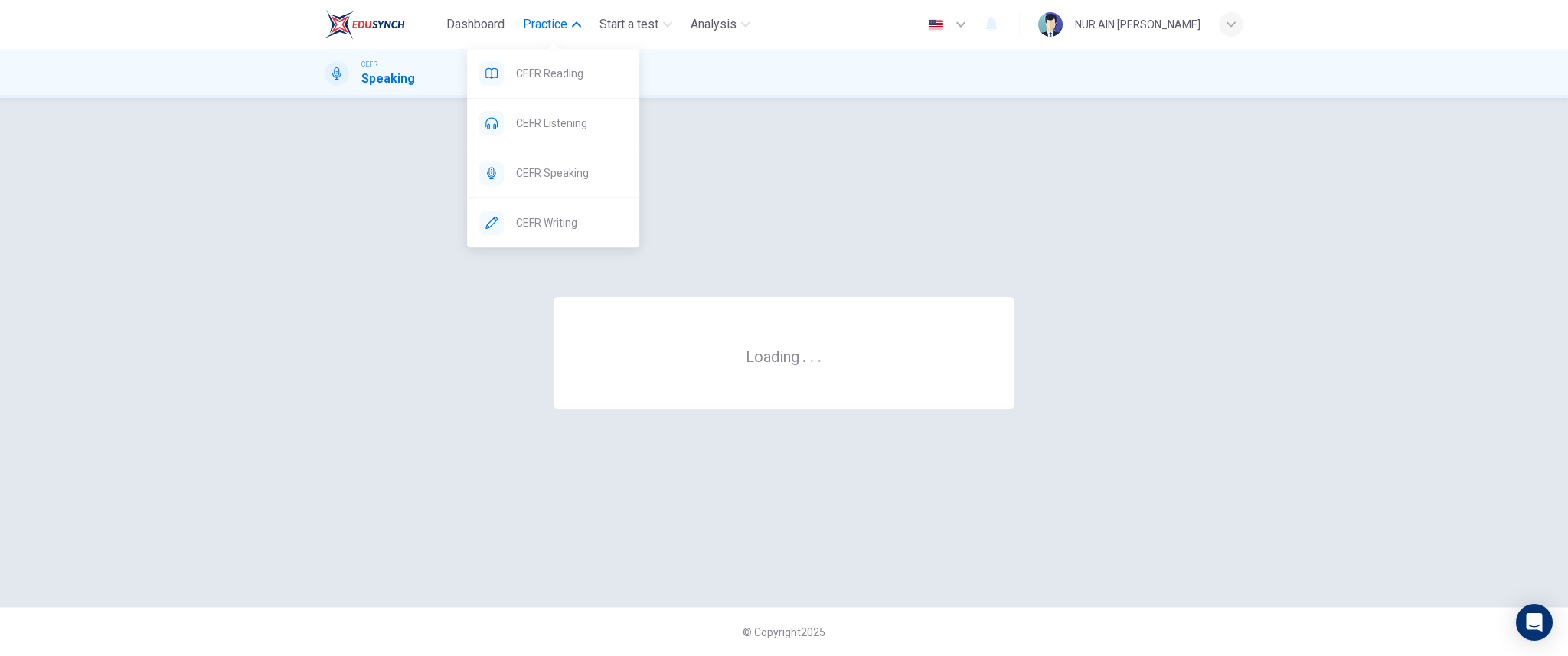 scroll, scrollTop: 0, scrollLeft: 0, axis: both 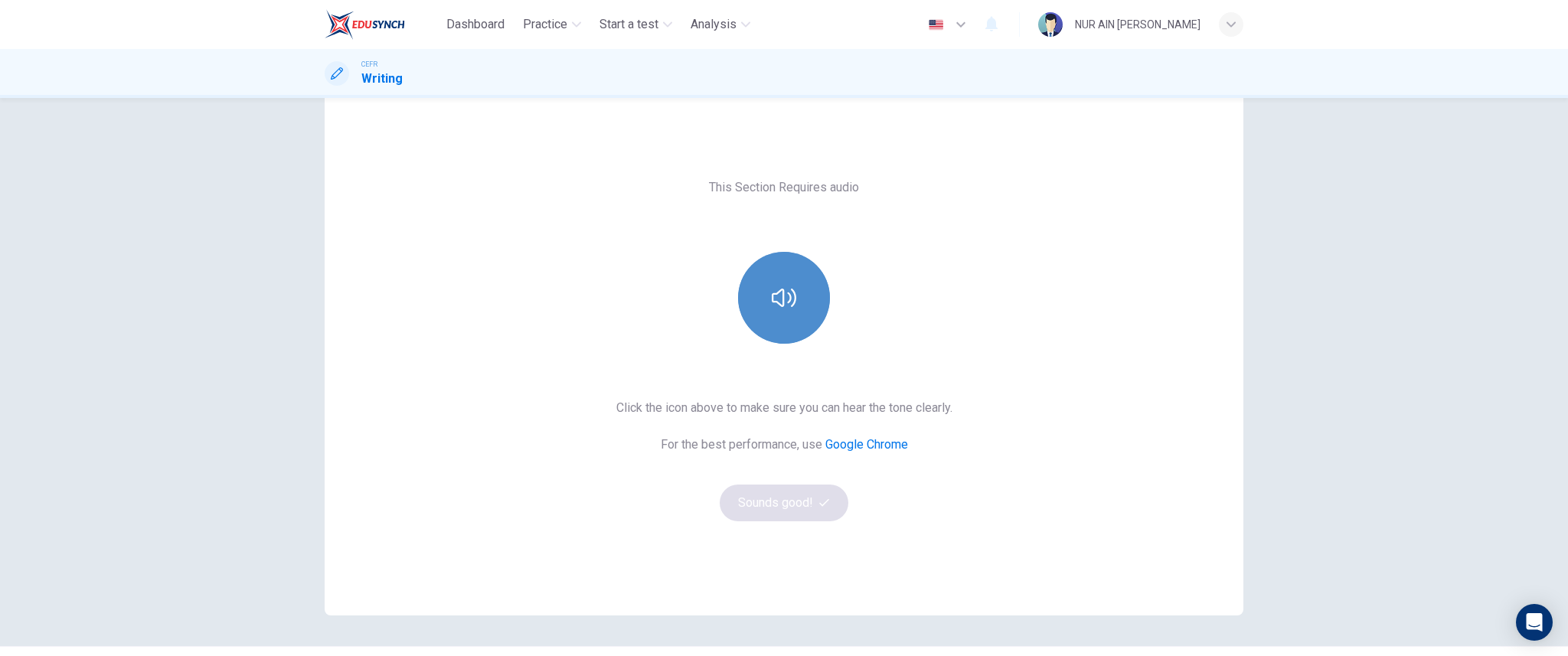 click 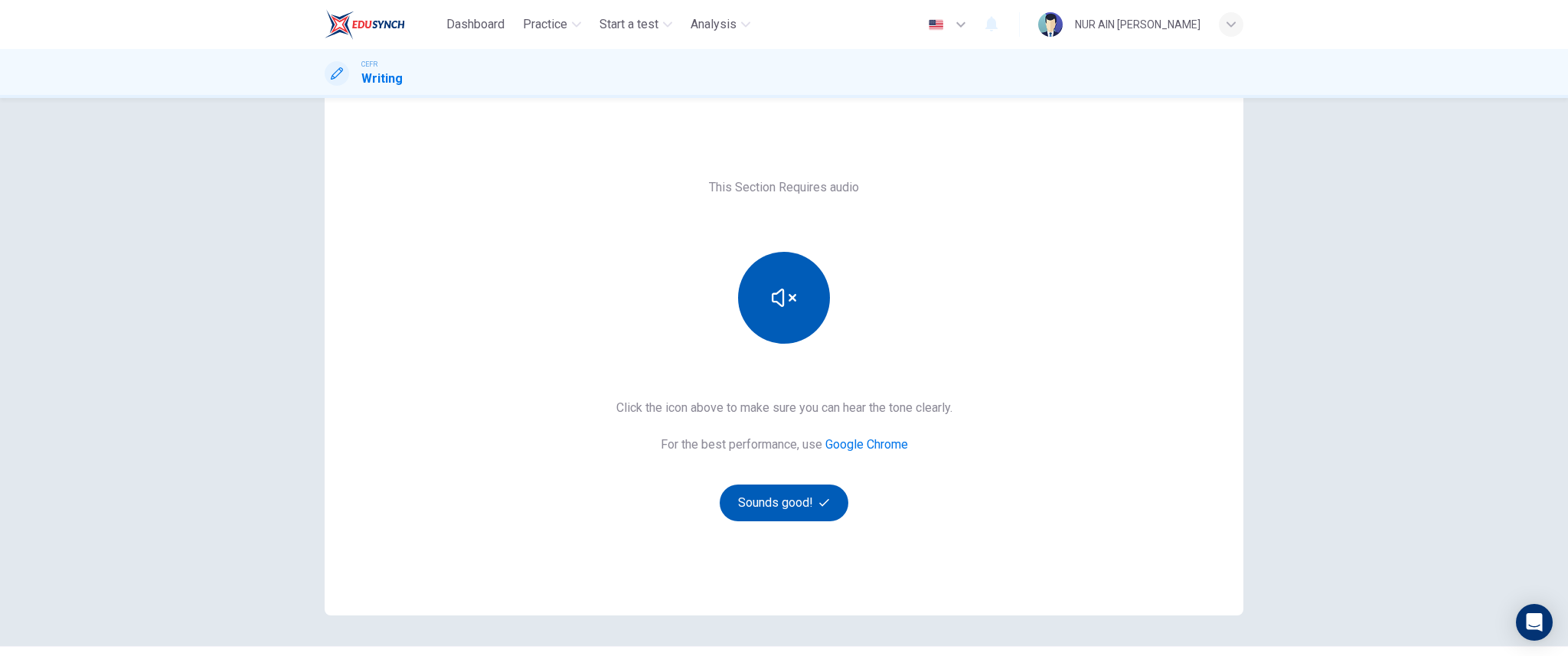 click 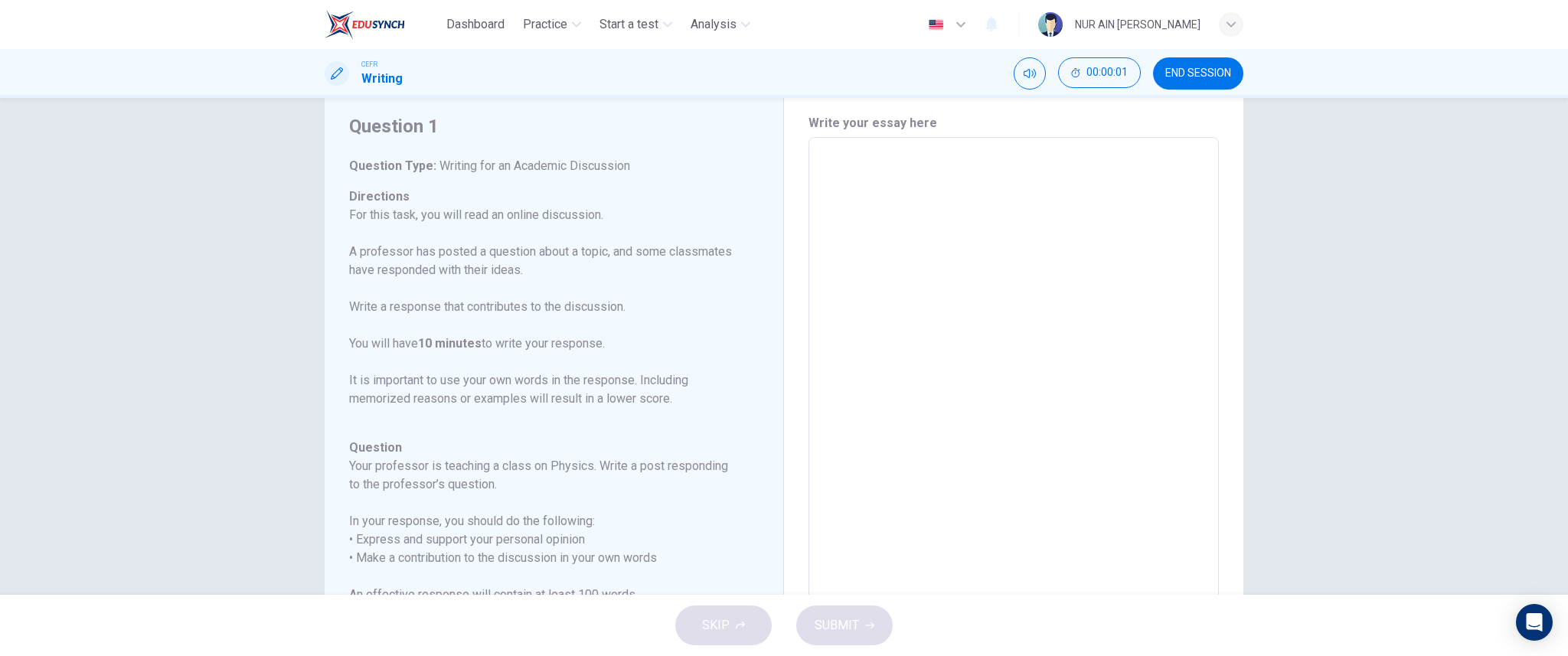 click at bounding box center (1014, 393) 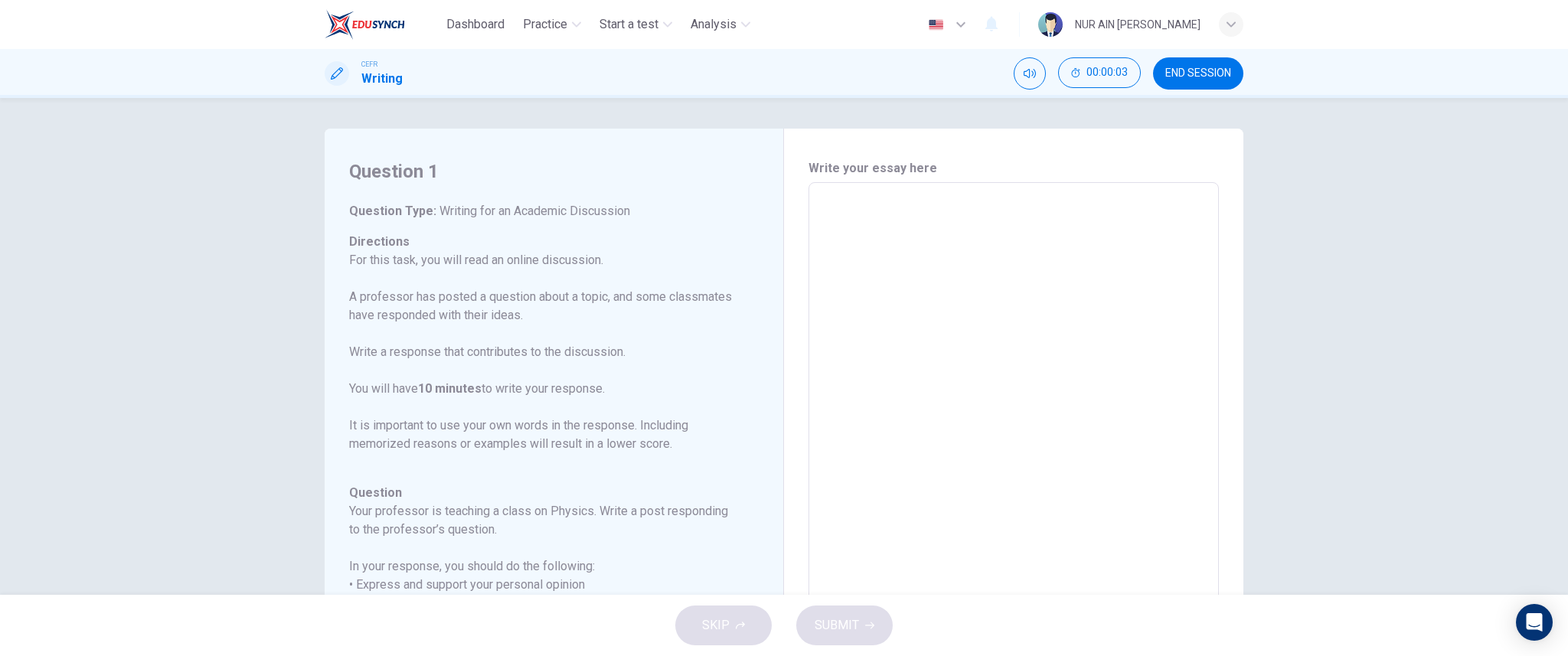 scroll, scrollTop: 1, scrollLeft: 0, axis: vertical 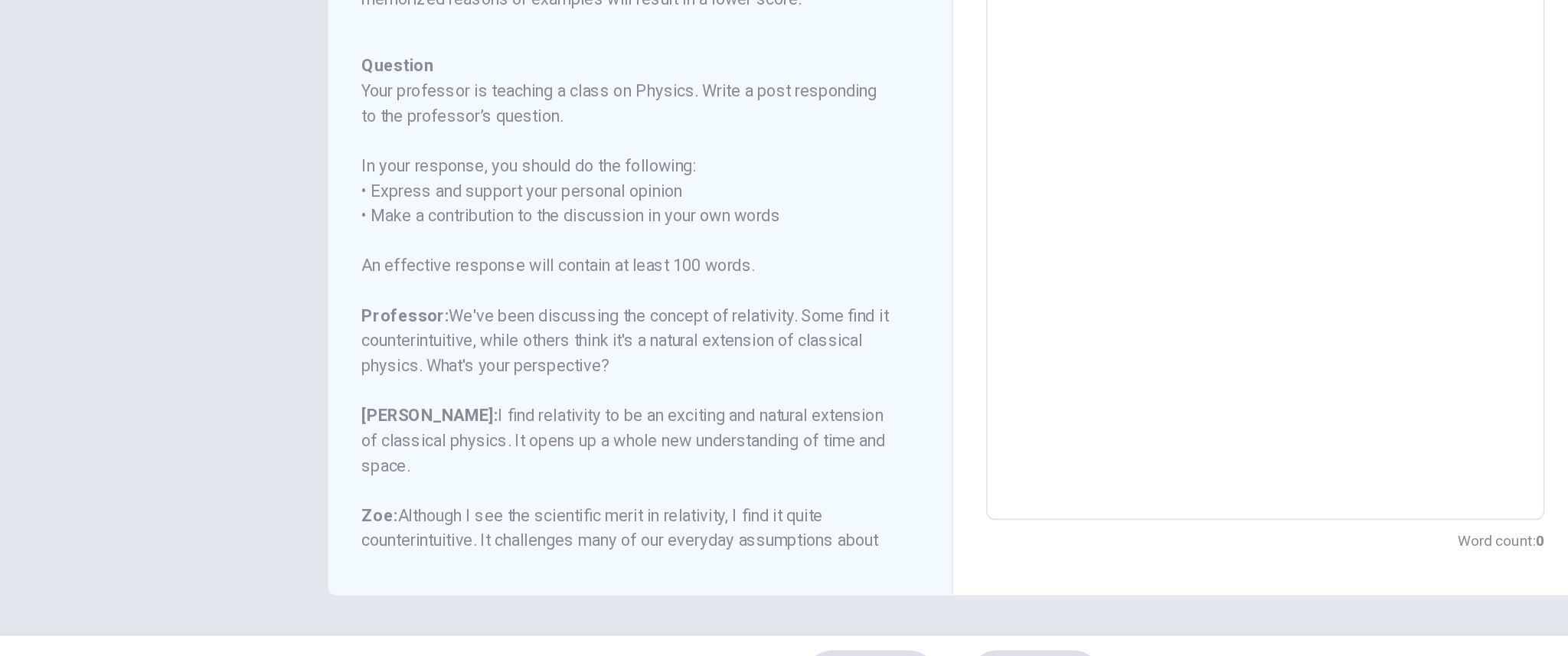 drag, startPoint x: 609, startPoint y: 356, endPoint x: 658, endPoint y: 370, distance: 50.96077 